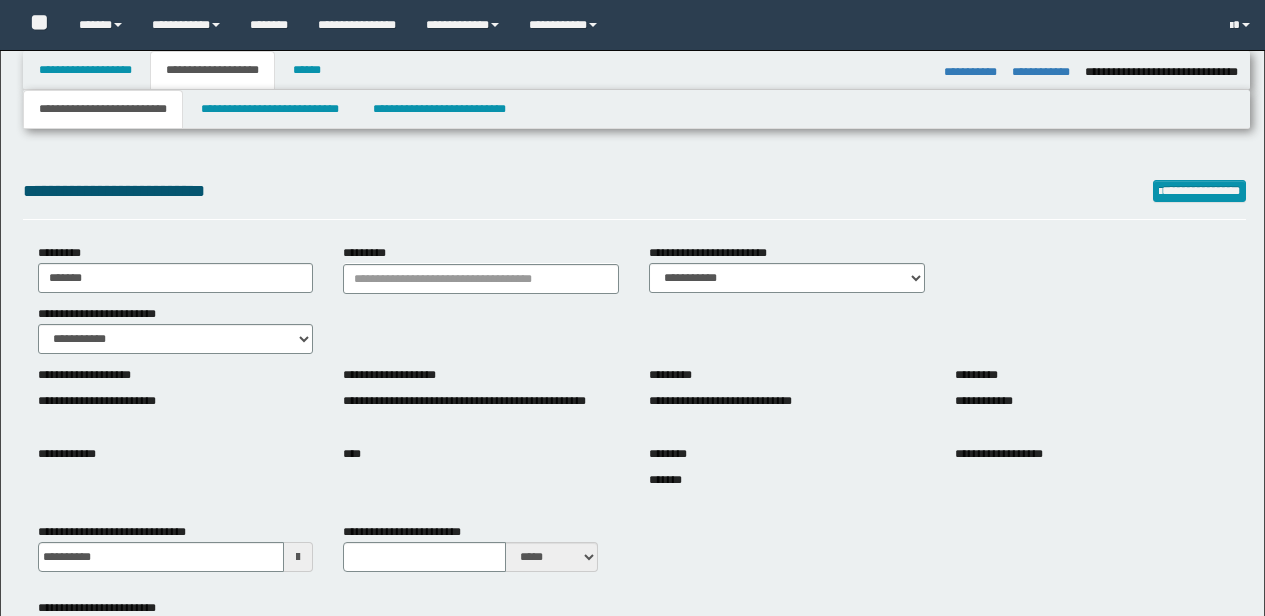 select on "*" 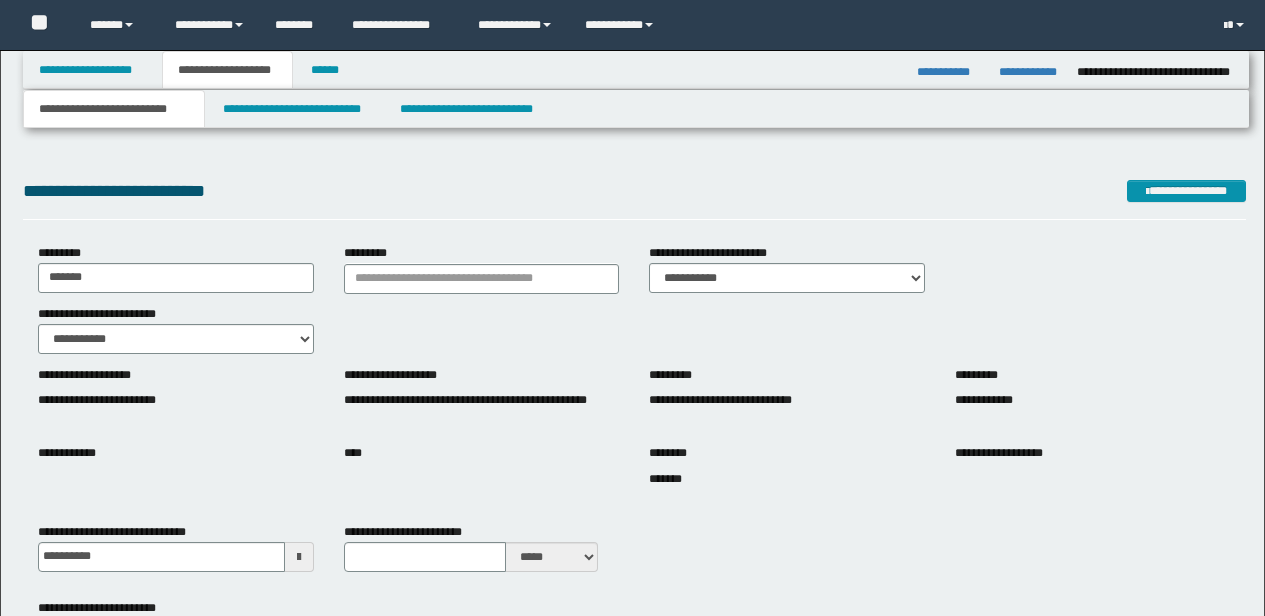 scroll, scrollTop: 965, scrollLeft: 0, axis: vertical 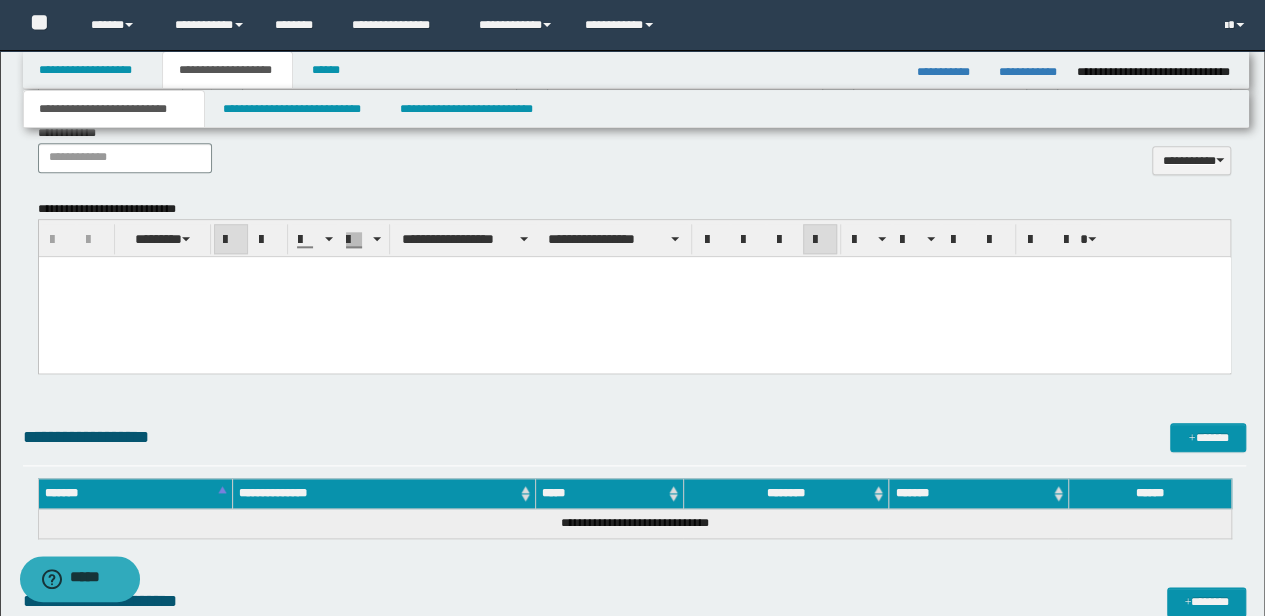 click at bounding box center [634, 289] 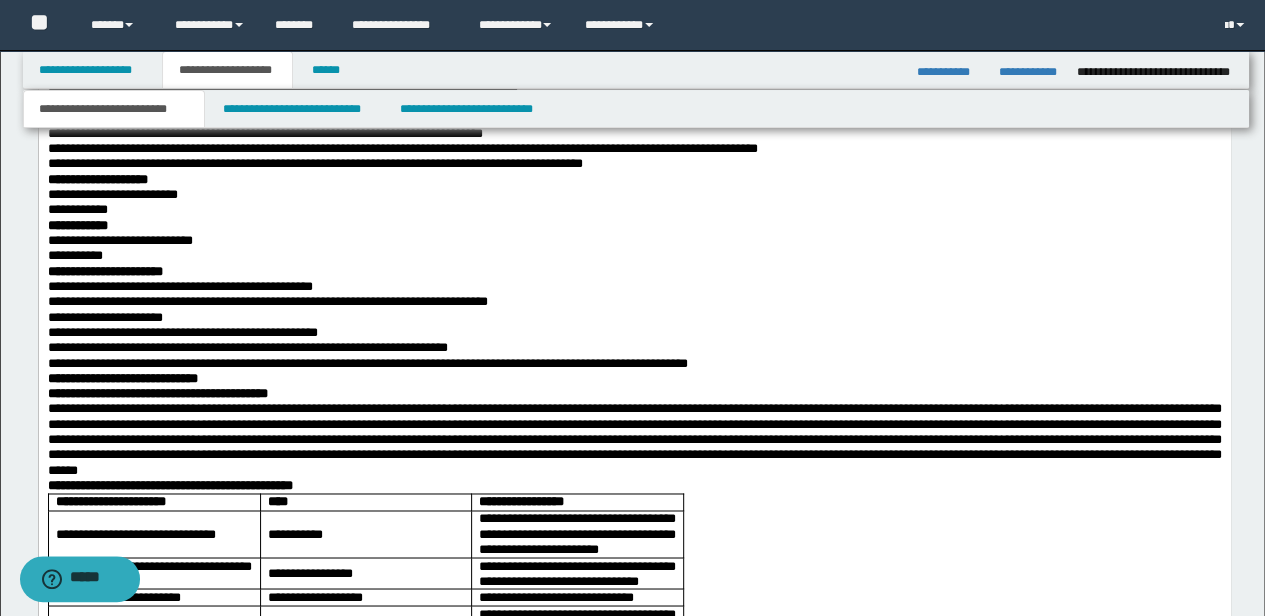 scroll, scrollTop: 1898, scrollLeft: 0, axis: vertical 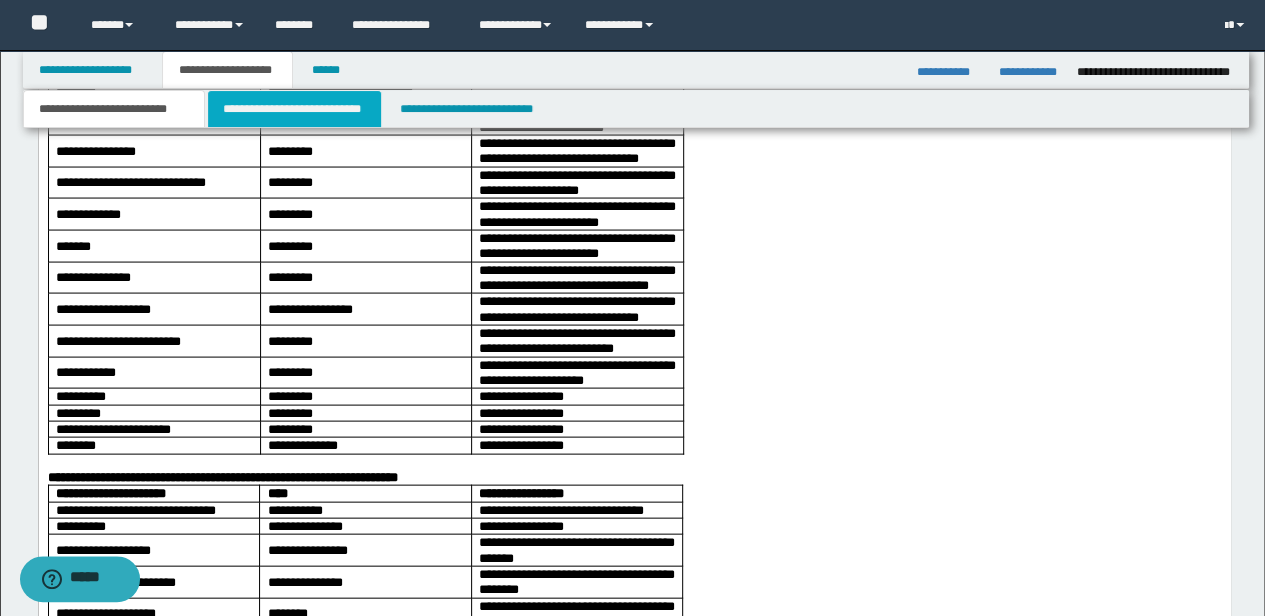 click on "**********" at bounding box center (294, 109) 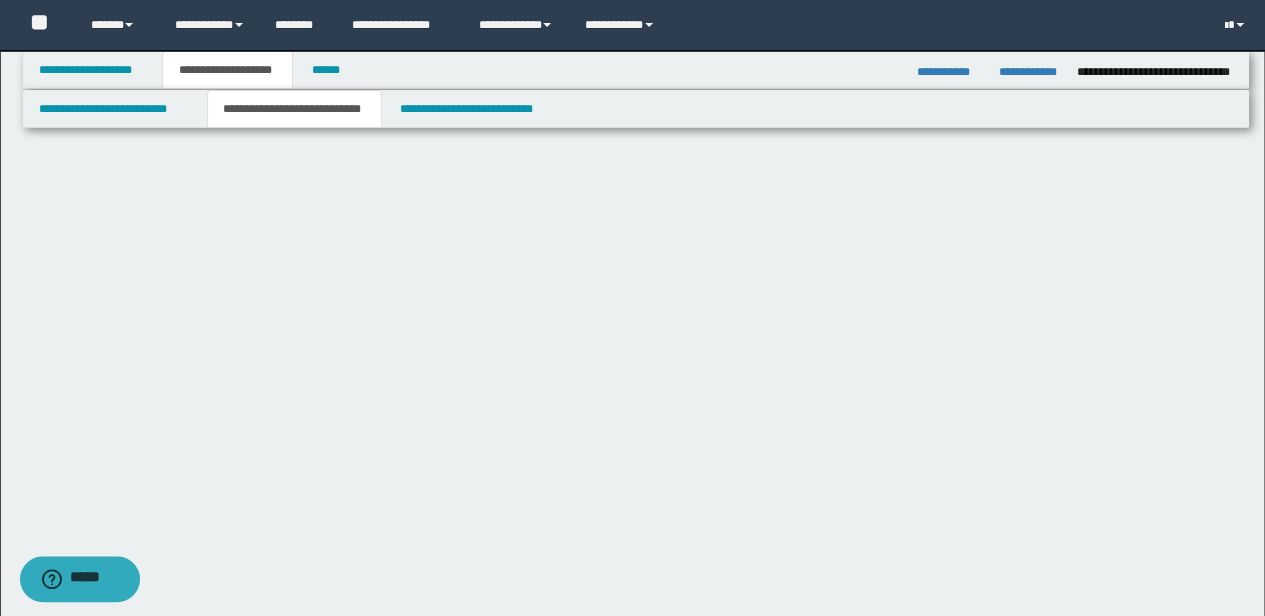 scroll, scrollTop: 0, scrollLeft: 0, axis: both 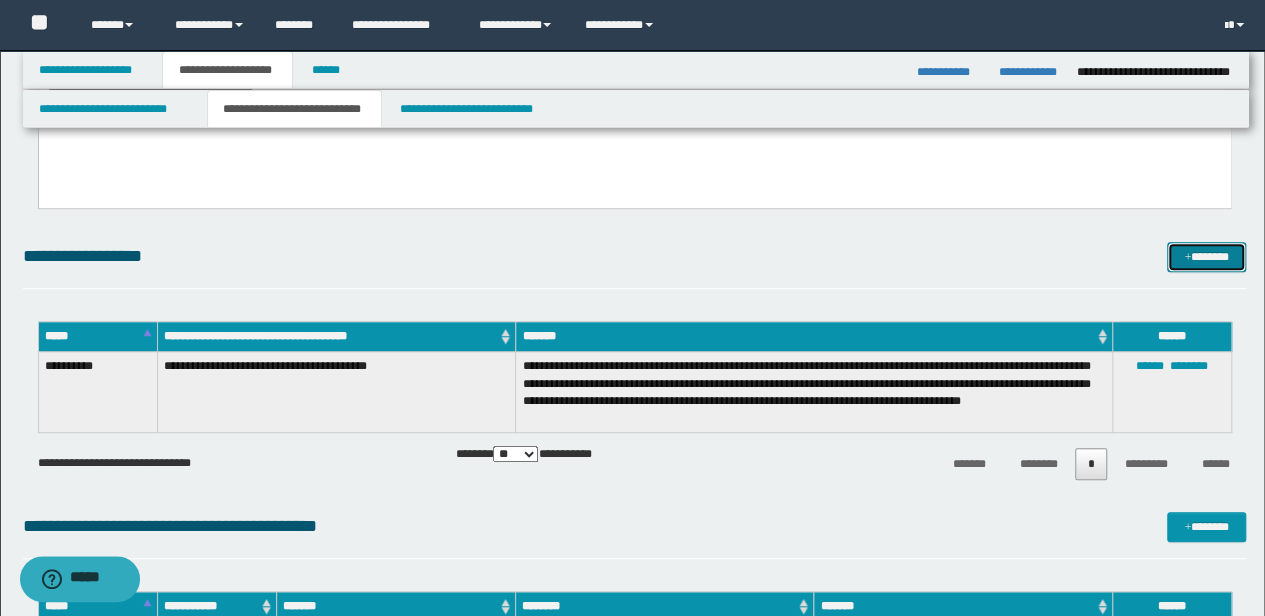 click on "*******" at bounding box center [1206, 256] 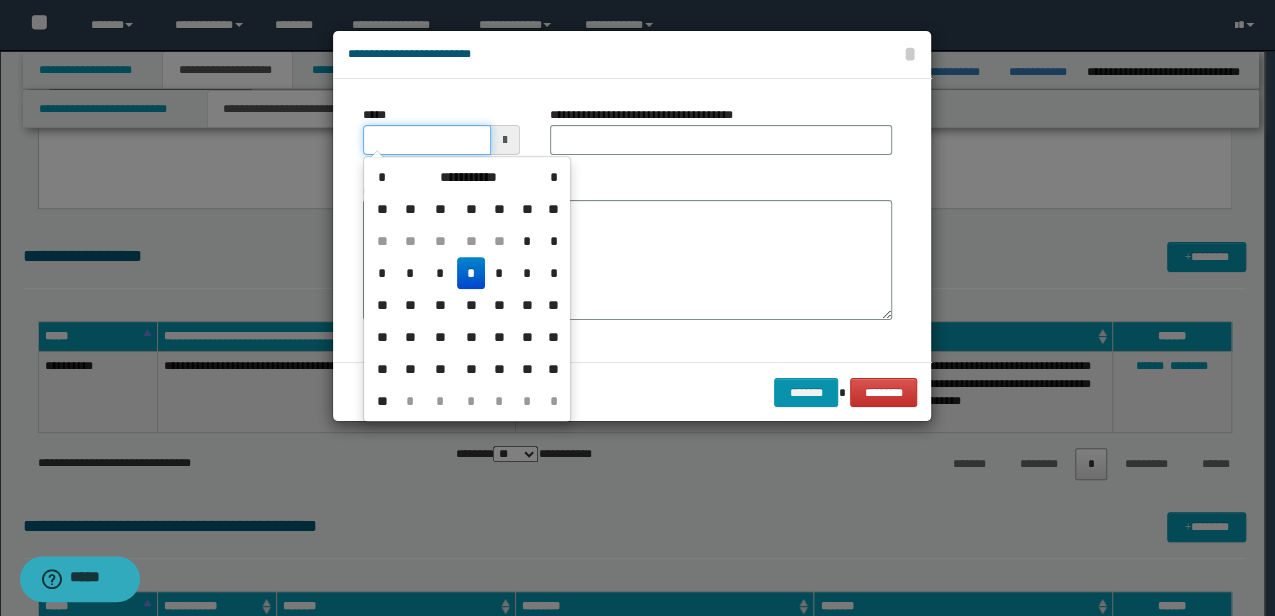 drag, startPoint x: 462, startPoint y: 127, endPoint x: 210, endPoint y: 141, distance: 252.3886 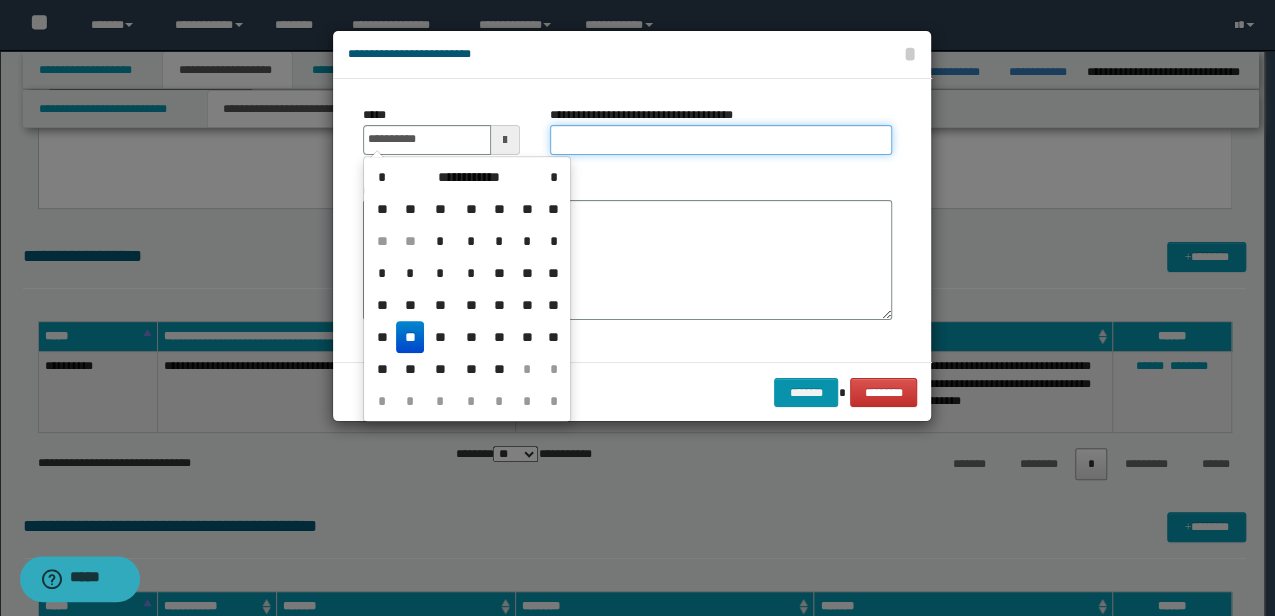 type on "**********" 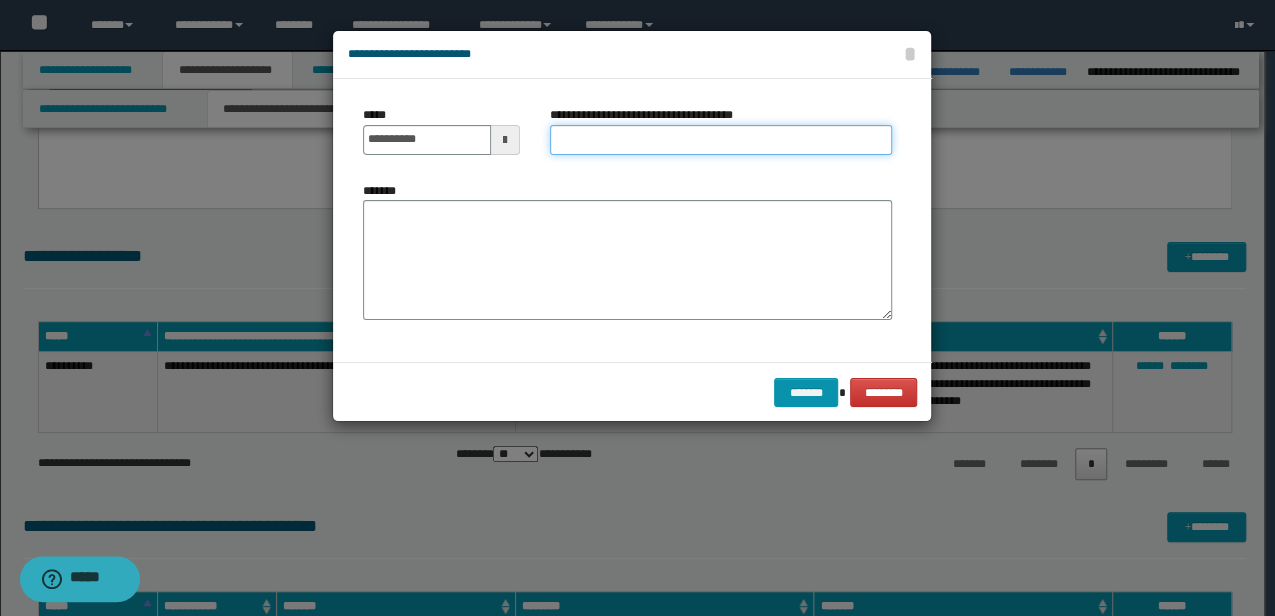 click on "**********" at bounding box center (721, 140) 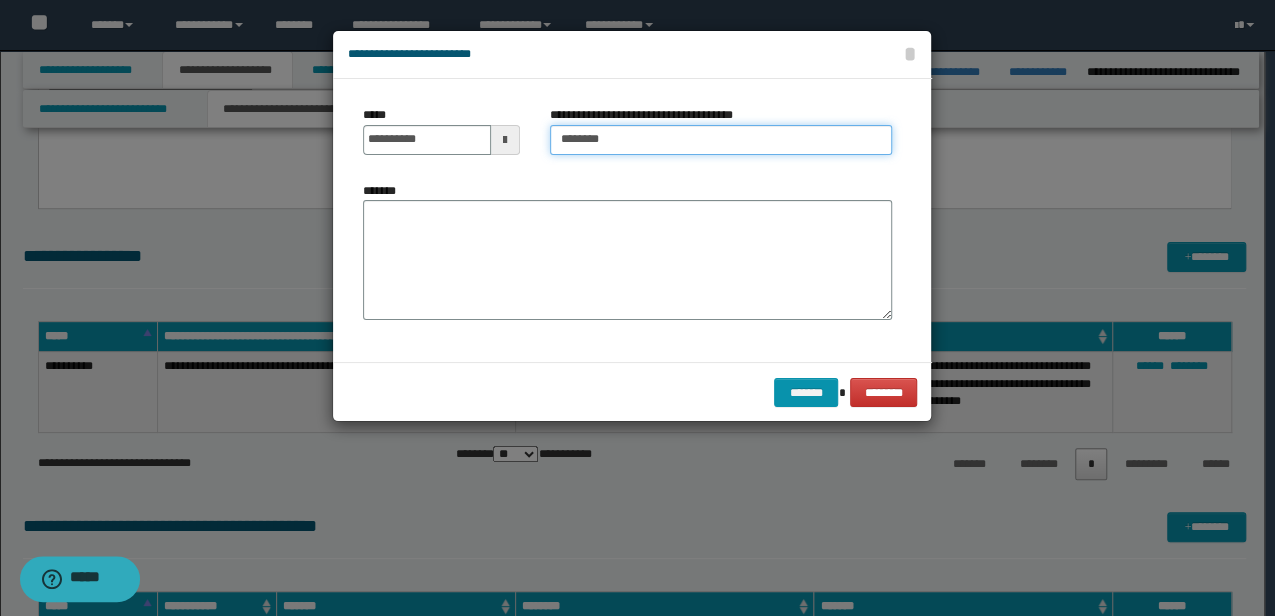 type on "**********" 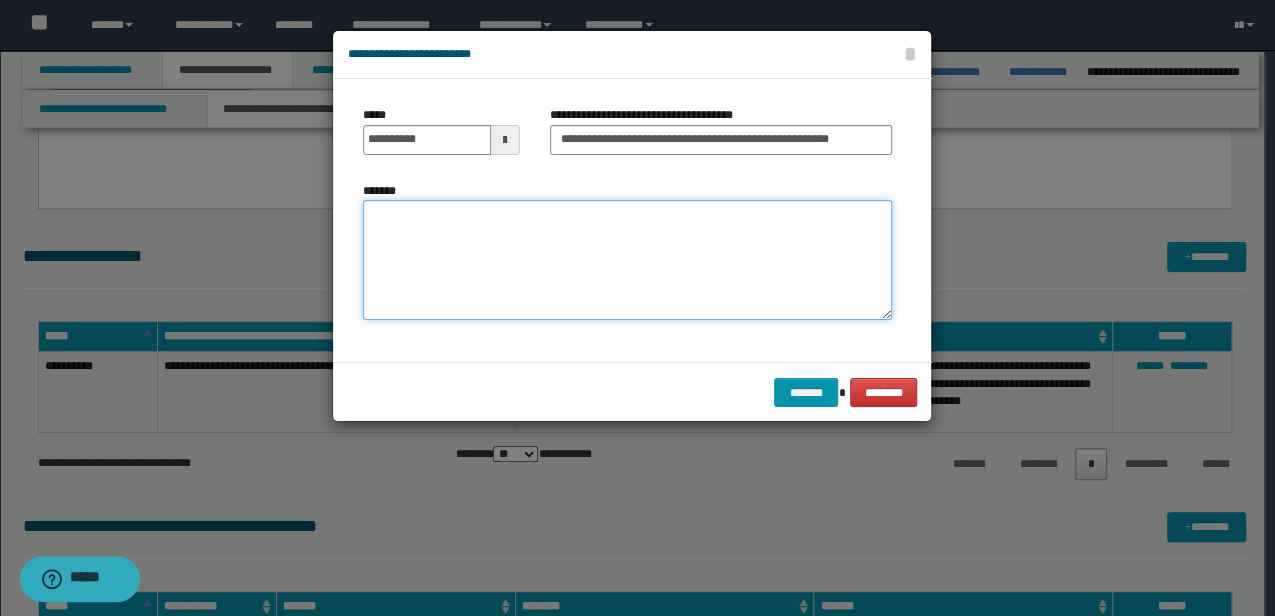 click on "*******" at bounding box center (627, 260) 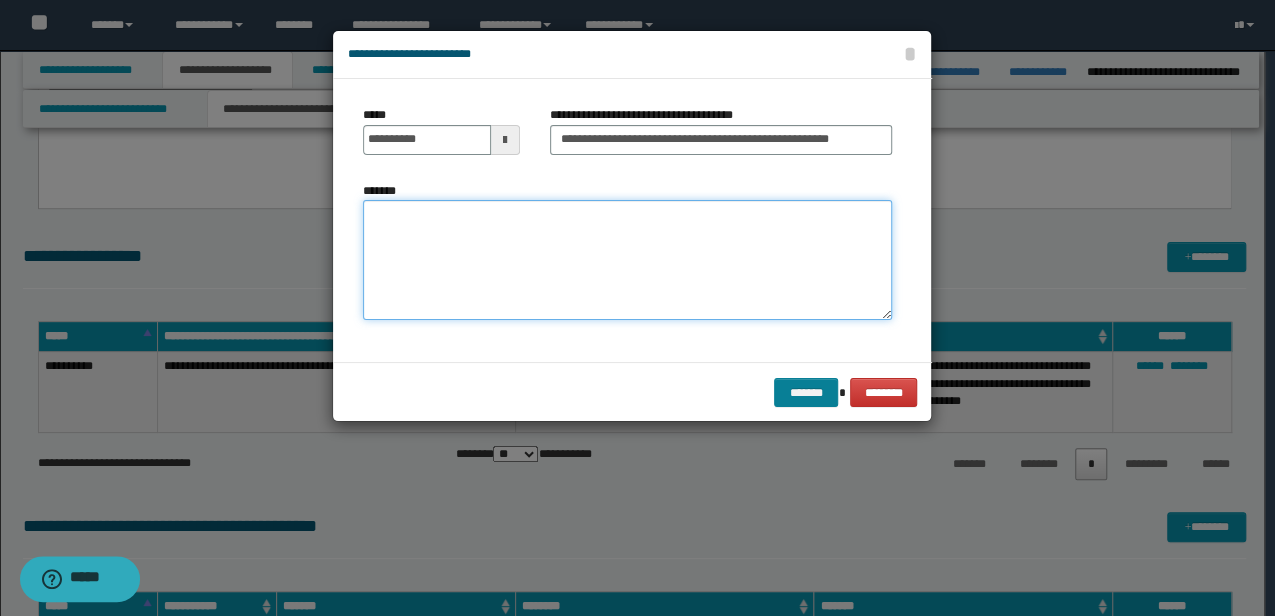 paste on "**********" 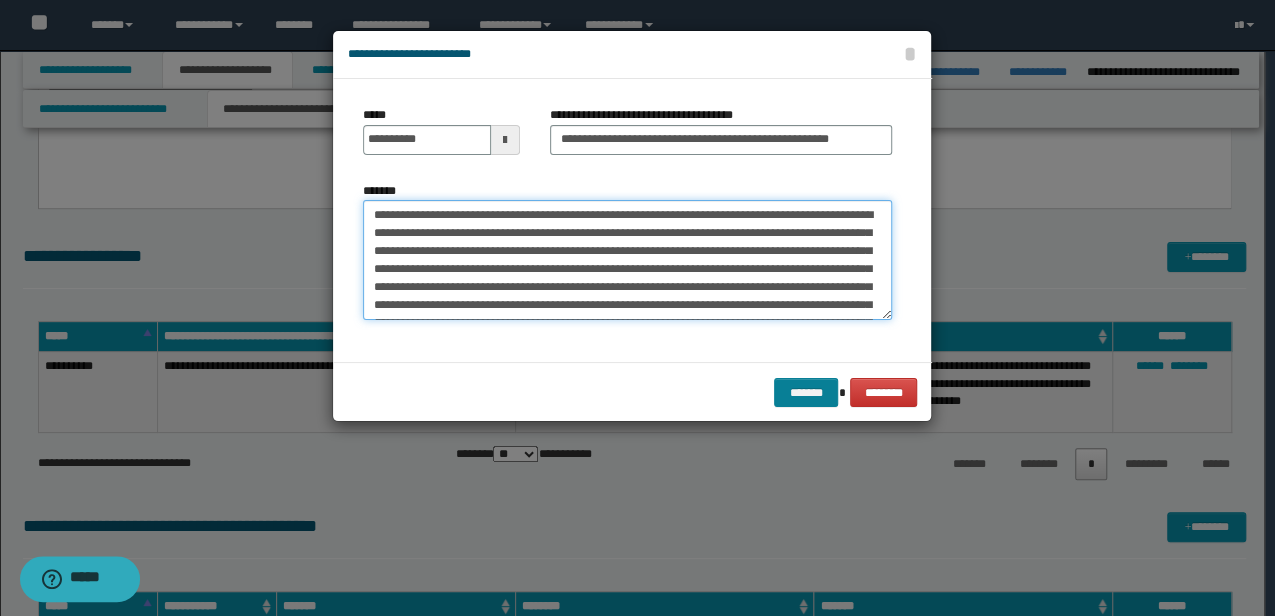 scroll, scrollTop: 66, scrollLeft: 0, axis: vertical 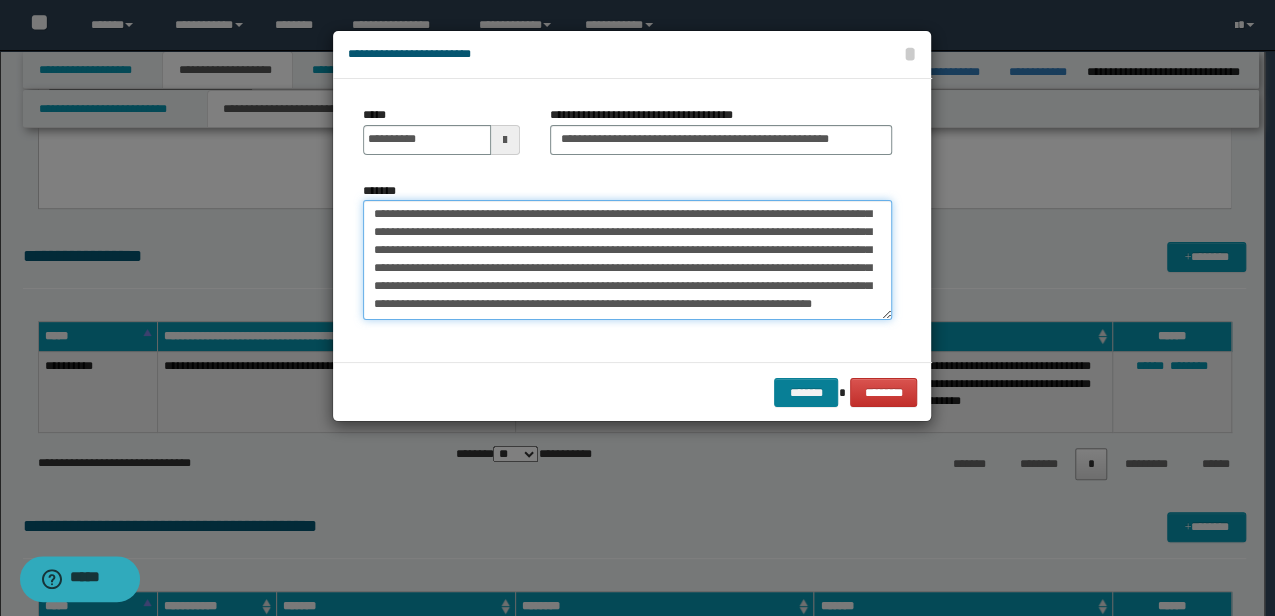 type on "**********" 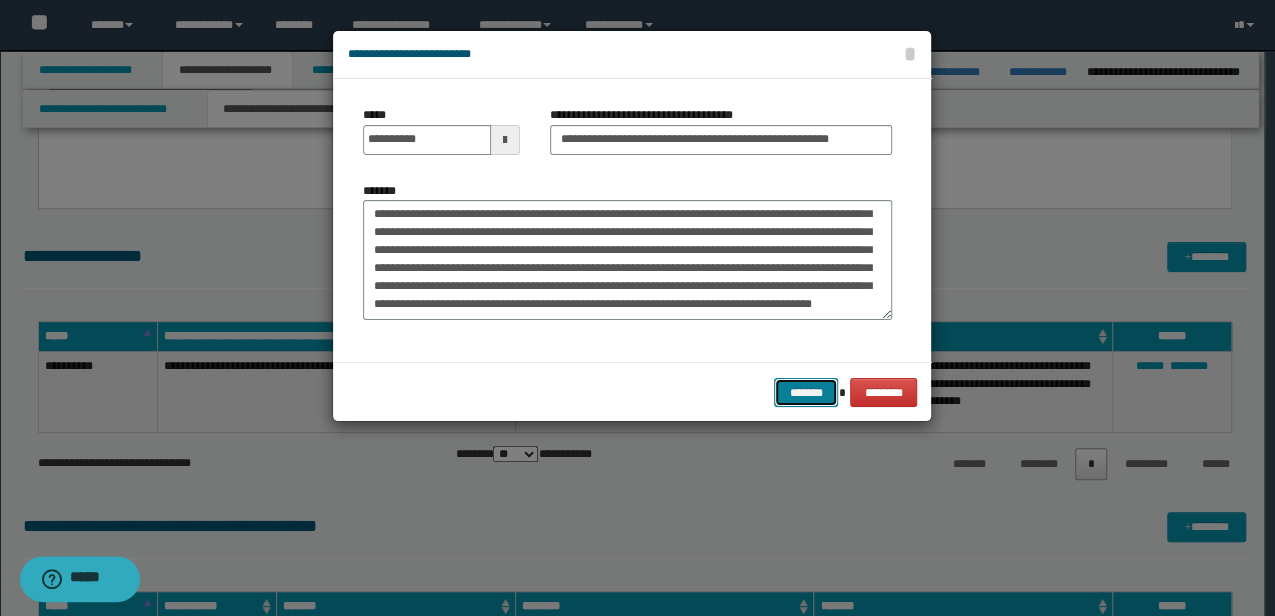 click on "*******" at bounding box center [806, 392] 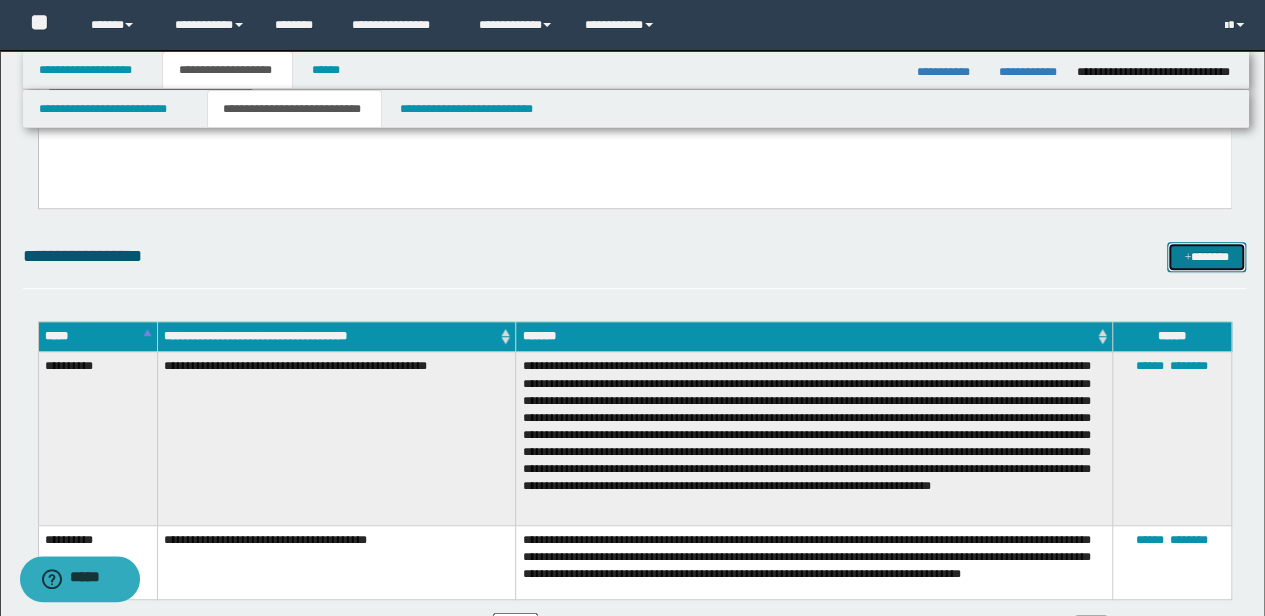 click on "*******" at bounding box center (1206, 256) 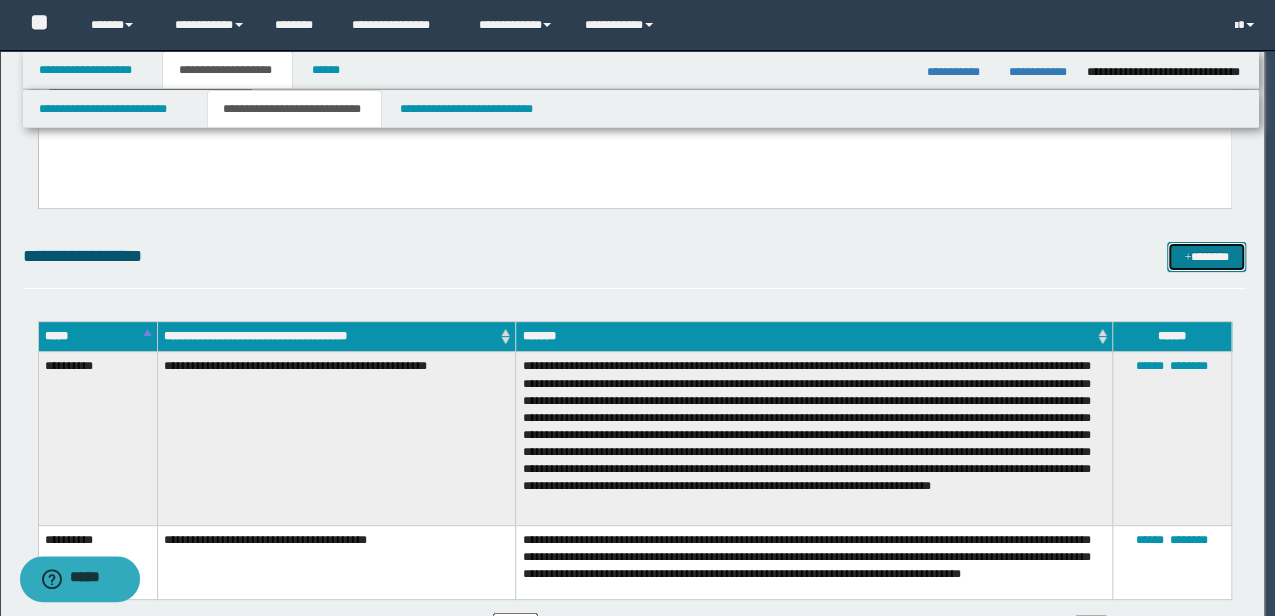 scroll, scrollTop: 0, scrollLeft: 0, axis: both 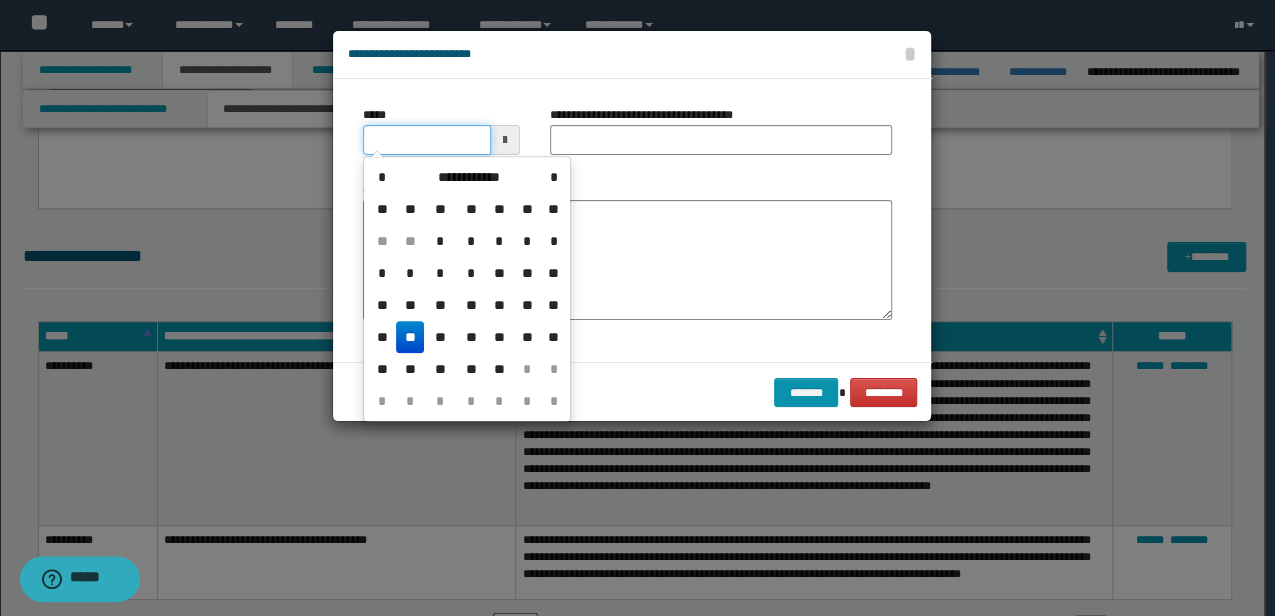 drag, startPoint x: 436, startPoint y: 134, endPoint x: 180, endPoint y: 101, distance: 258.1182 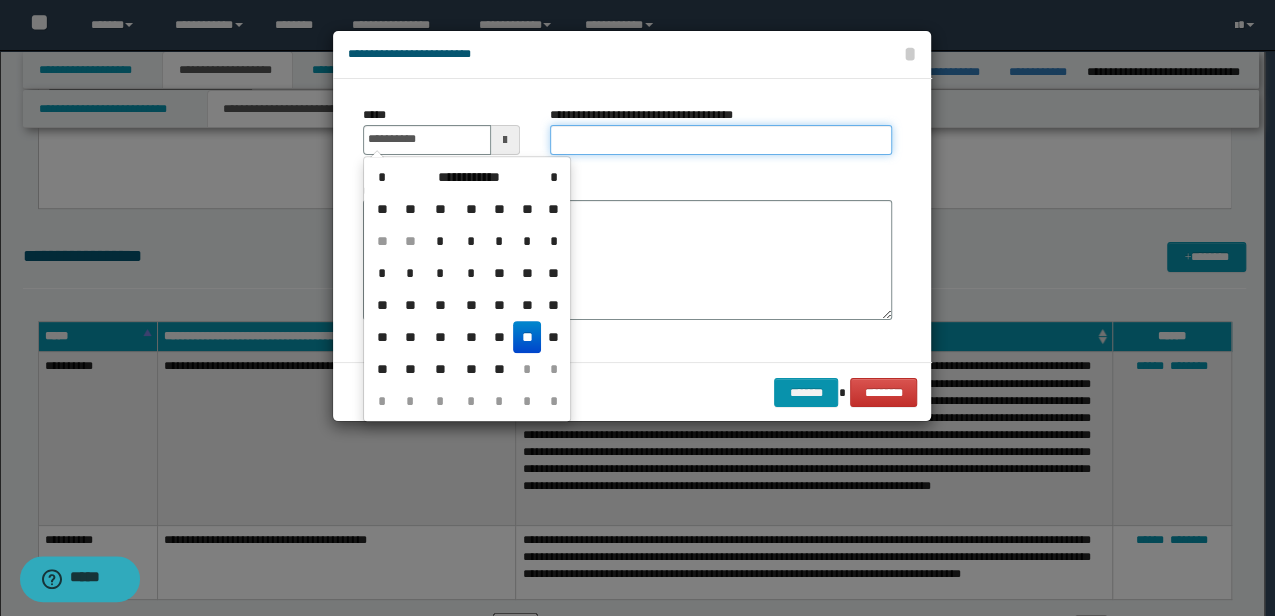 type on "**********" 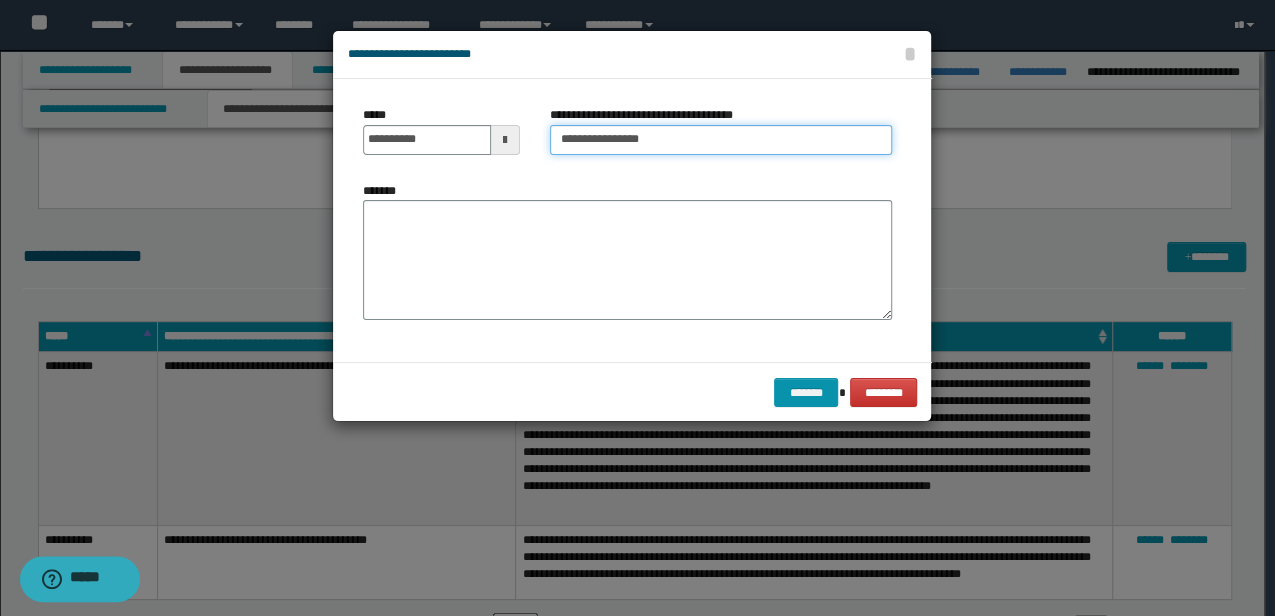 type on "**********" 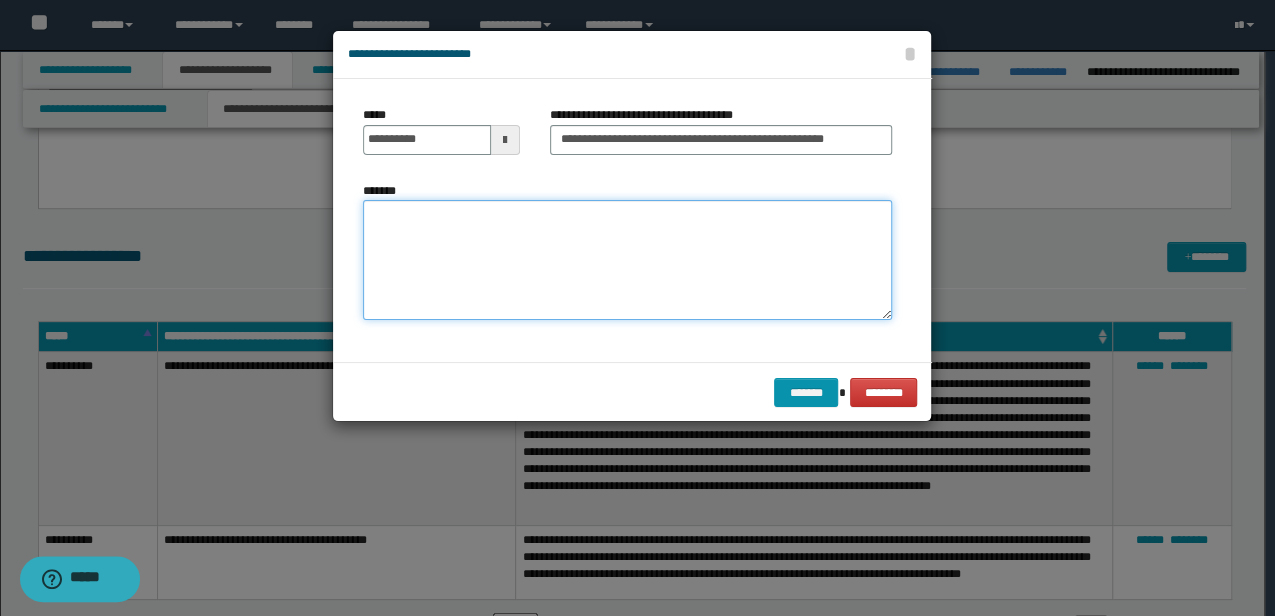 click on "*******" at bounding box center (627, 259) 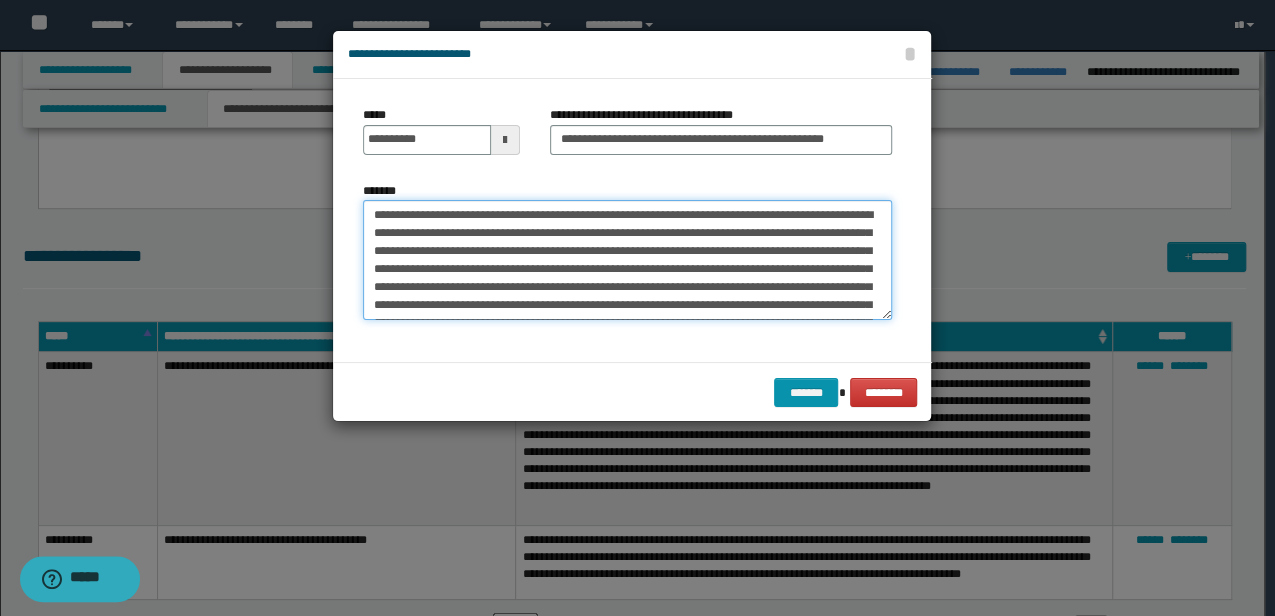 scroll, scrollTop: 30, scrollLeft: 0, axis: vertical 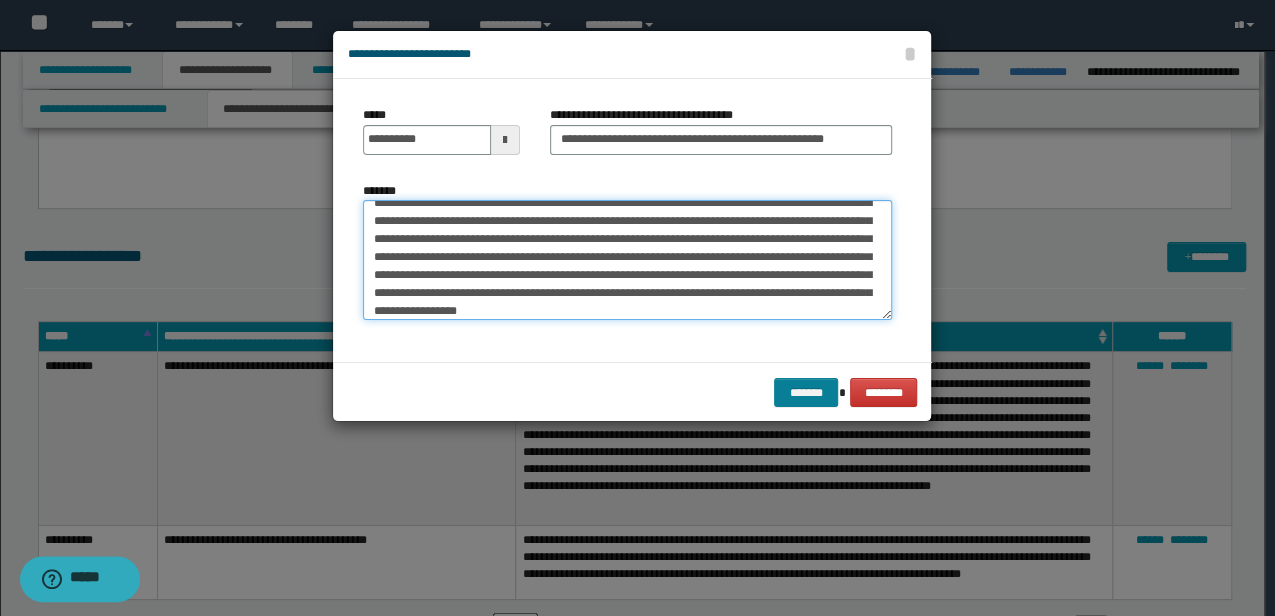 type on "**********" 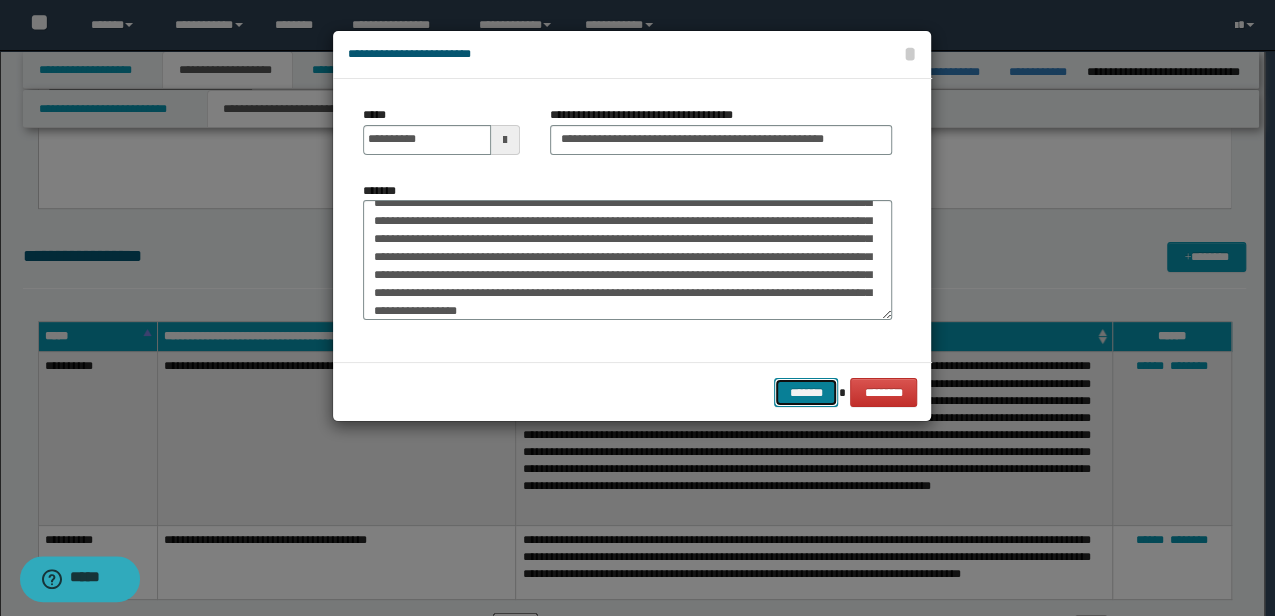 click on "*******" at bounding box center (806, 392) 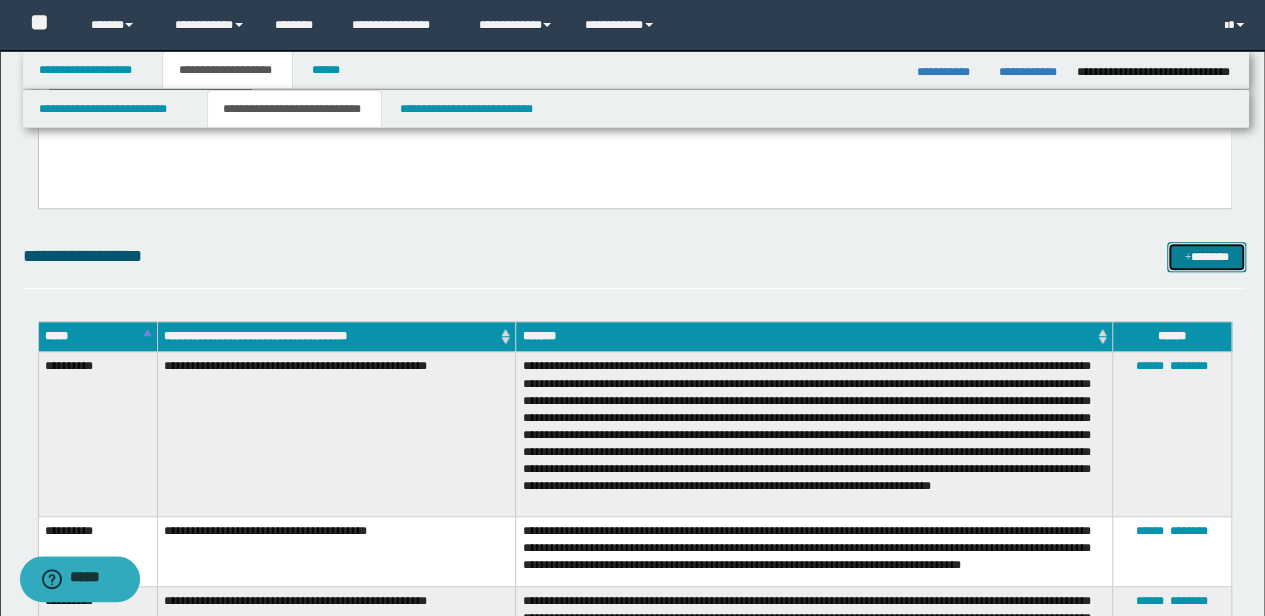 click on "*******" at bounding box center [1206, 256] 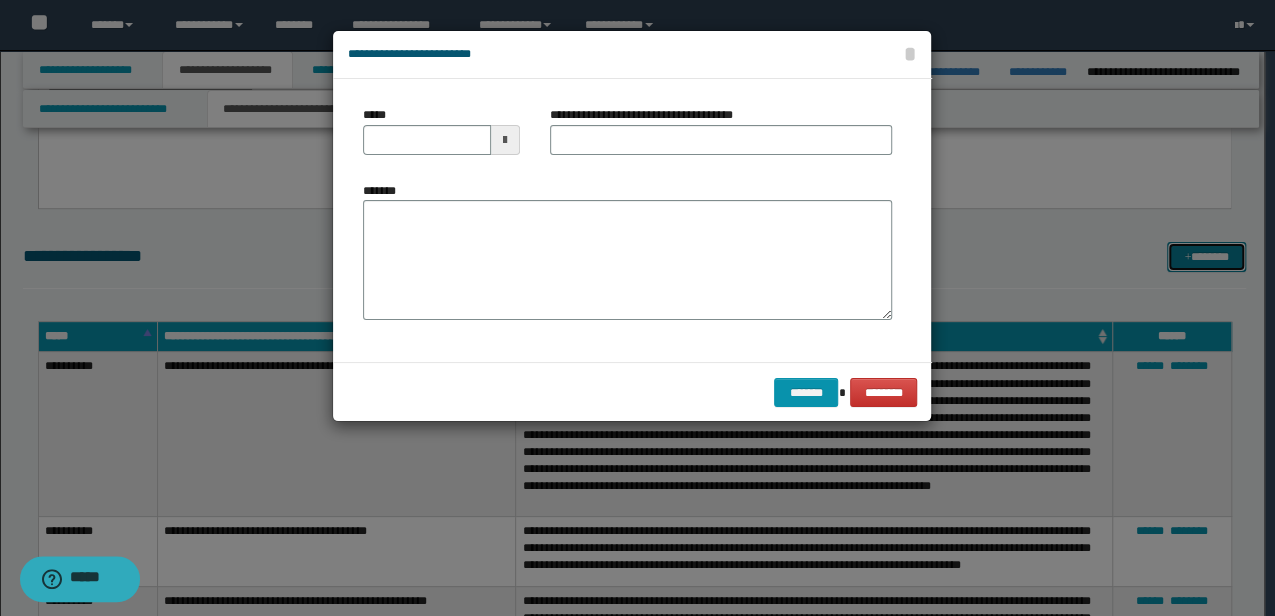 scroll, scrollTop: 0, scrollLeft: 0, axis: both 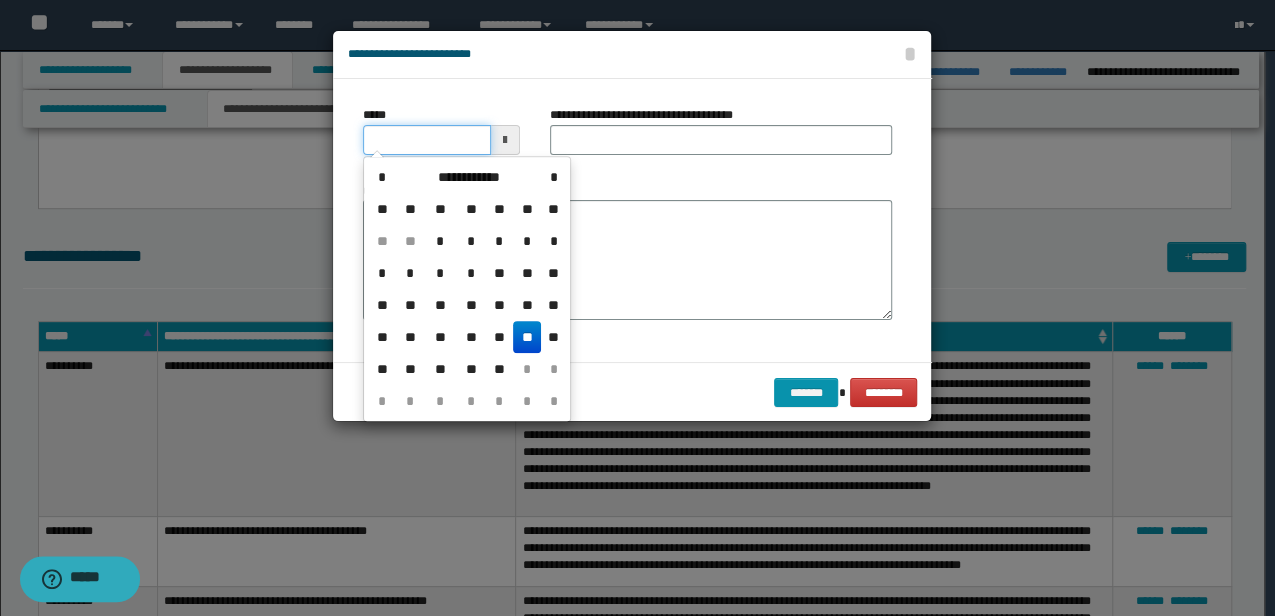 drag, startPoint x: 452, startPoint y: 124, endPoint x: 359, endPoint y: 123, distance: 93.00538 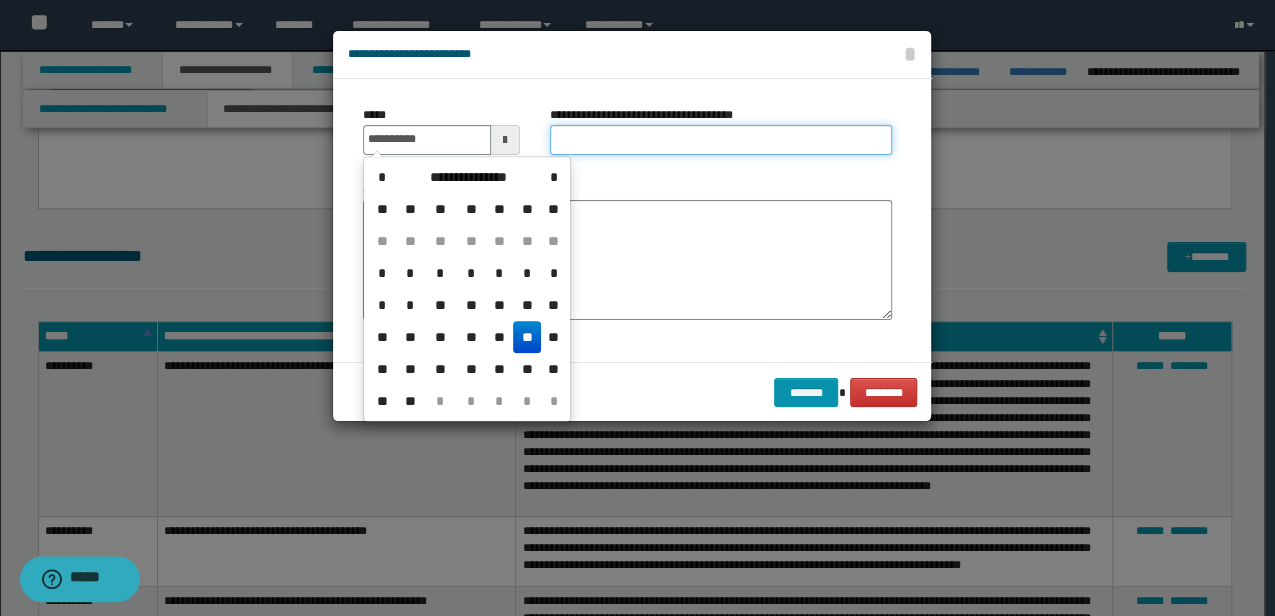 type on "**********" 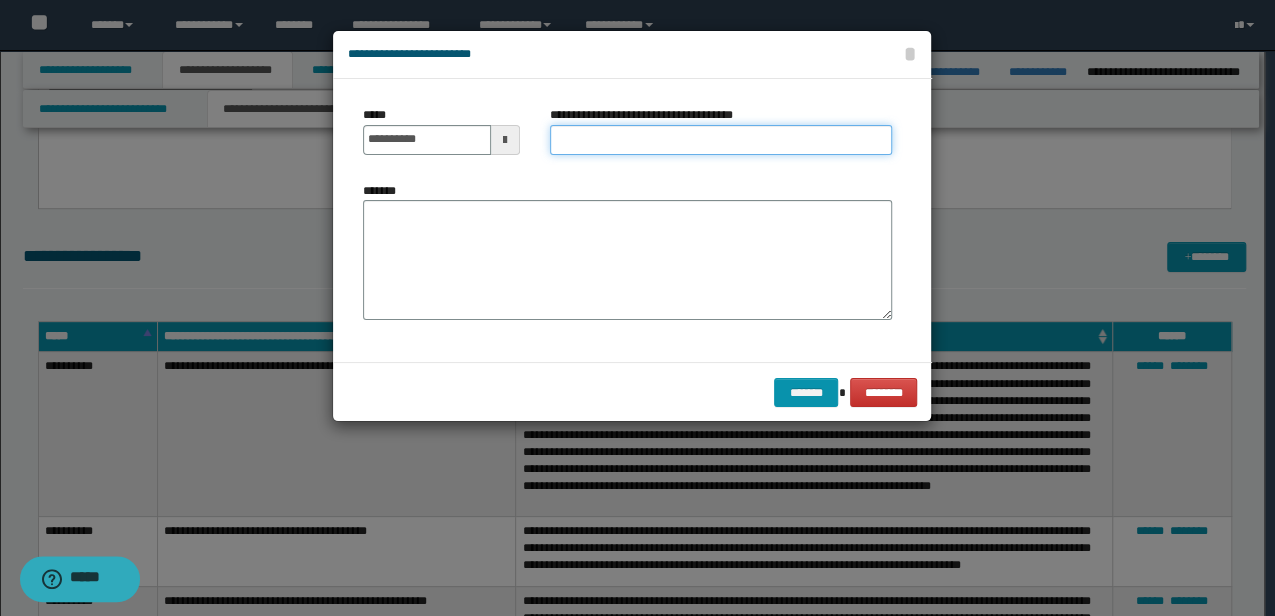 click on "**********" at bounding box center [721, 140] 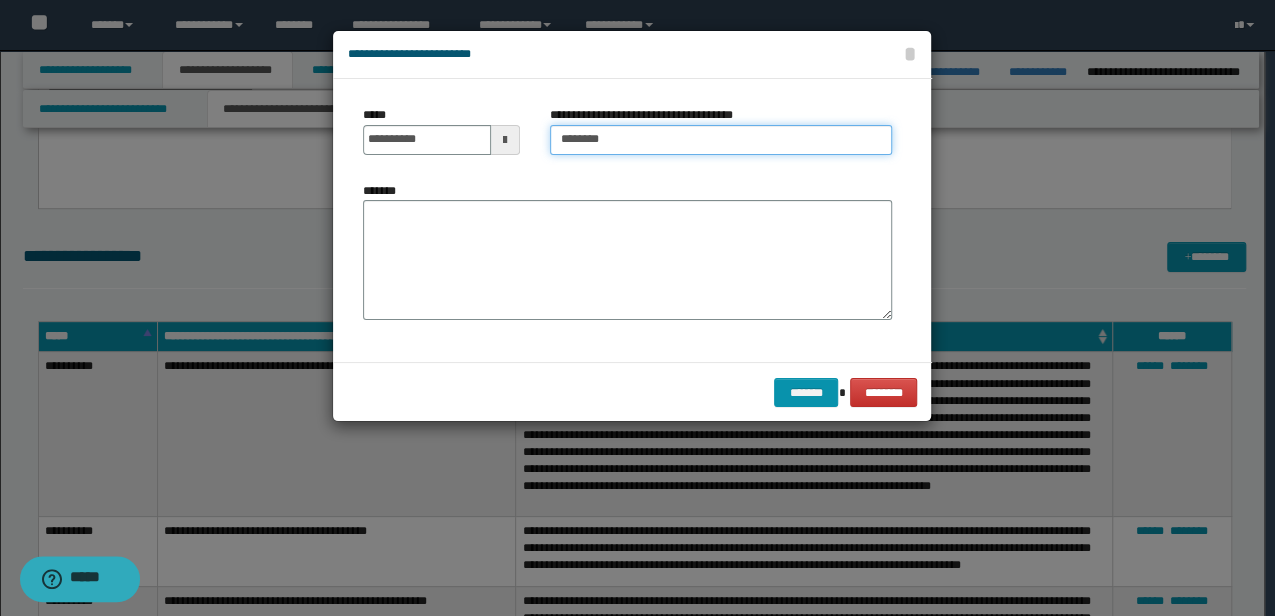 type on "**********" 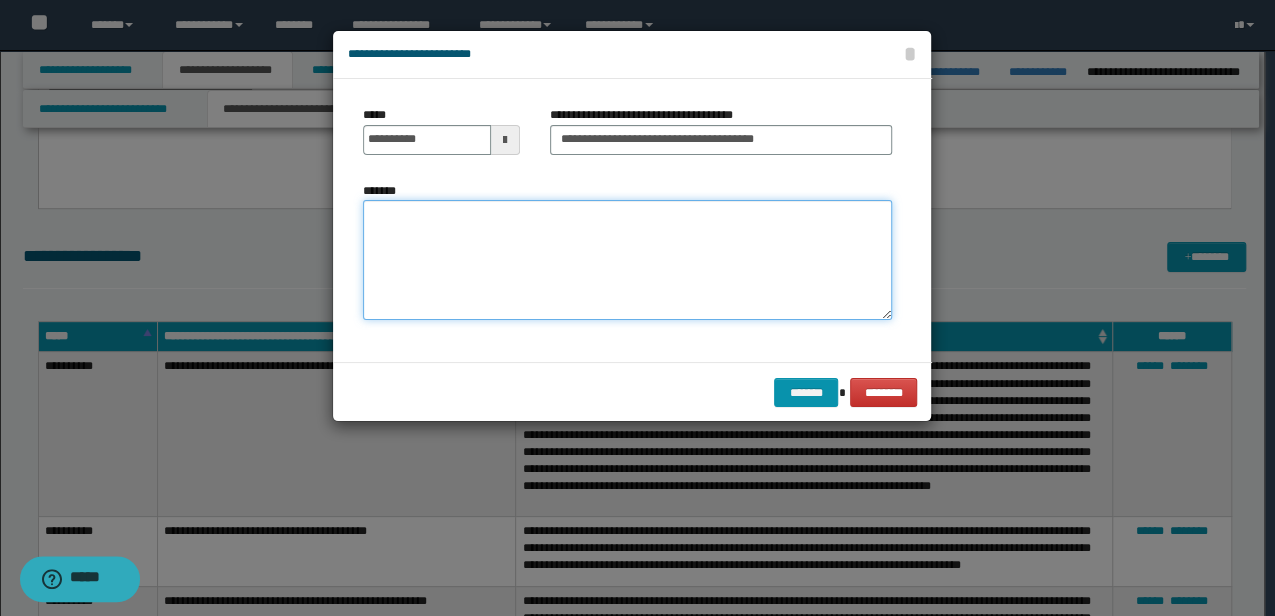click on "*******" at bounding box center [627, 259] 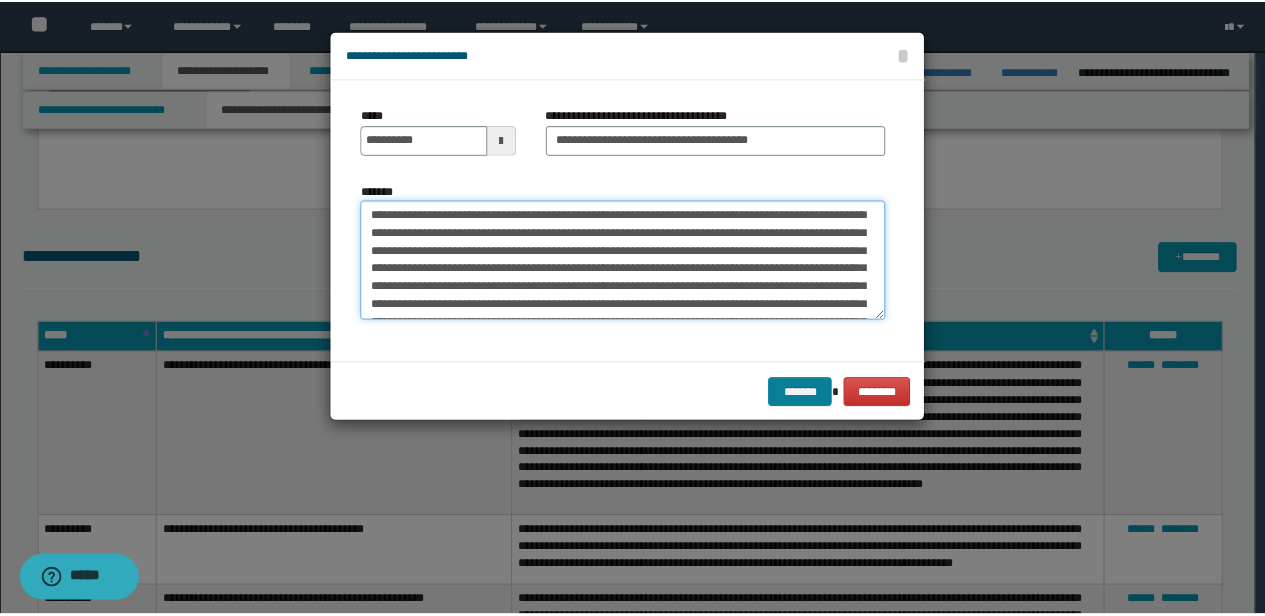 scroll, scrollTop: 84, scrollLeft: 0, axis: vertical 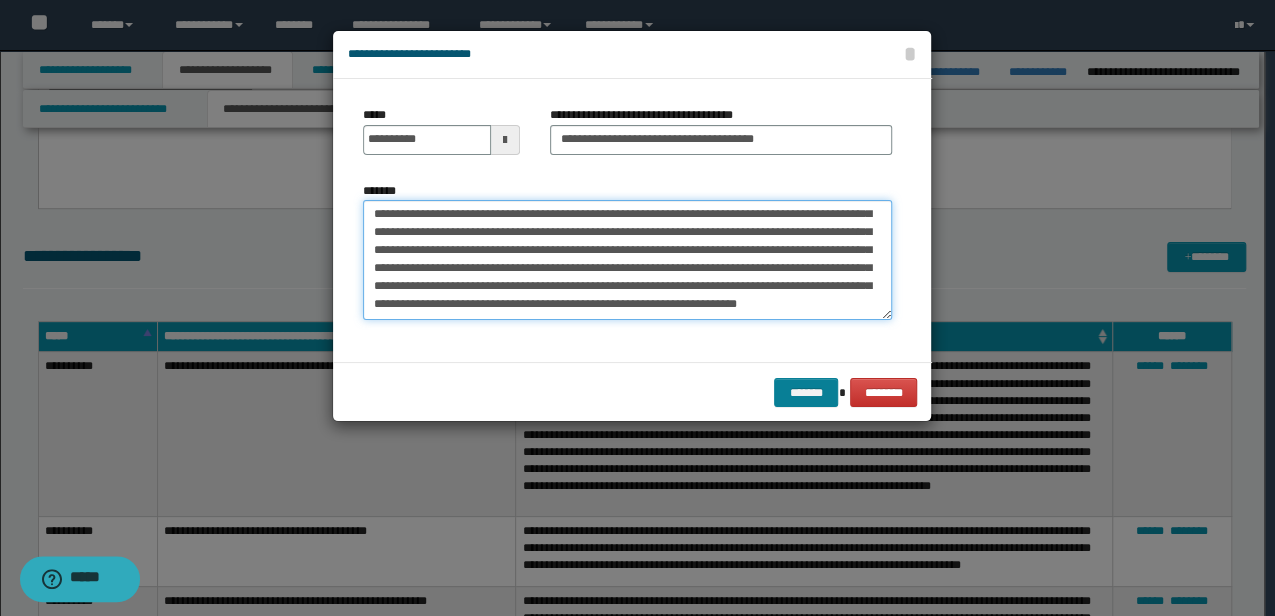 type on "**********" 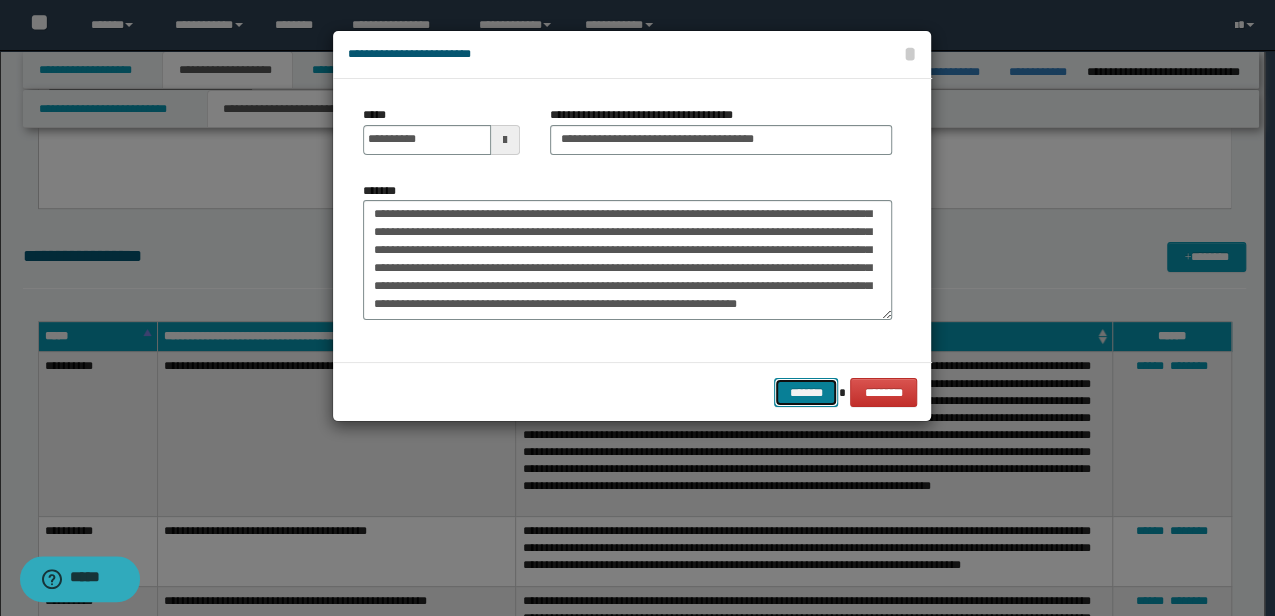 click on "*******" at bounding box center (806, 392) 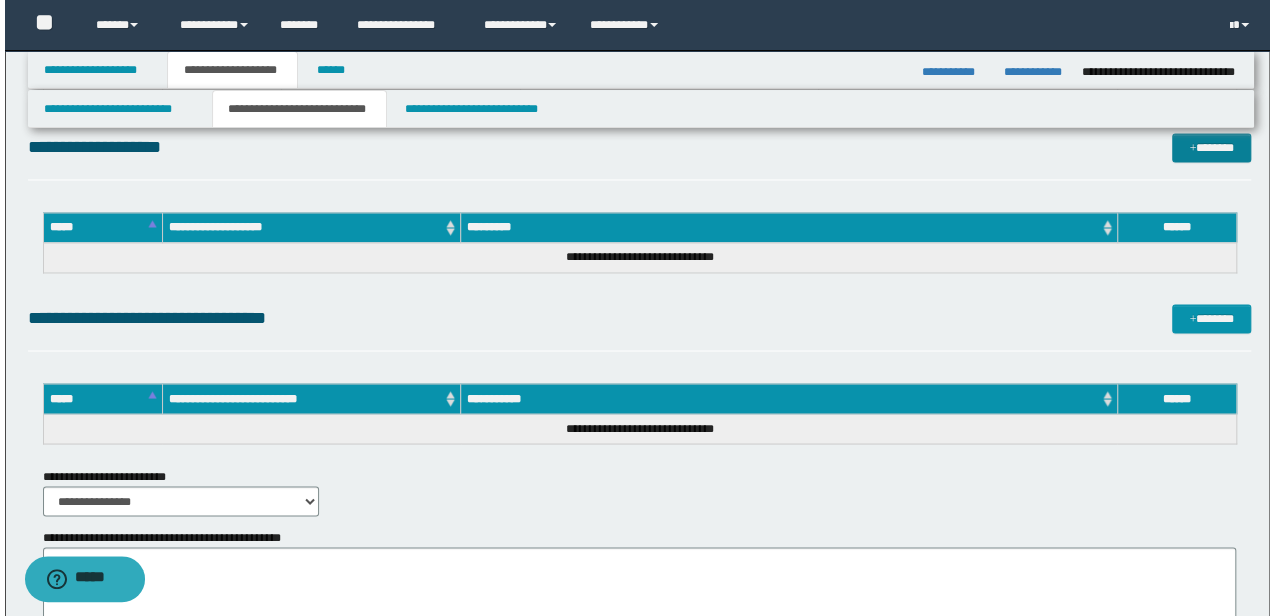 scroll, scrollTop: 1400, scrollLeft: 0, axis: vertical 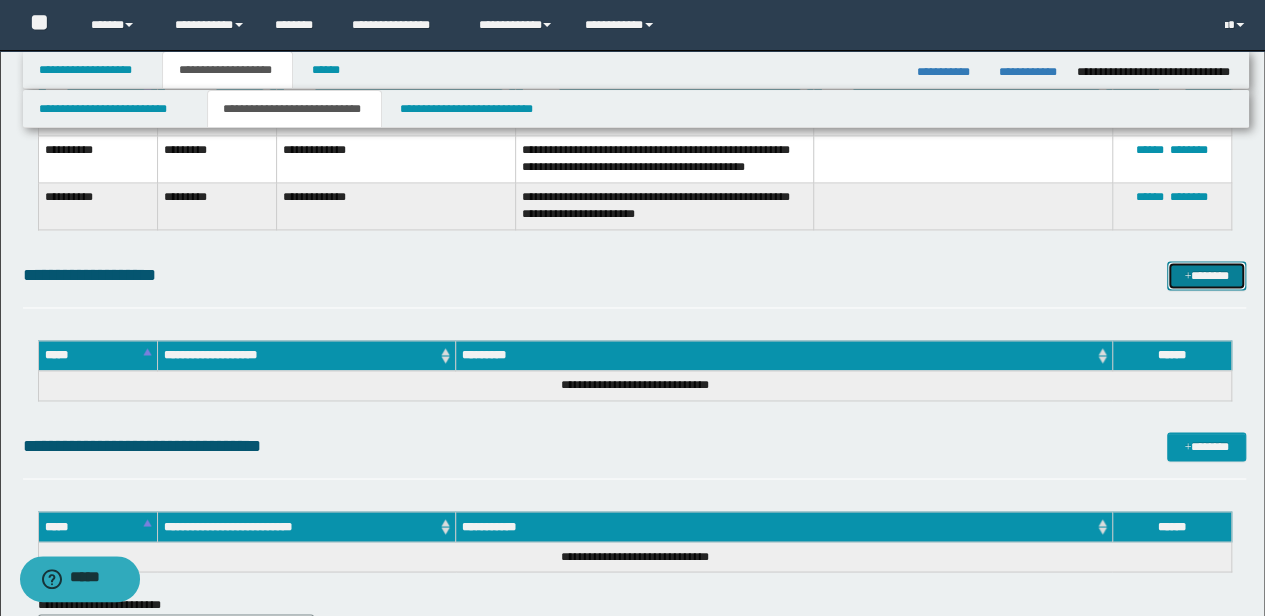 click on "*******" at bounding box center [1206, 275] 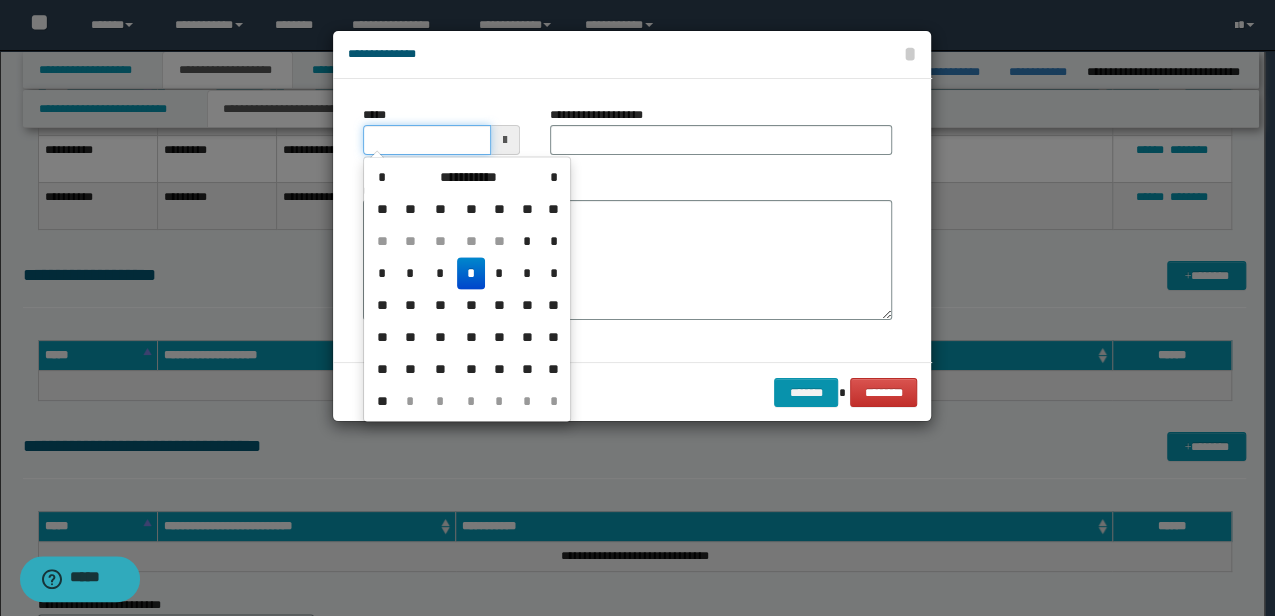 drag, startPoint x: 424, startPoint y: 149, endPoint x: 231, endPoint y: 149, distance: 193 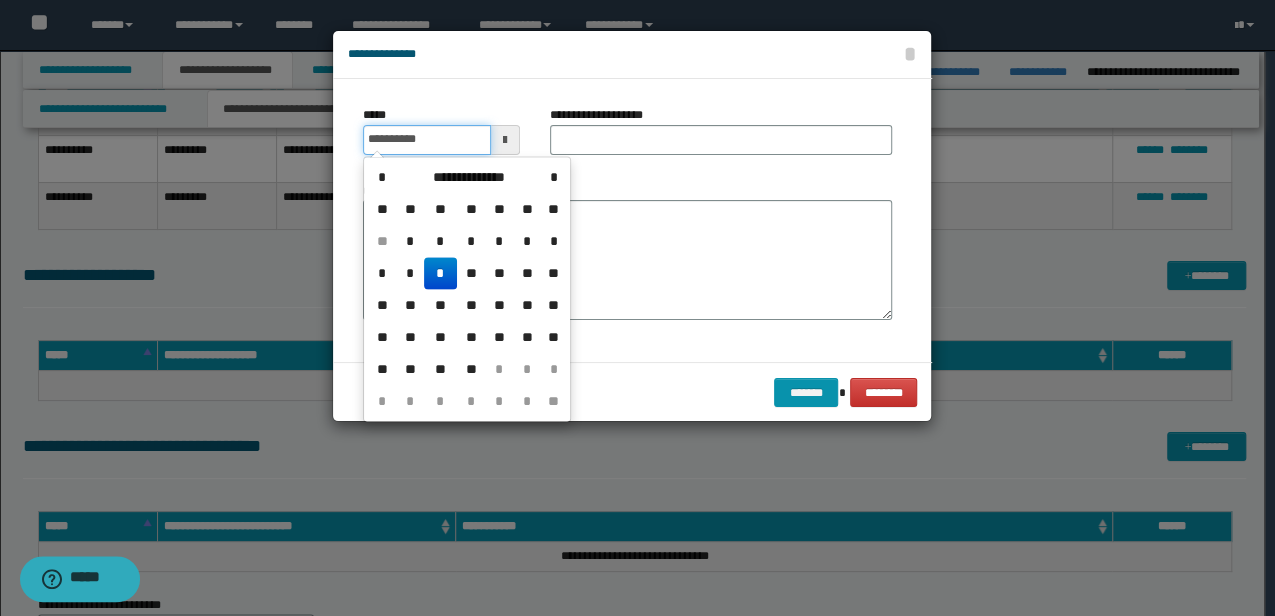 drag, startPoint x: 456, startPoint y: 139, endPoint x: 384, endPoint y: 136, distance: 72.06247 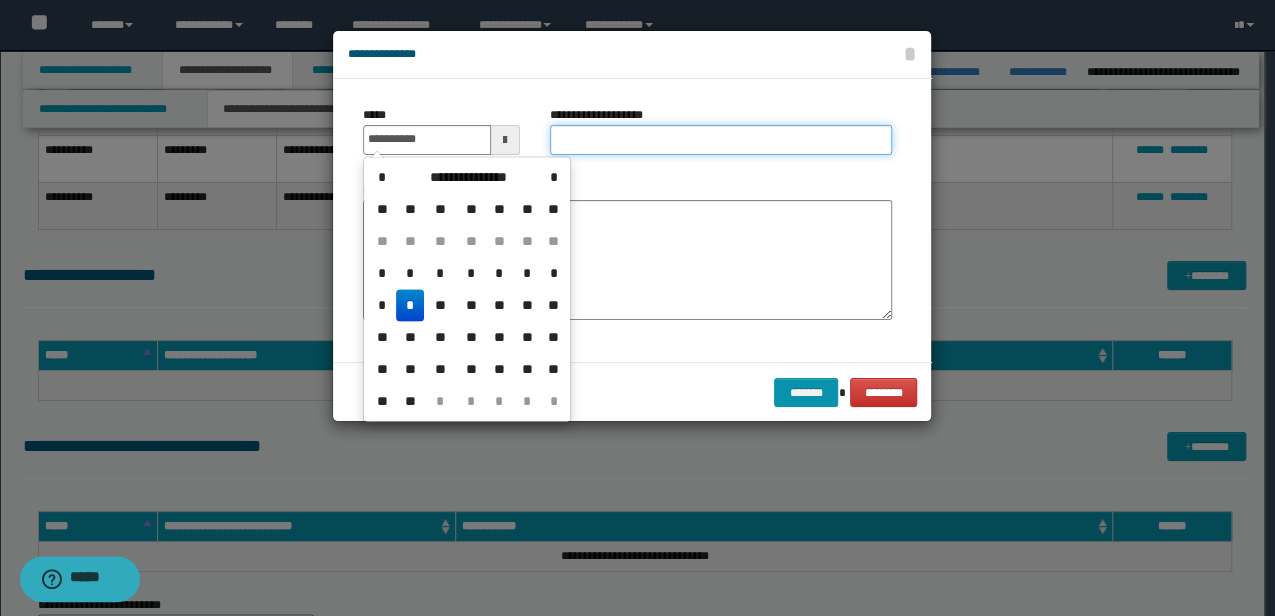 type on "**********" 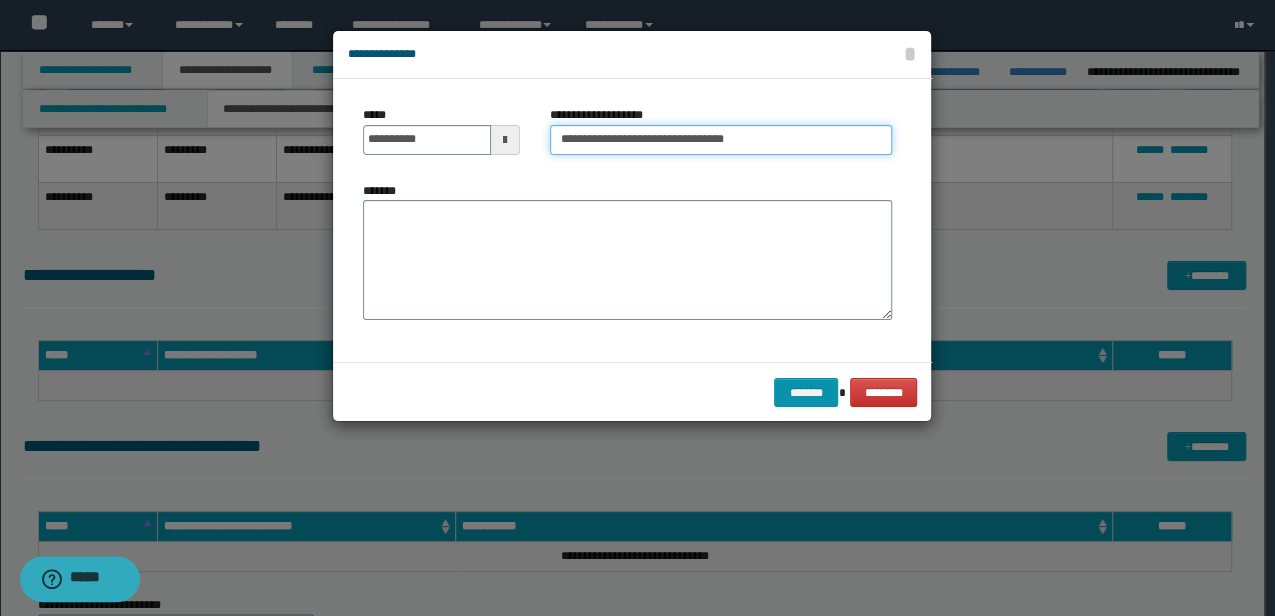 type on "**********" 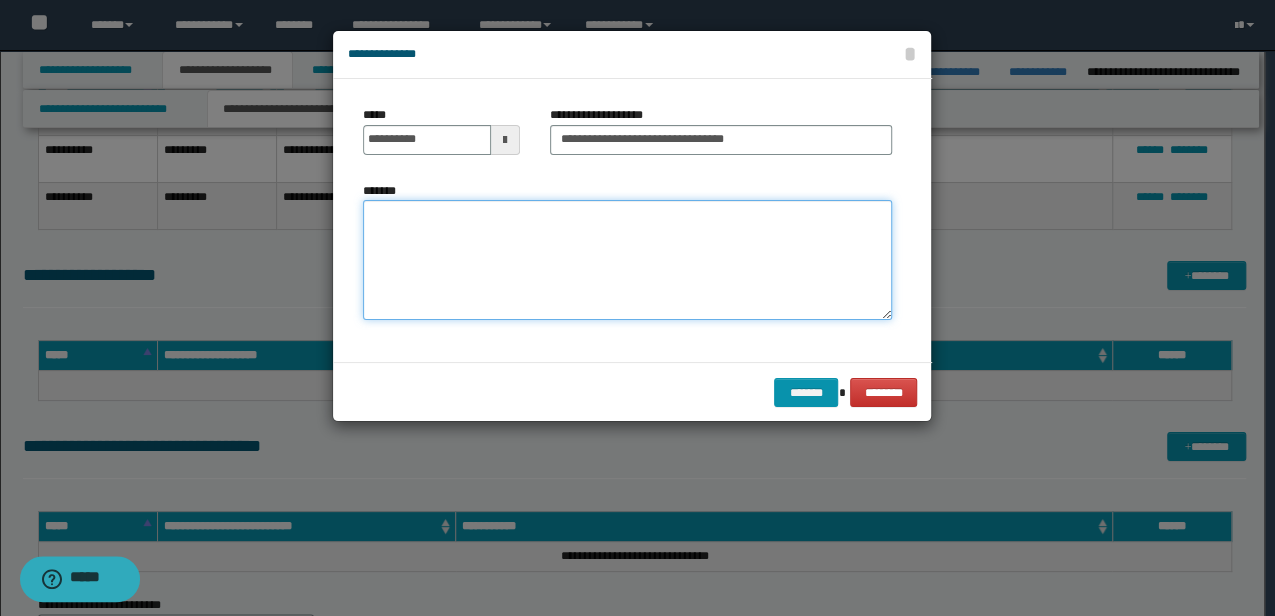 click on "*******" at bounding box center [627, 260] 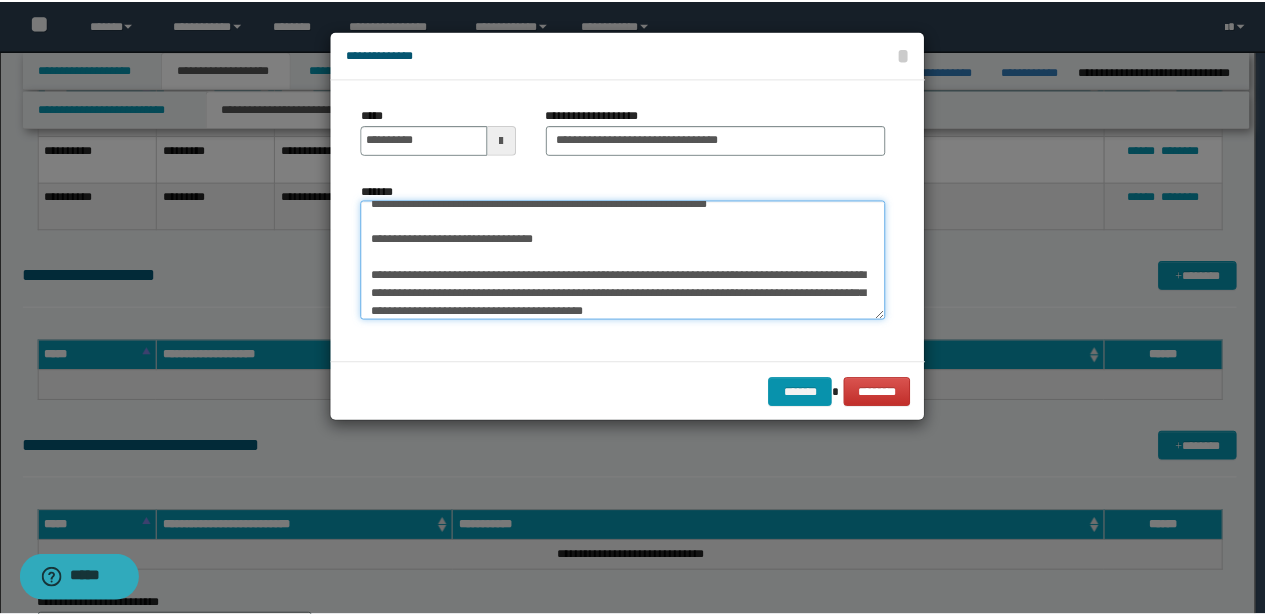 scroll, scrollTop: 0, scrollLeft: 0, axis: both 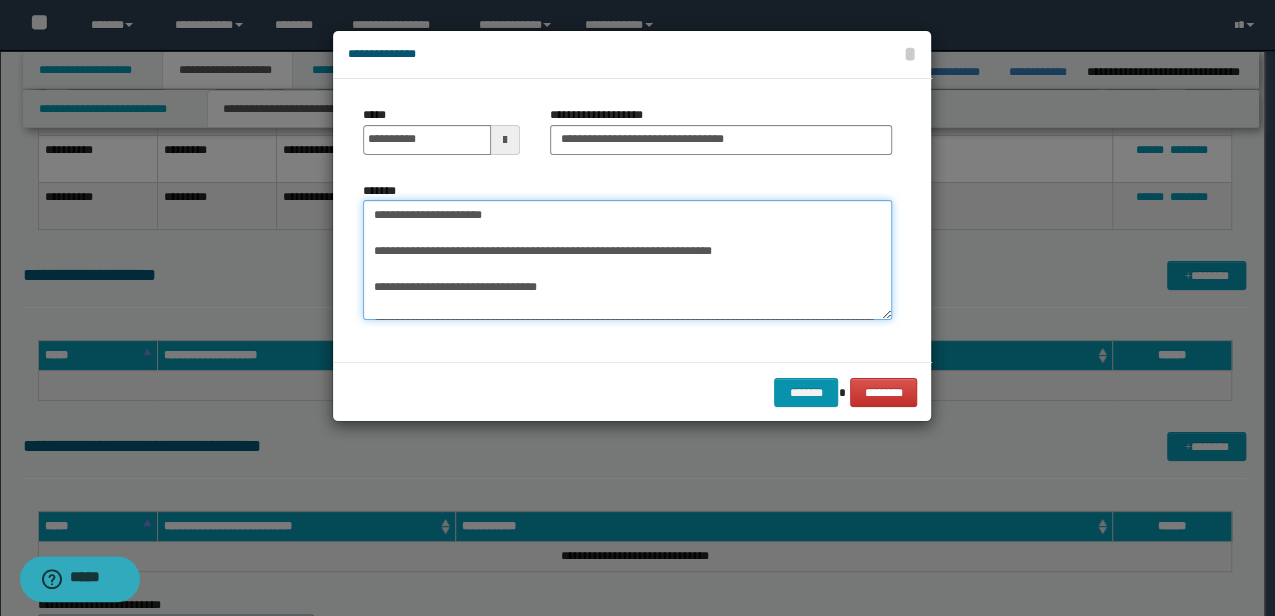 click on "**********" at bounding box center [627, 259] 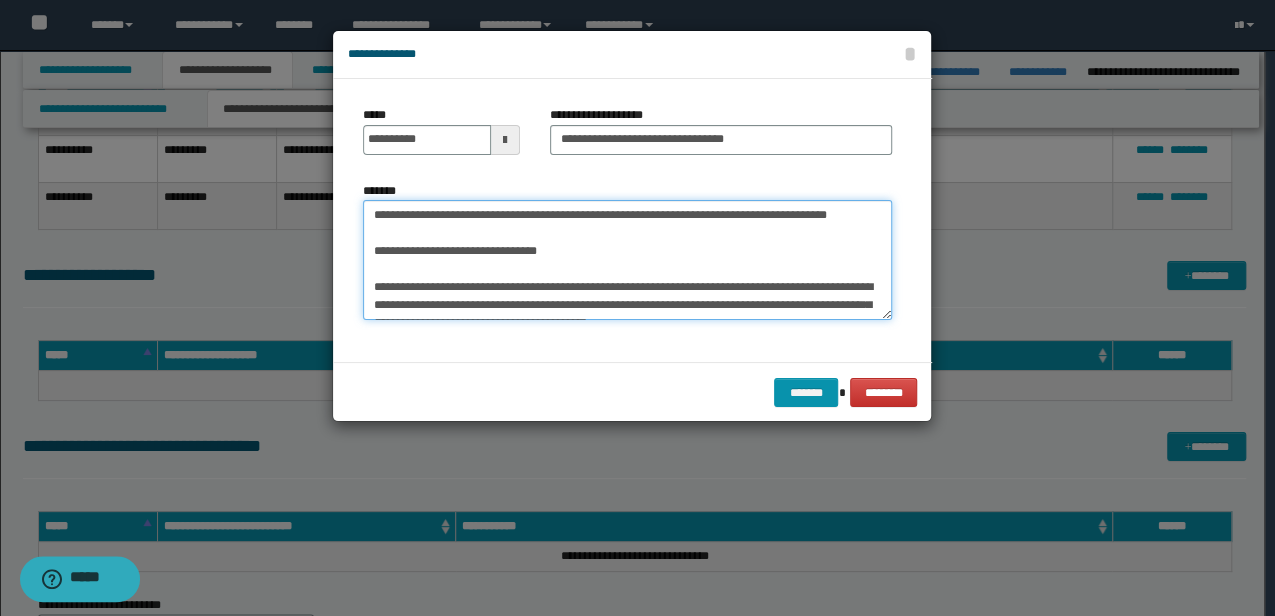 click on "**********" at bounding box center [627, 259] 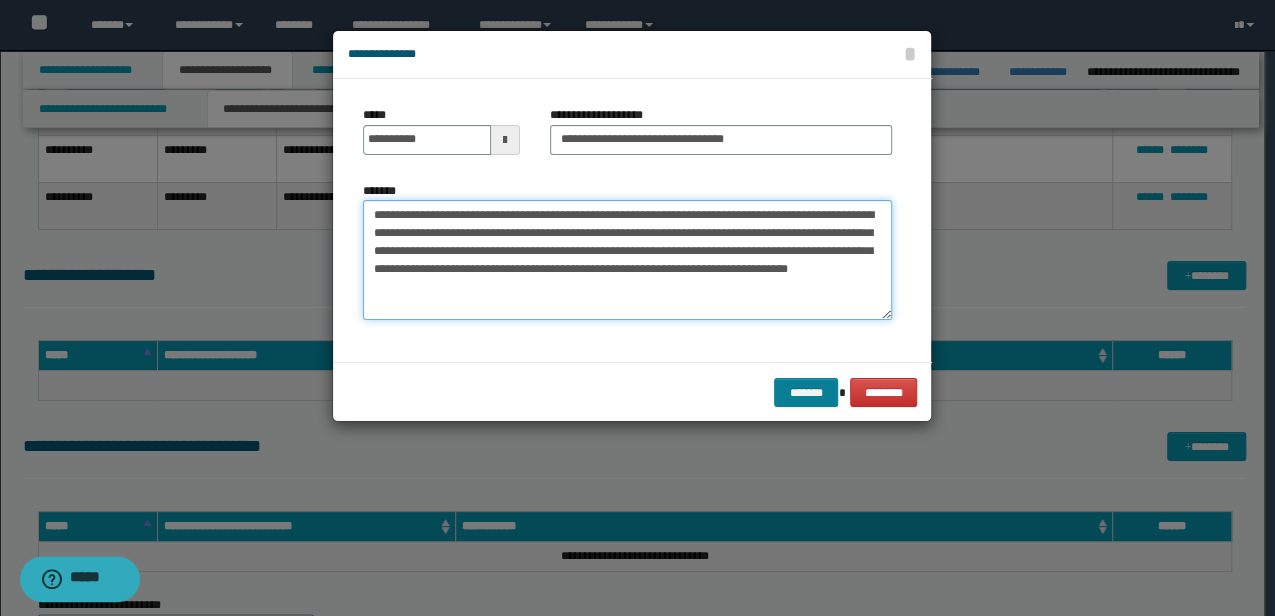 type on "**********" 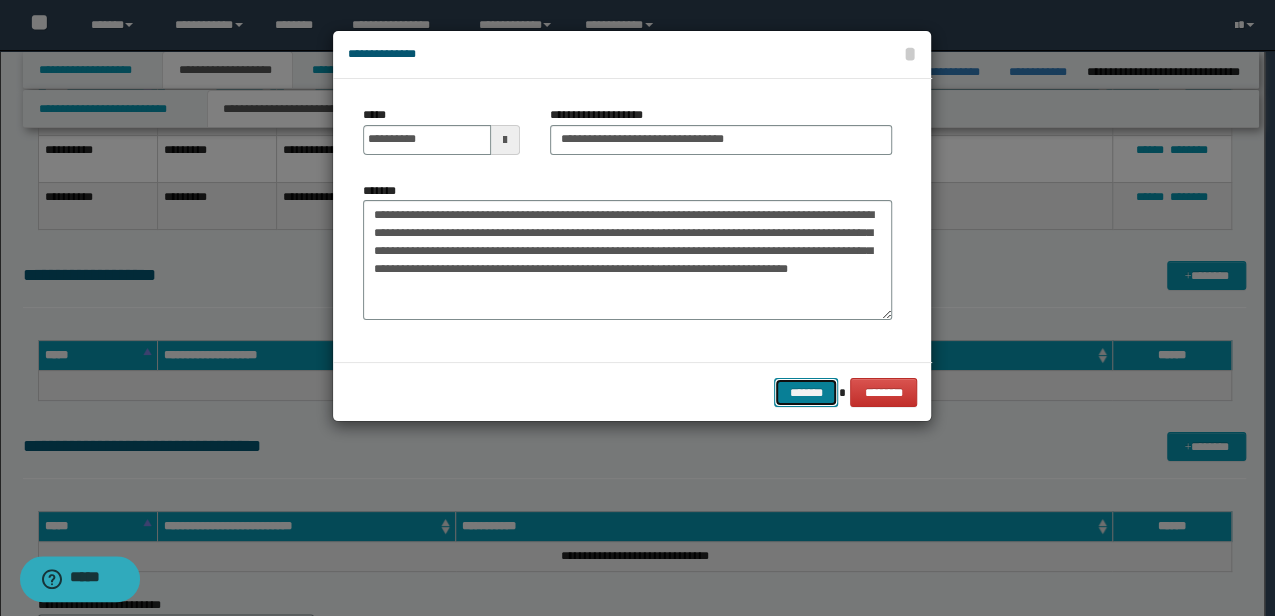 click on "*******" at bounding box center [806, 392] 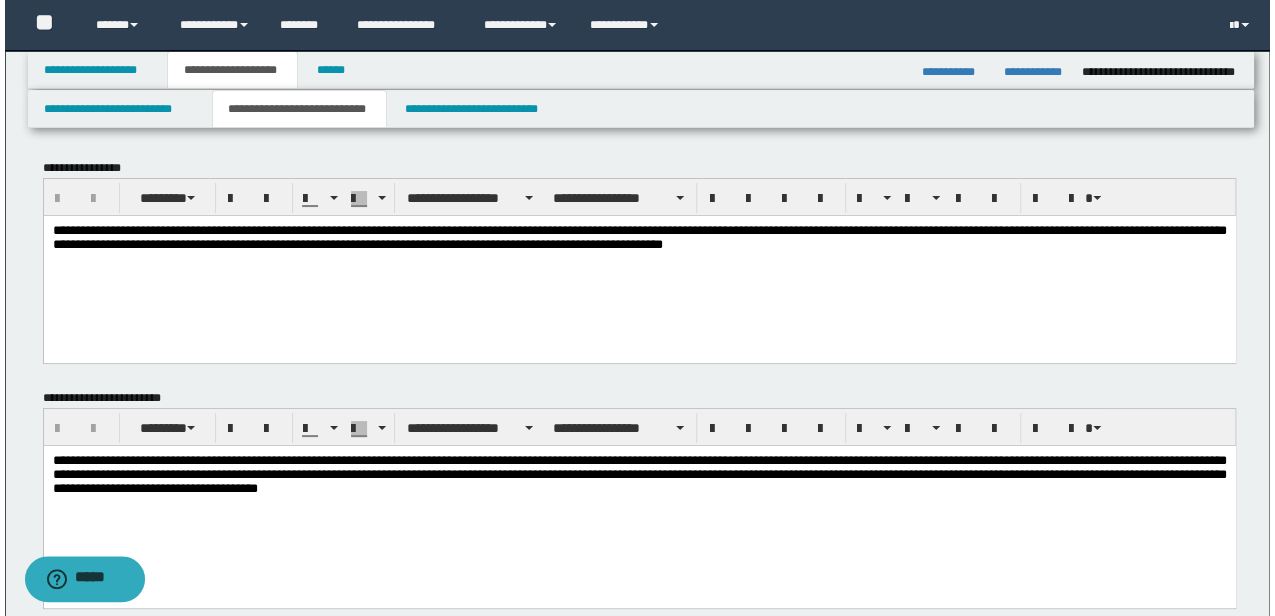 scroll, scrollTop: 333, scrollLeft: 0, axis: vertical 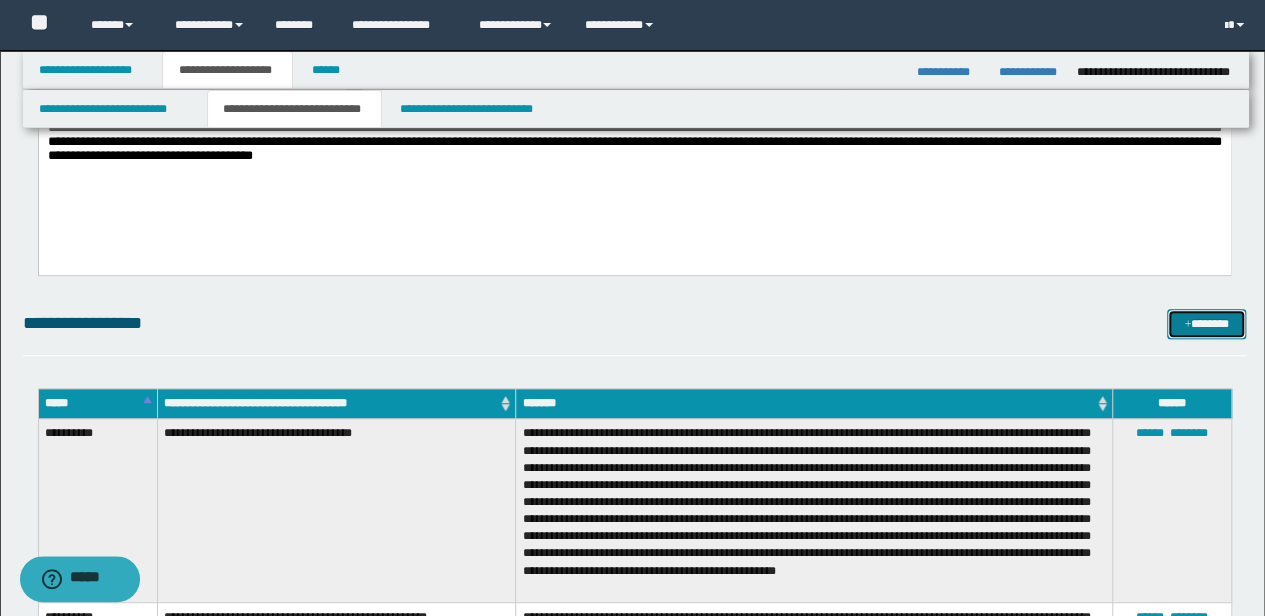 click at bounding box center (1187, 325) 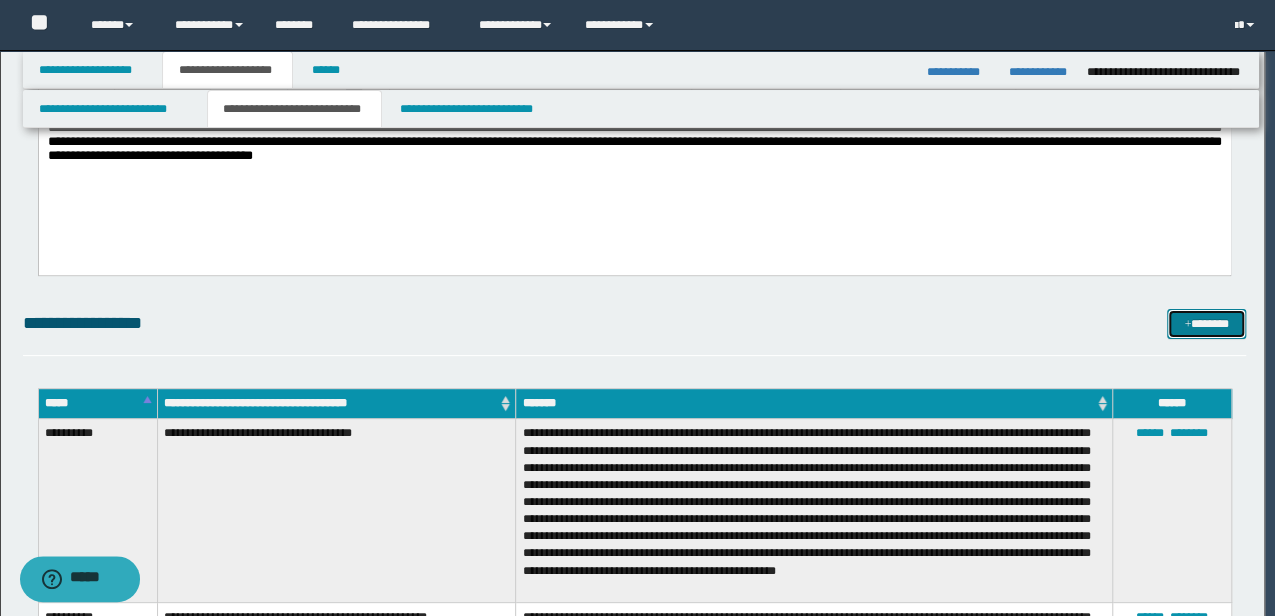 scroll, scrollTop: 0, scrollLeft: 0, axis: both 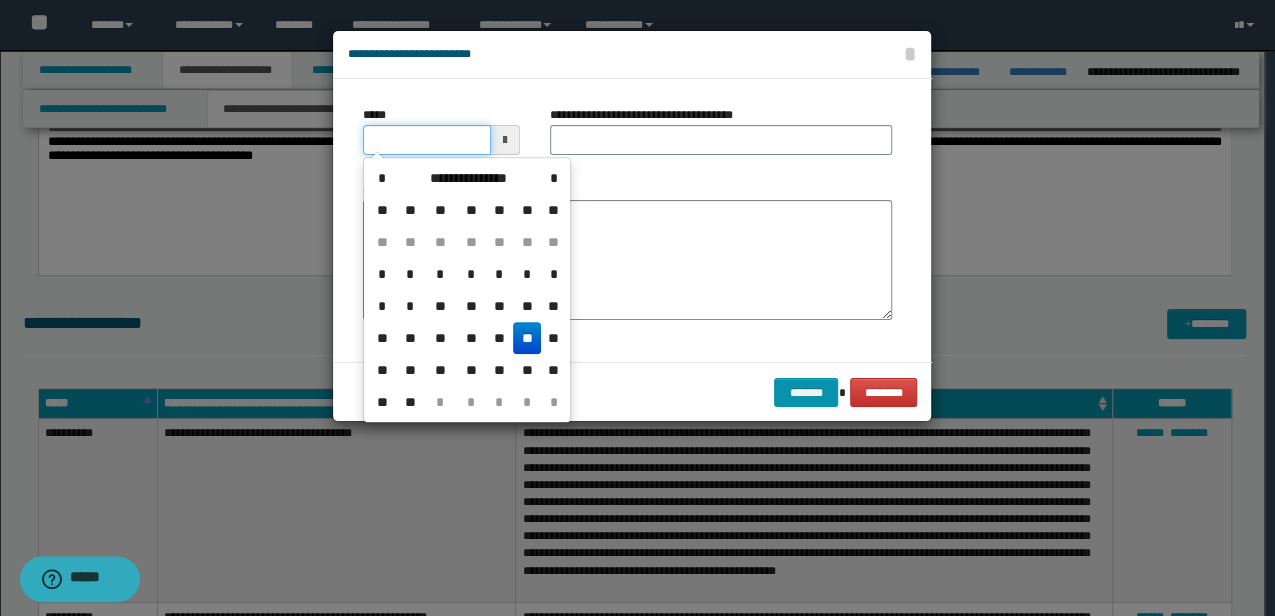 drag, startPoint x: 364, startPoint y: 148, endPoint x: 246, endPoint y: 158, distance: 118.42297 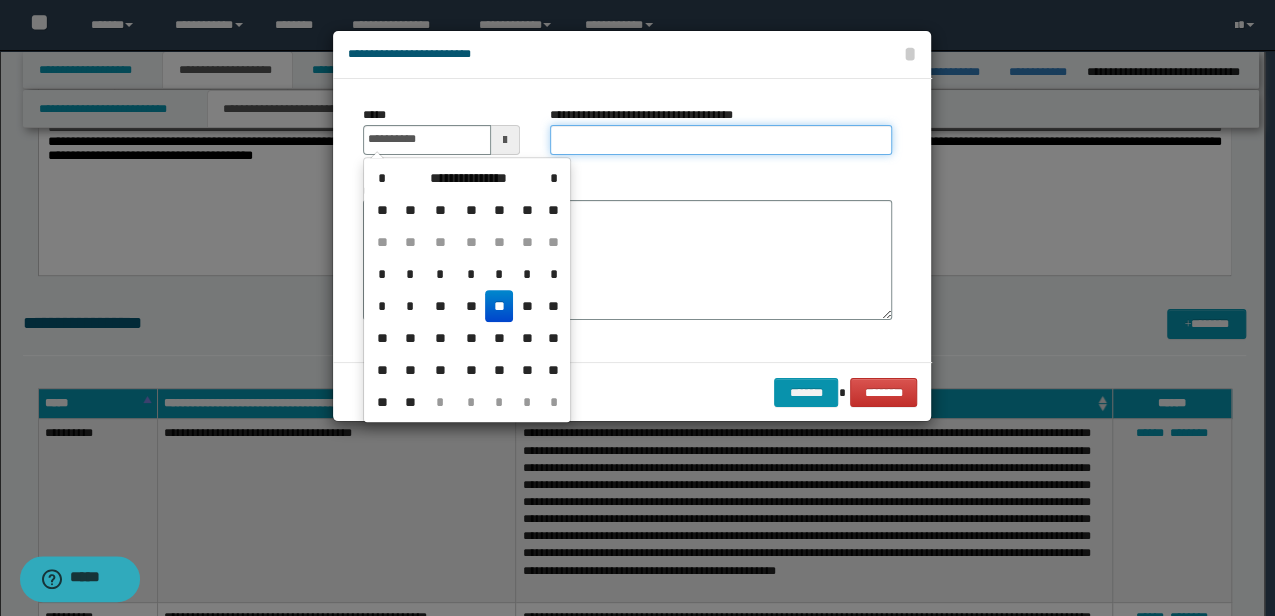 type on "**********" 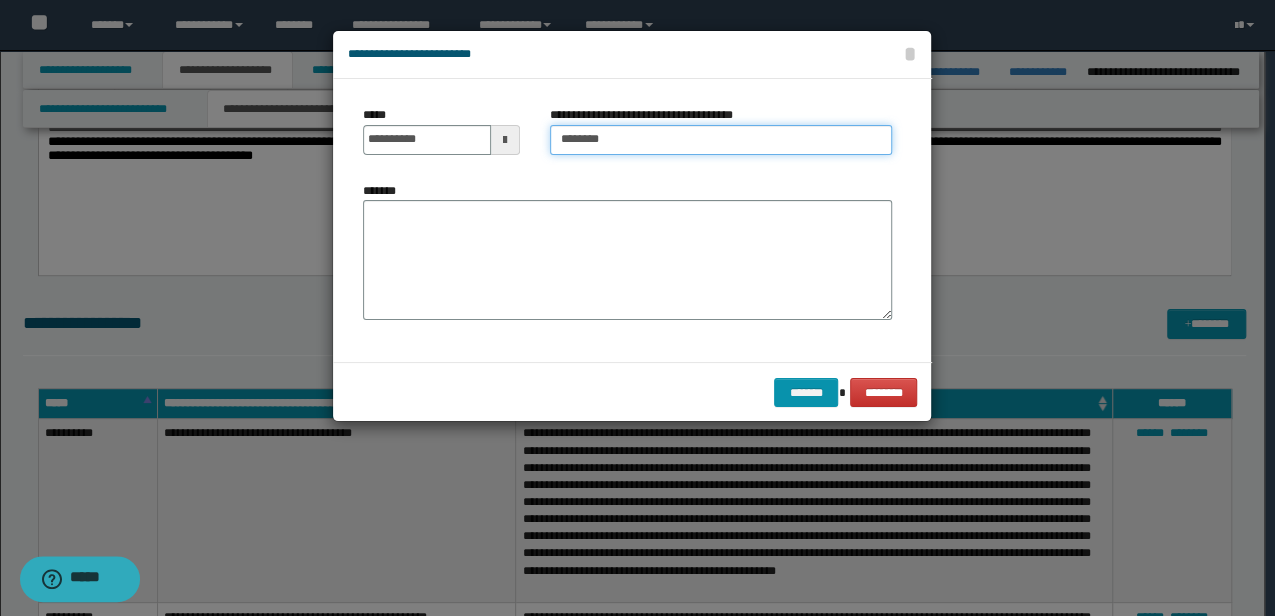 type on "**********" 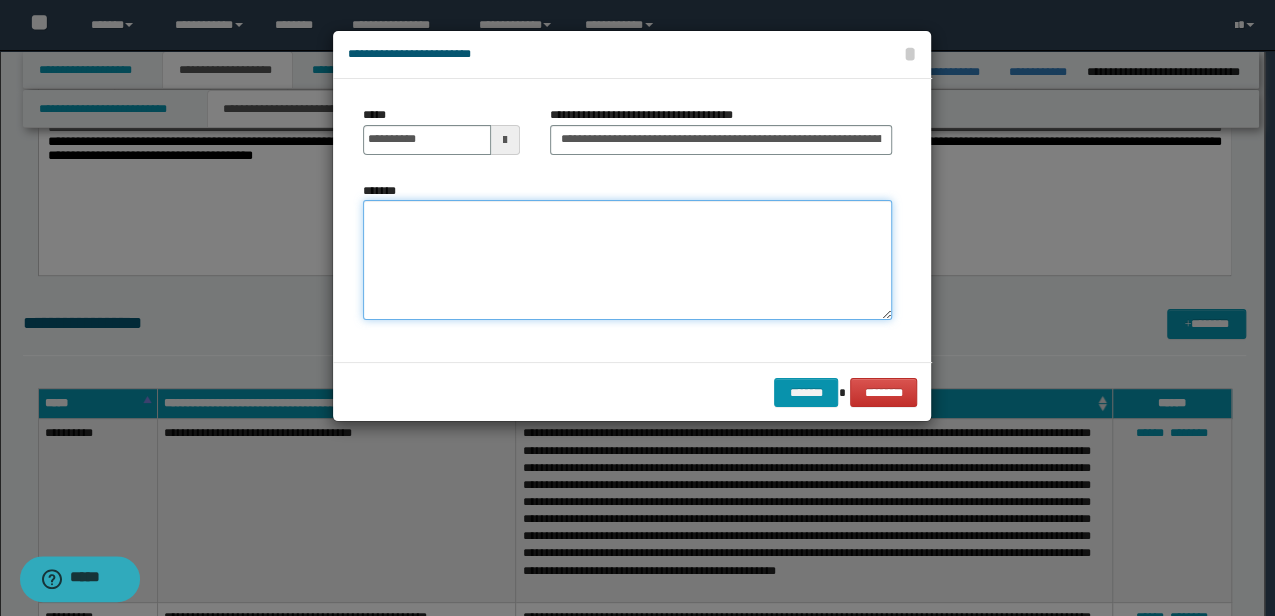 click on "*******" at bounding box center (627, 259) 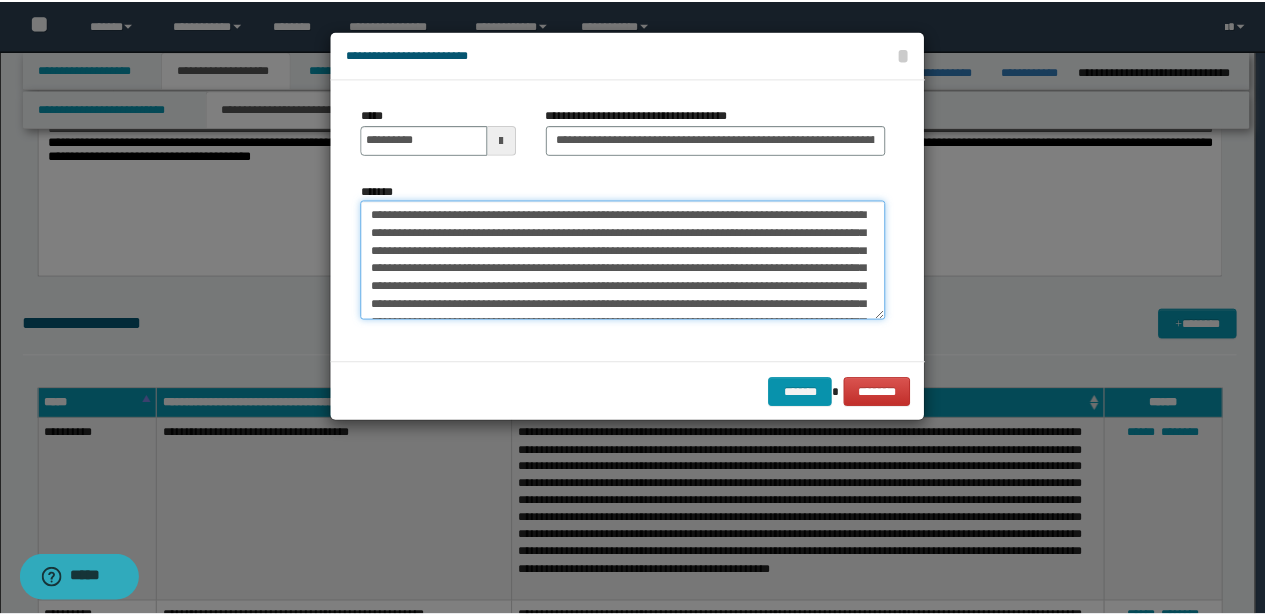scroll, scrollTop: 678, scrollLeft: 0, axis: vertical 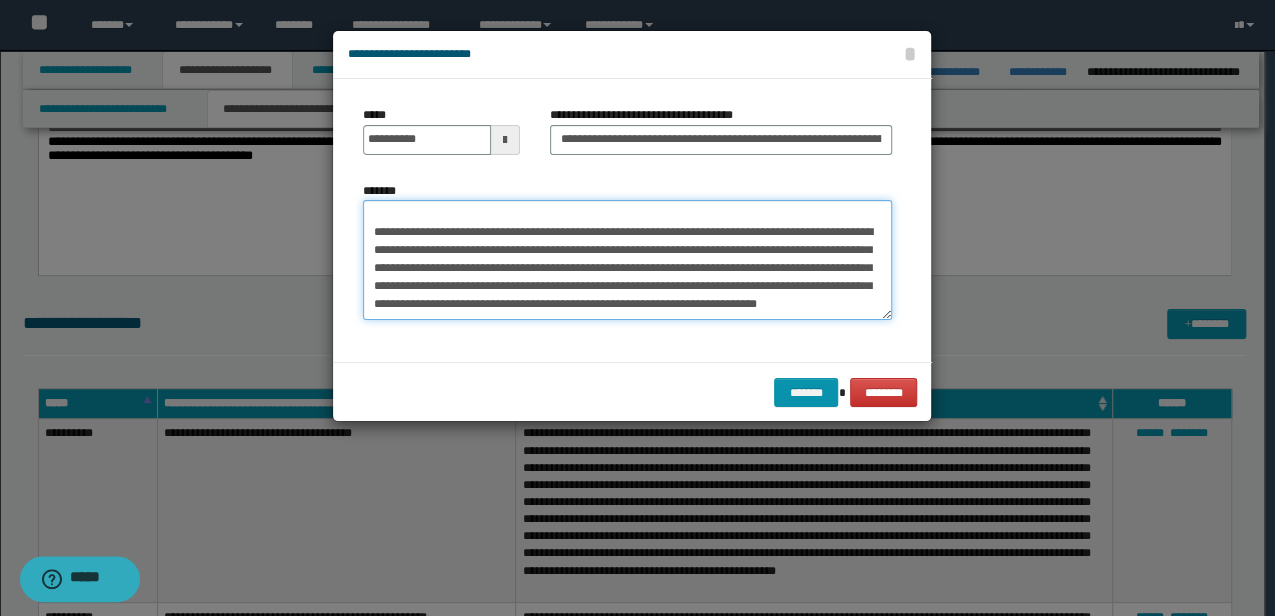 click on "*******" at bounding box center [627, 259] 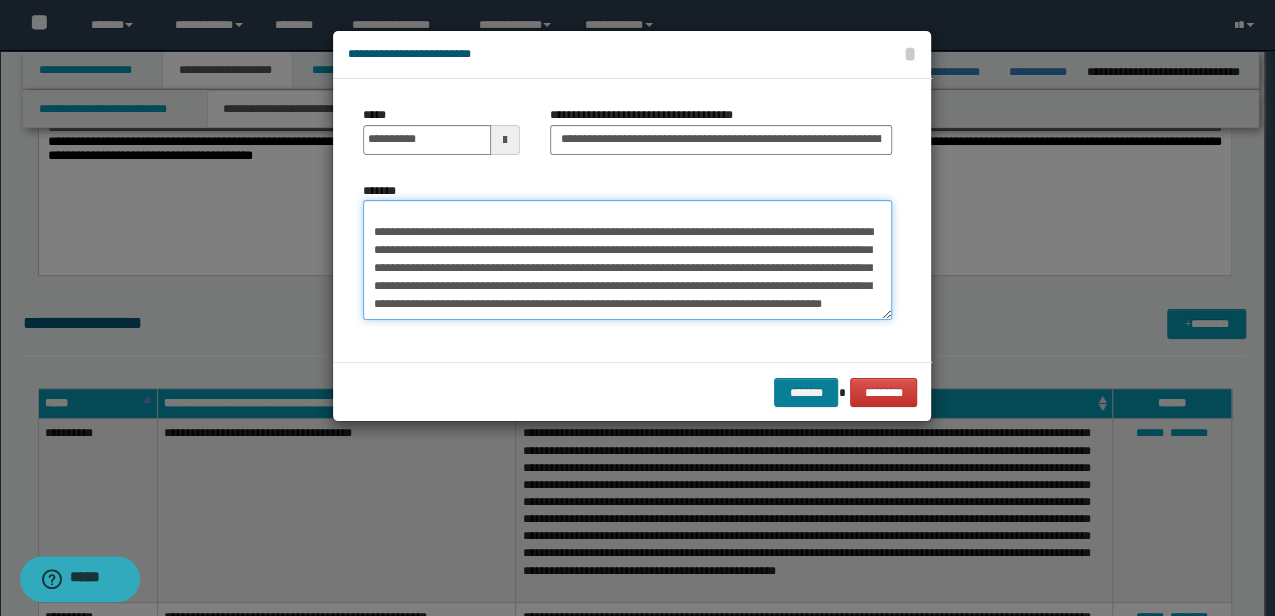 type on "**********" 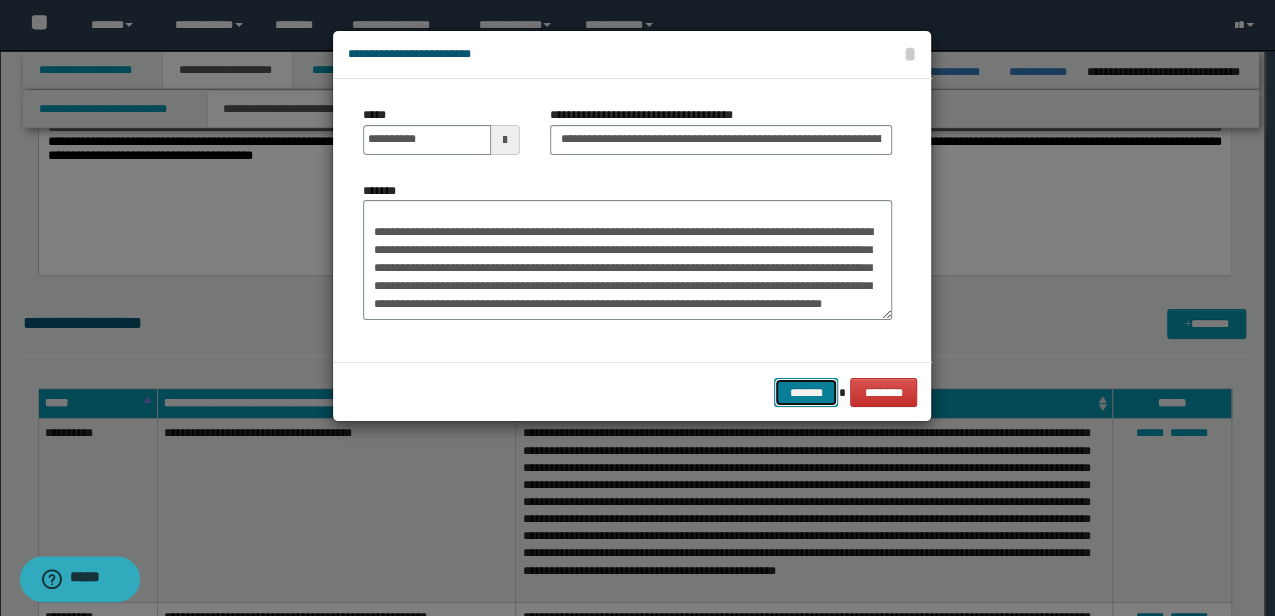 click on "*******" at bounding box center [806, 392] 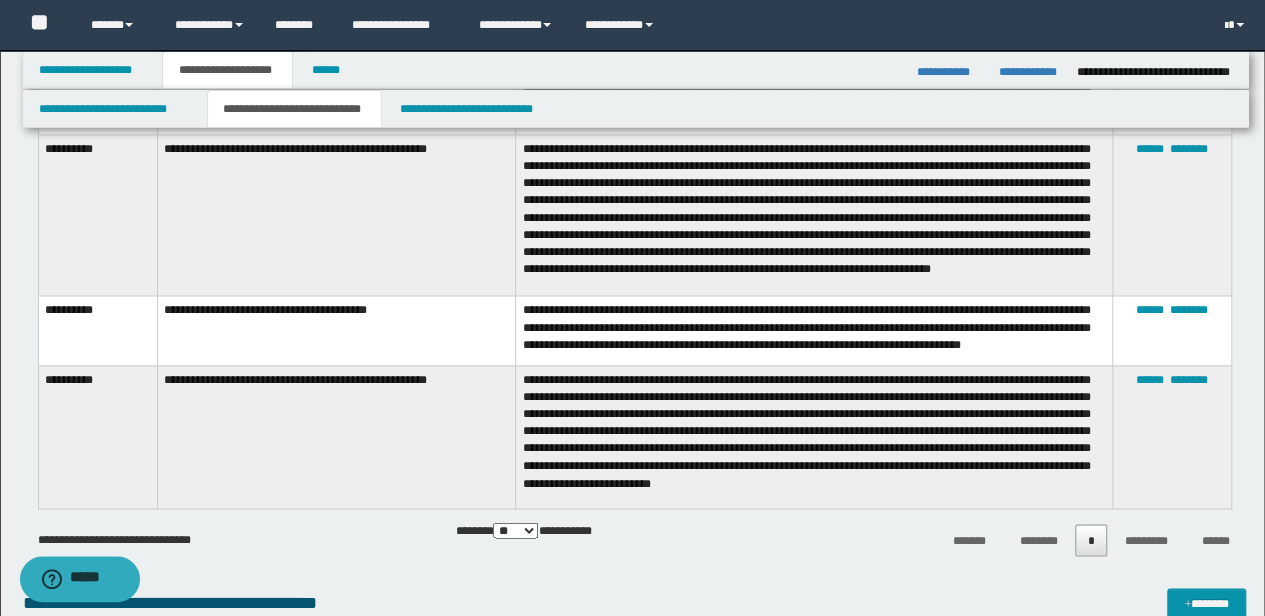 scroll, scrollTop: 1794, scrollLeft: 0, axis: vertical 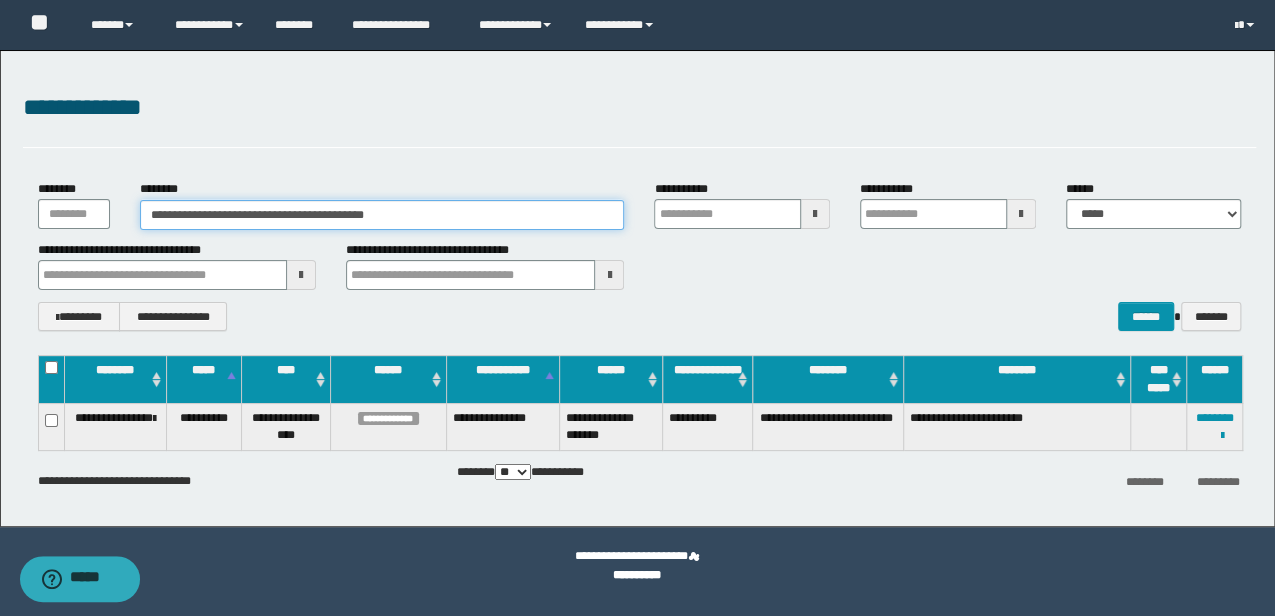 click on "**********" at bounding box center [637, 308] 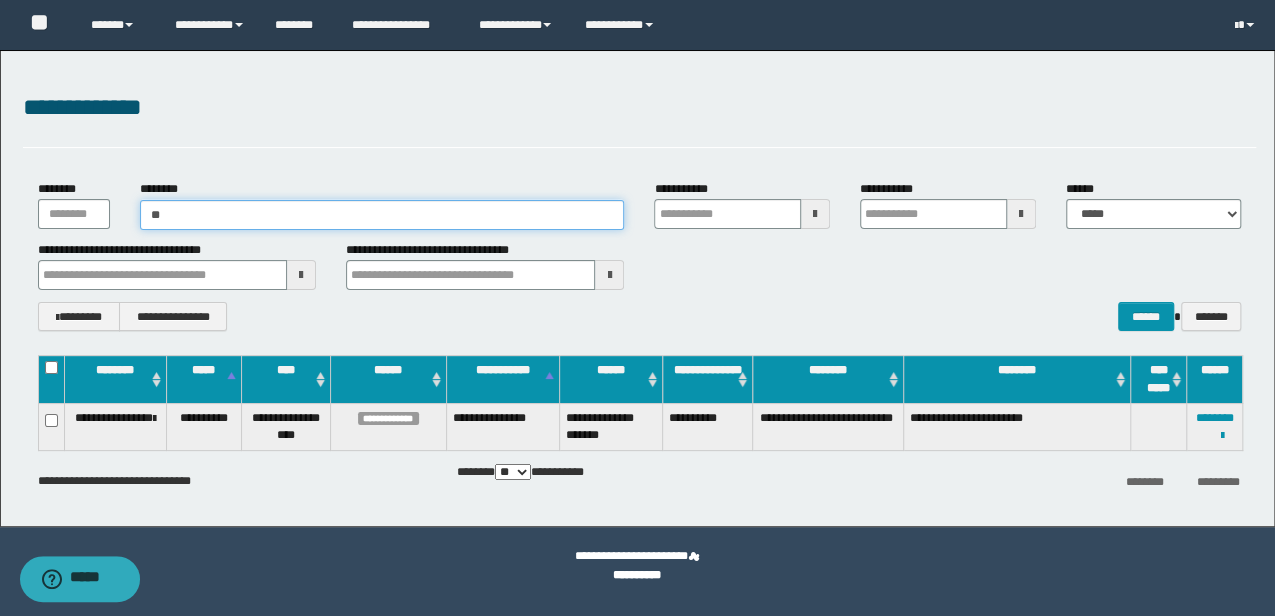 type on "*" 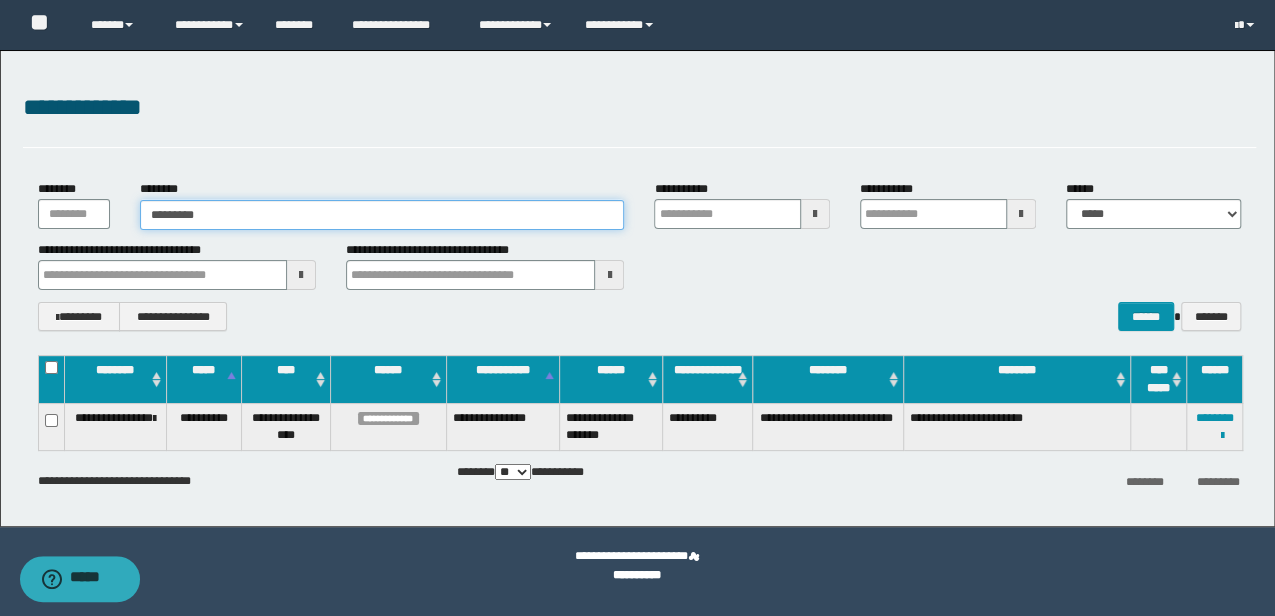type on "*********" 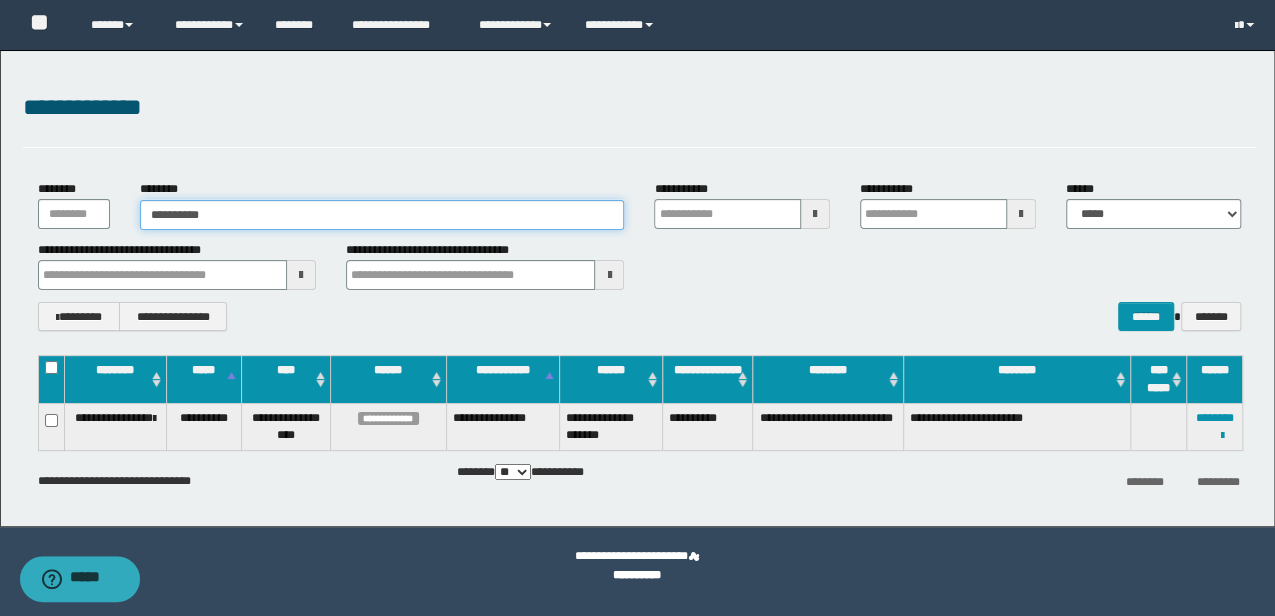type on "*********" 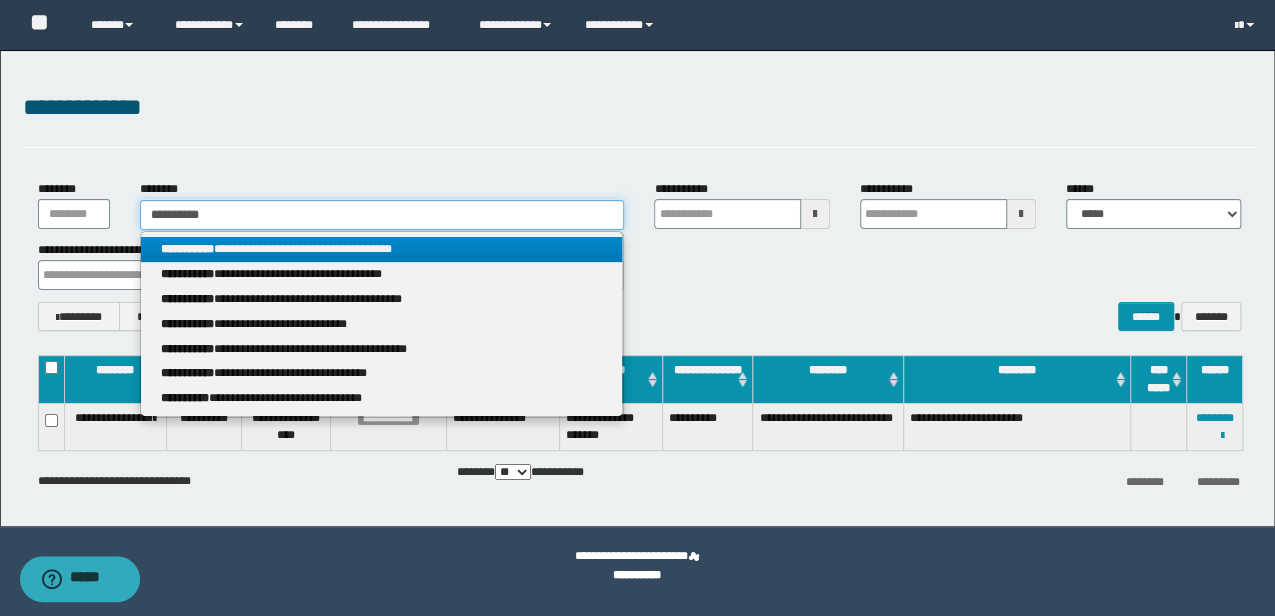 drag, startPoint x: -3, startPoint y: 188, endPoint x: 0, endPoint y: 156, distance: 32.140316 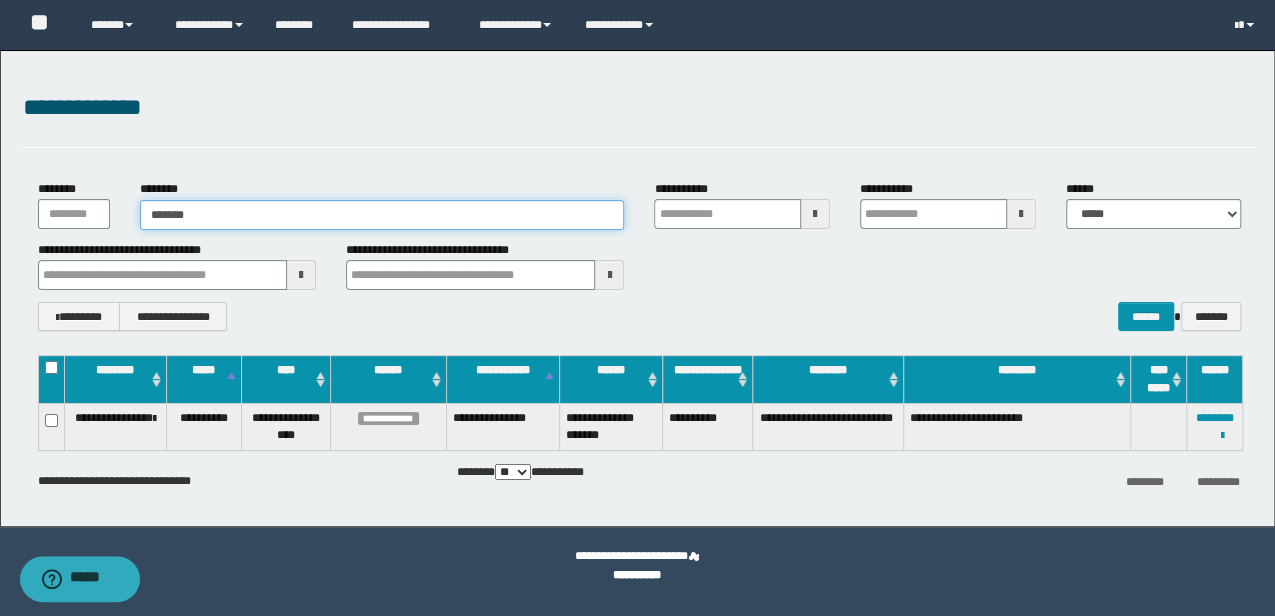 type on "*******" 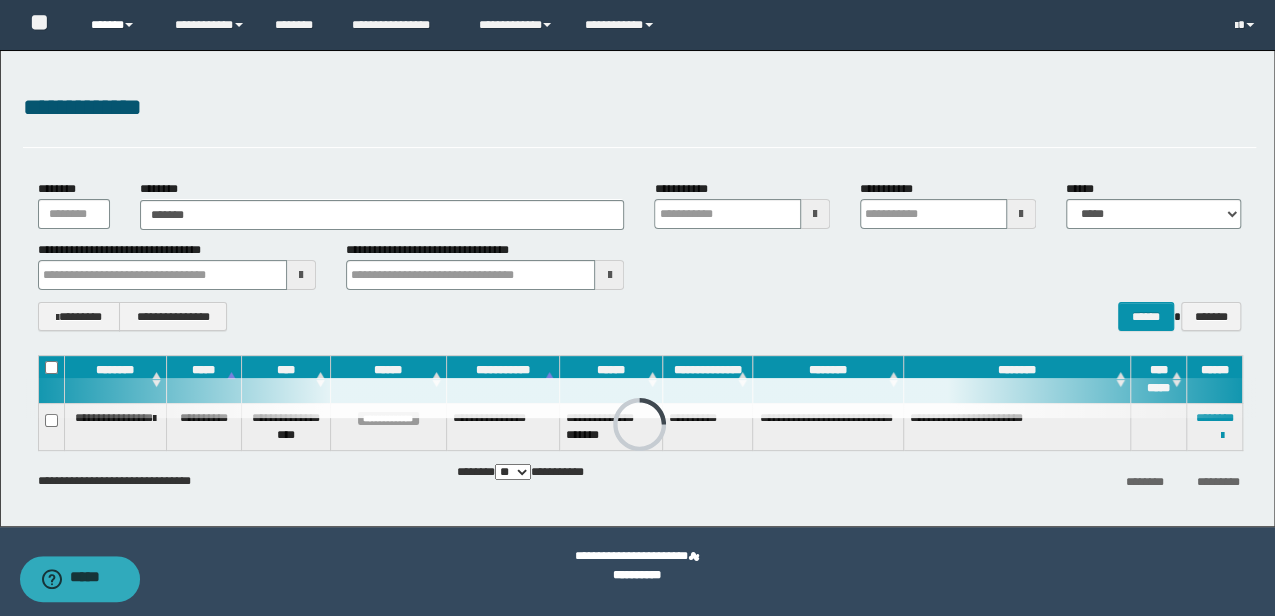 click on "******" at bounding box center [117, 25] 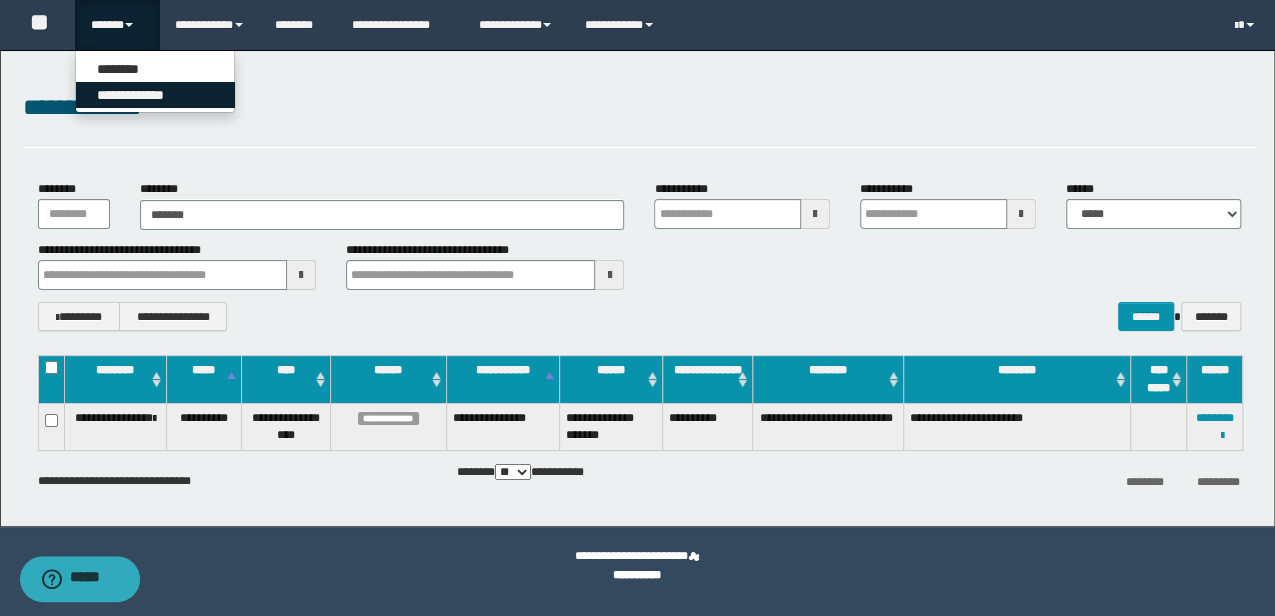 click on "**********" at bounding box center (155, 95) 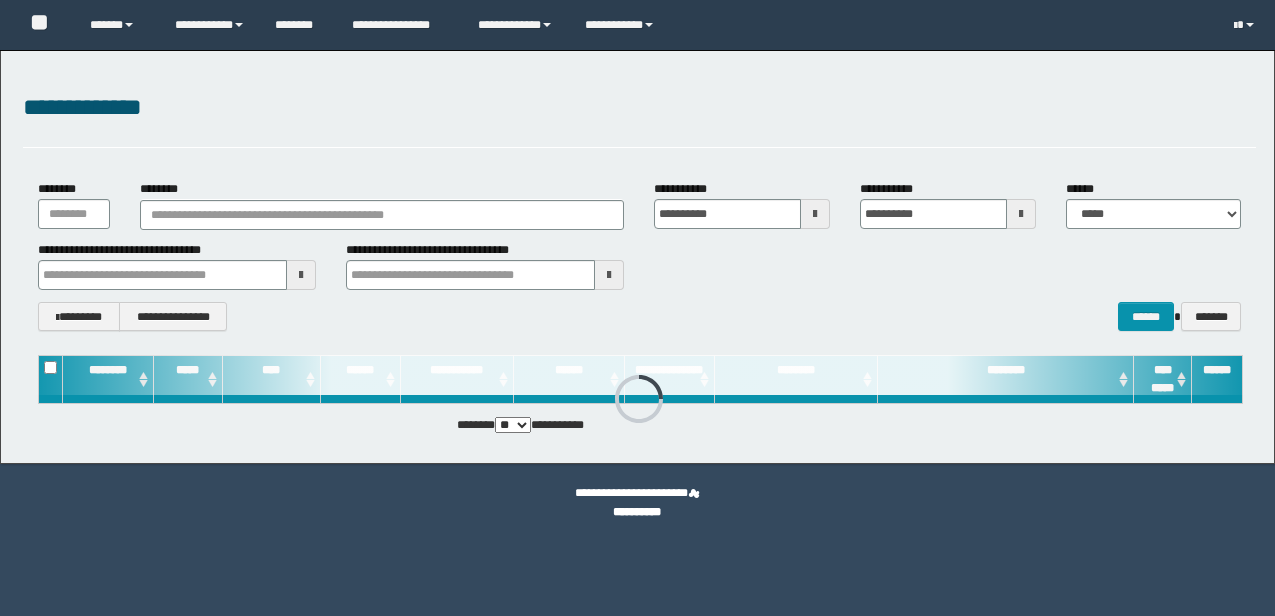 scroll, scrollTop: 0, scrollLeft: 0, axis: both 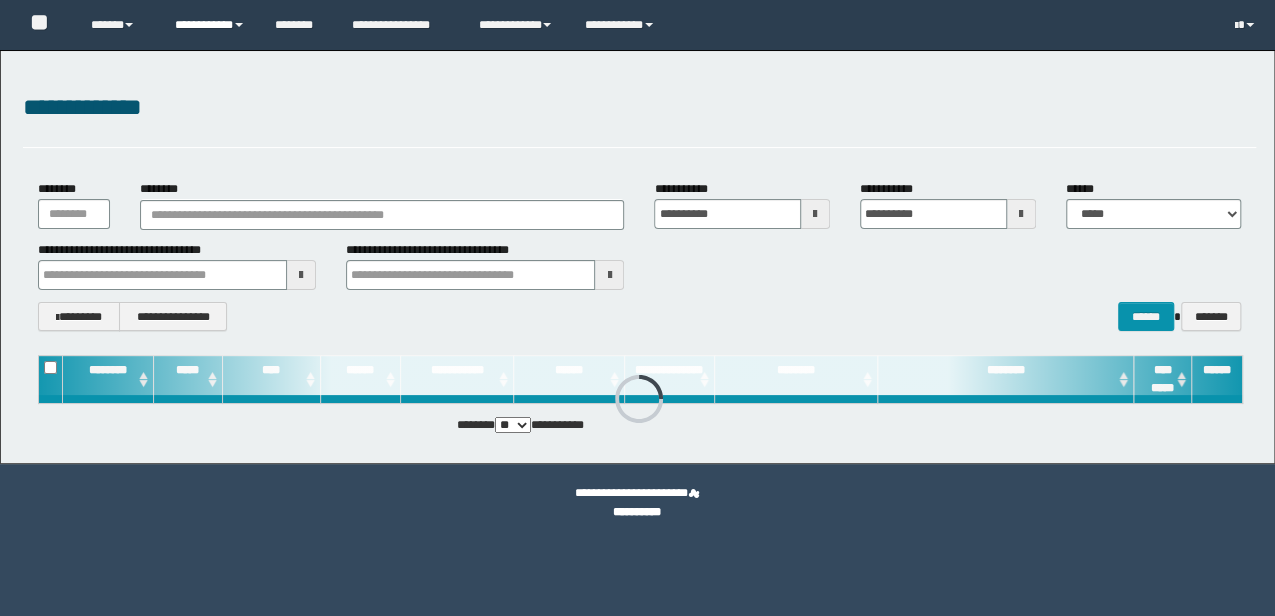 click on "**********" at bounding box center [210, 25] 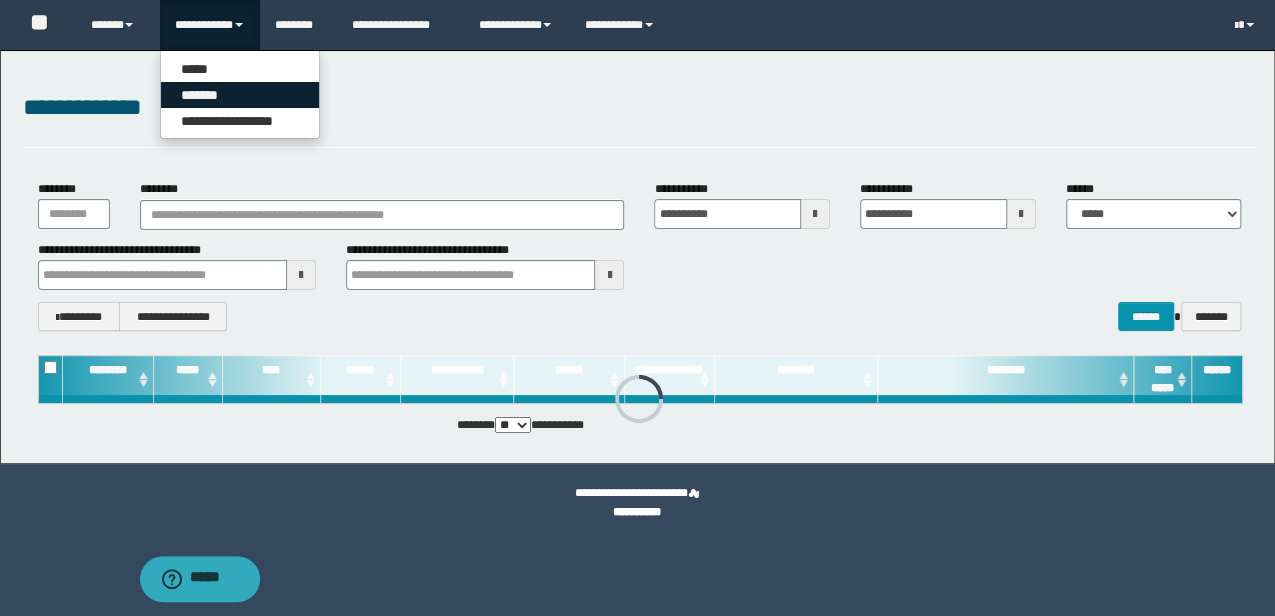 scroll, scrollTop: 0, scrollLeft: 0, axis: both 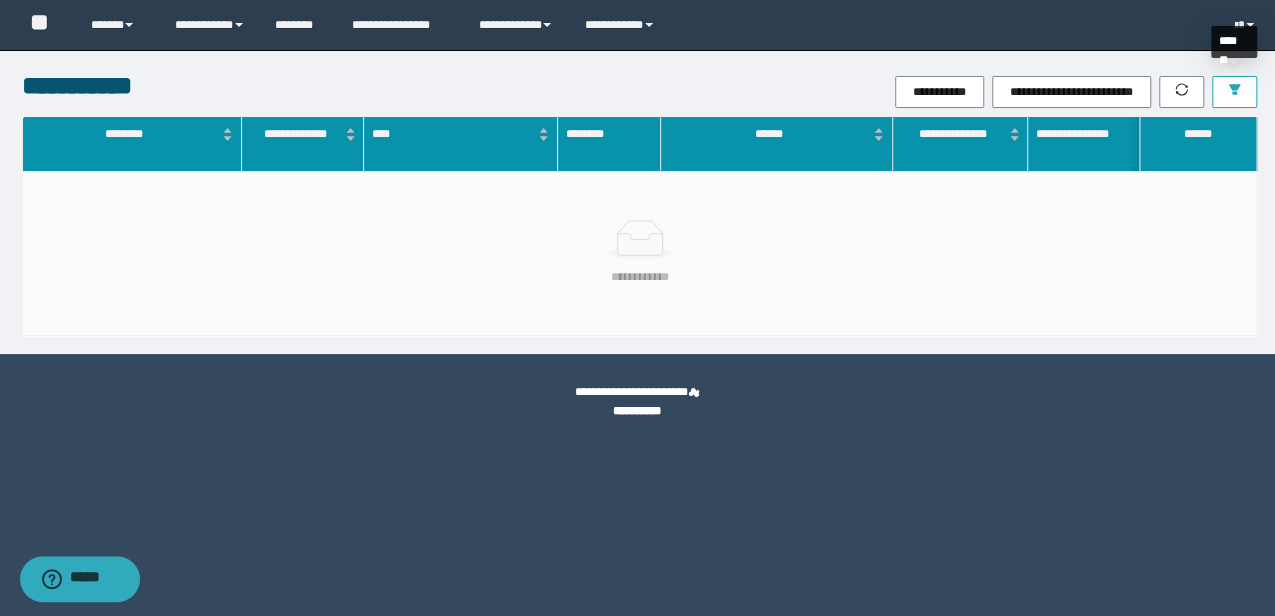 click at bounding box center [1234, 92] 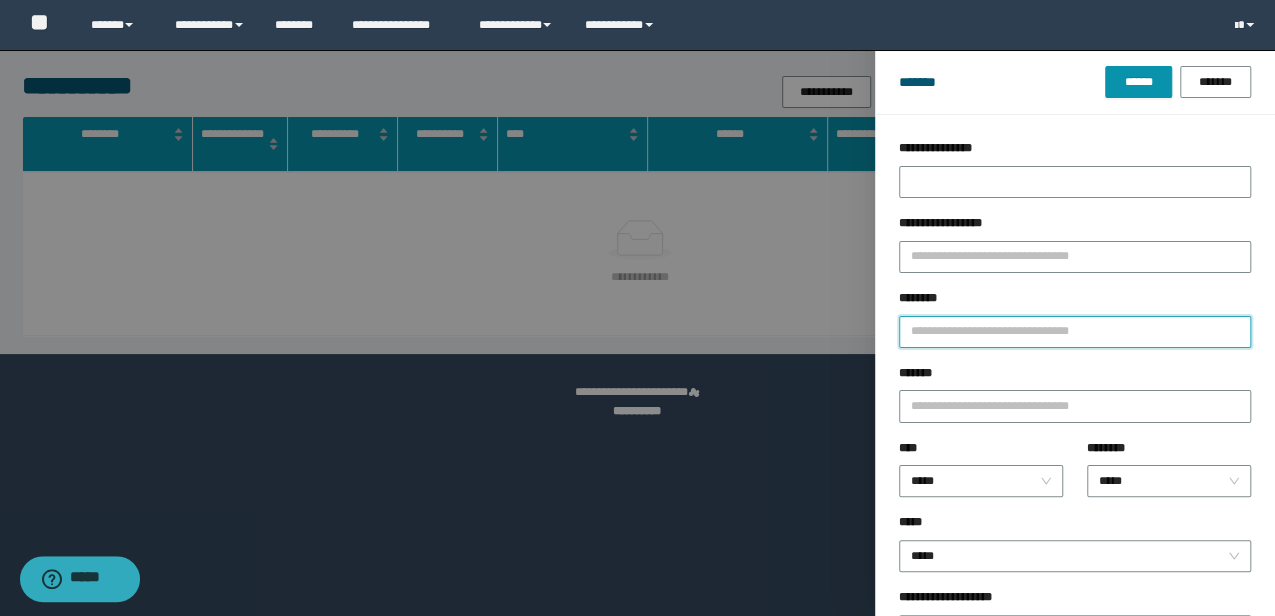 click on "********" at bounding box center [1075, 332] 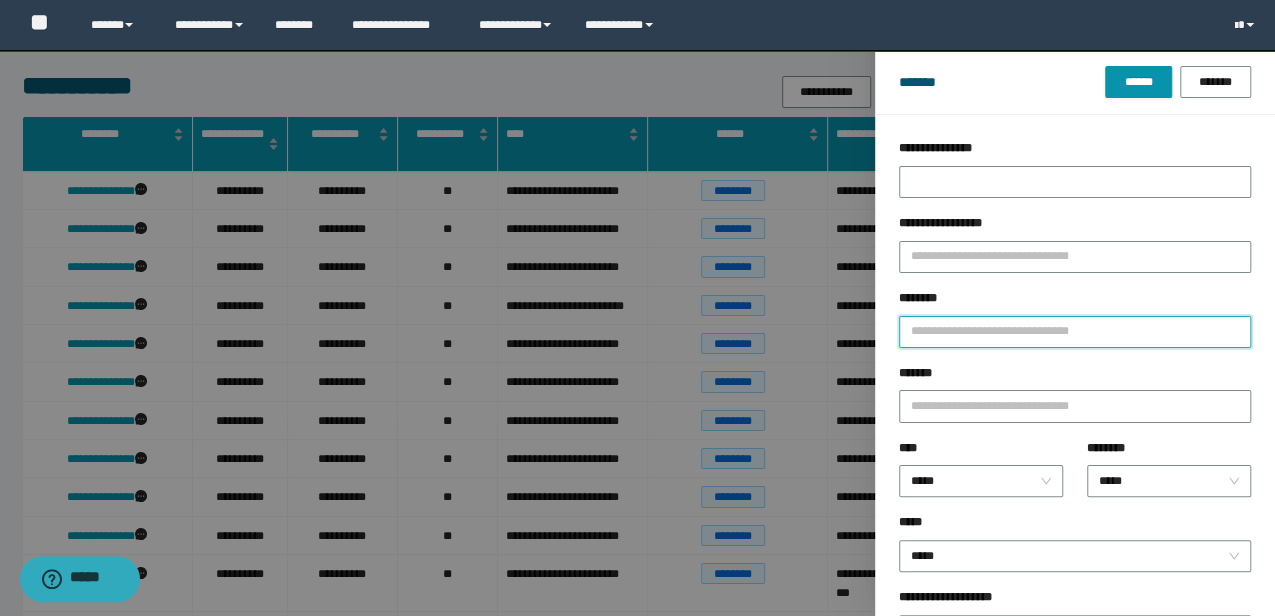 type on "*" 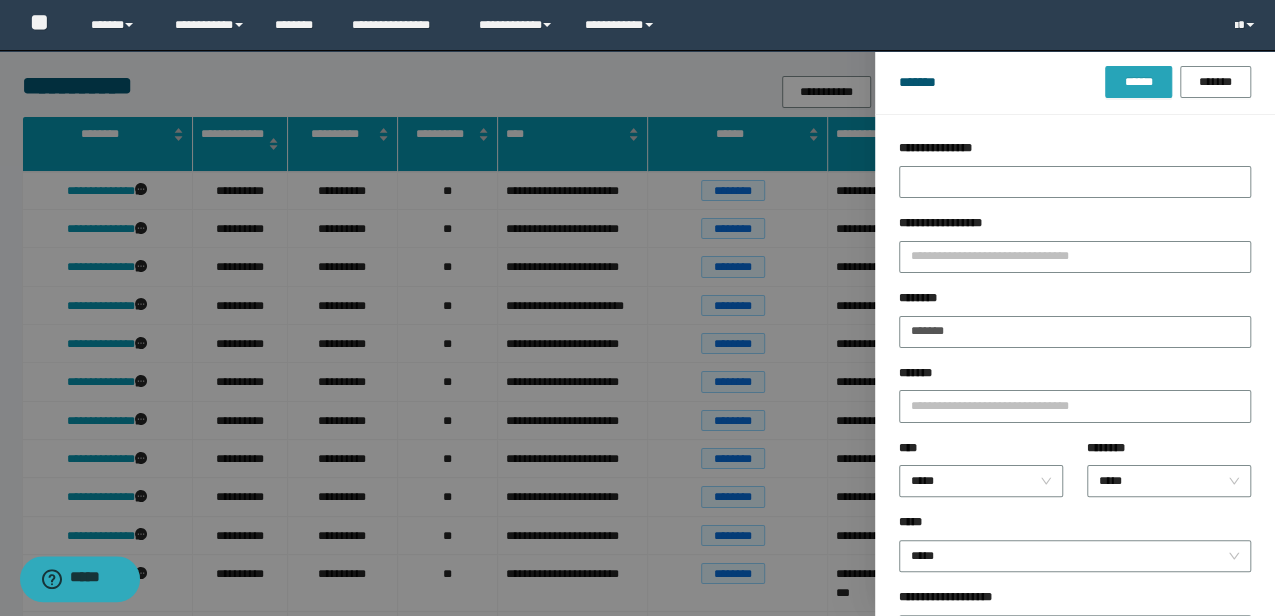 click on "******" at bounding box center [1138, 82] 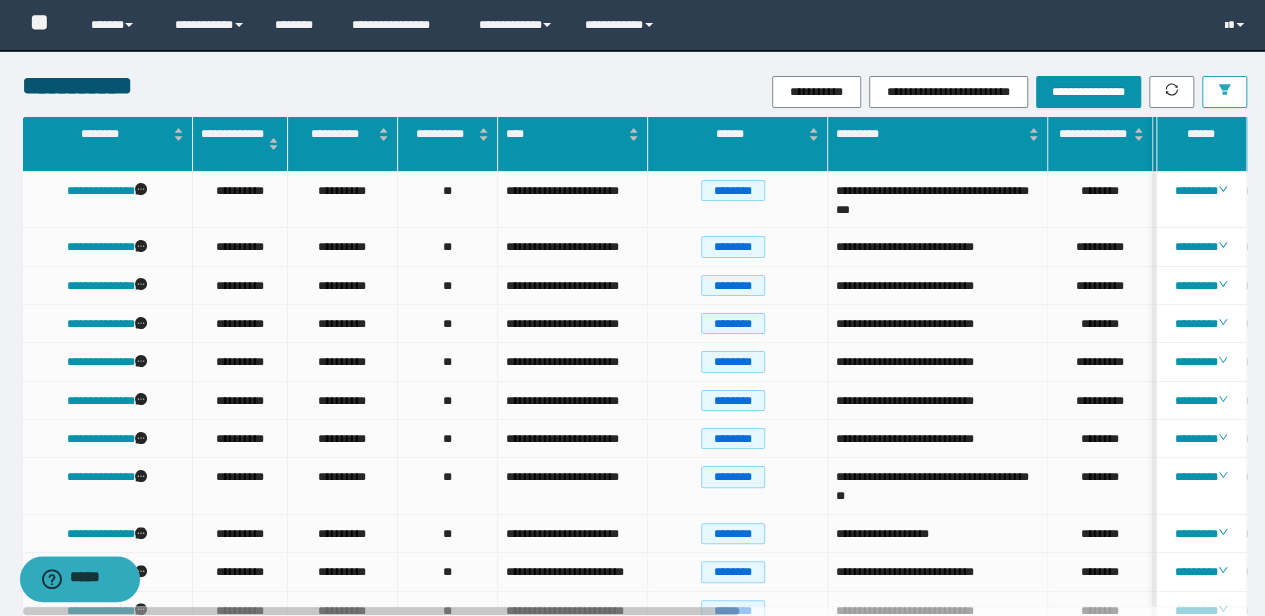 drag, startPoint x: 702, startPoint y: 612, endPoint x: 1274, endPoint y: 199, distance: 705.5161 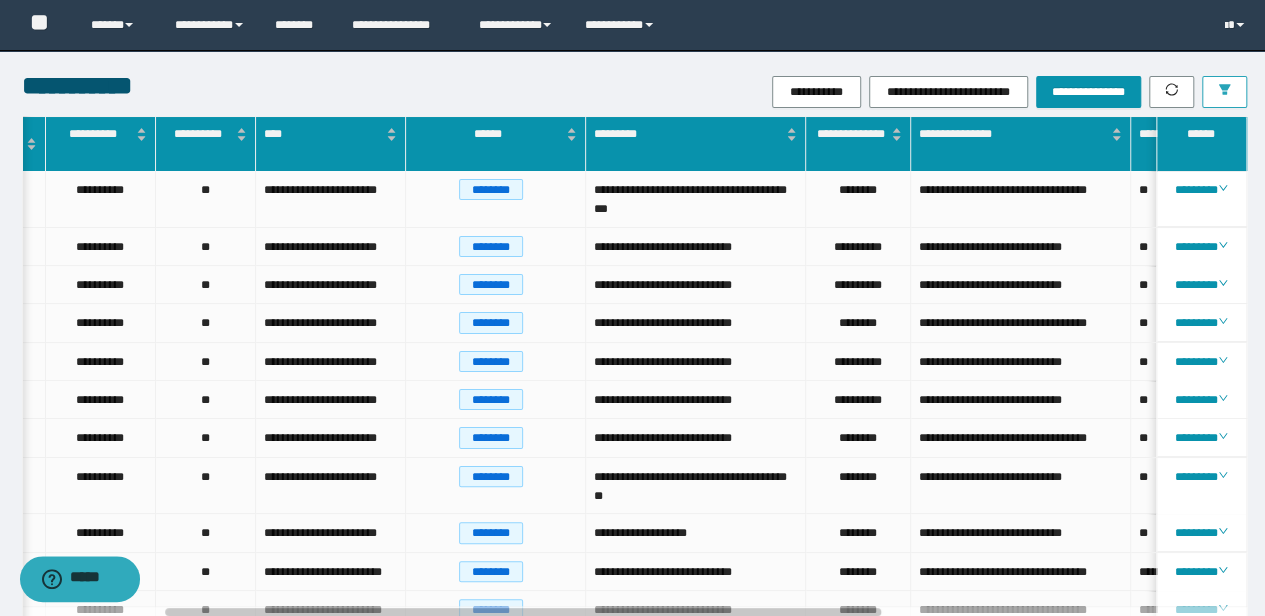 click at bounding box center (1224, 92) 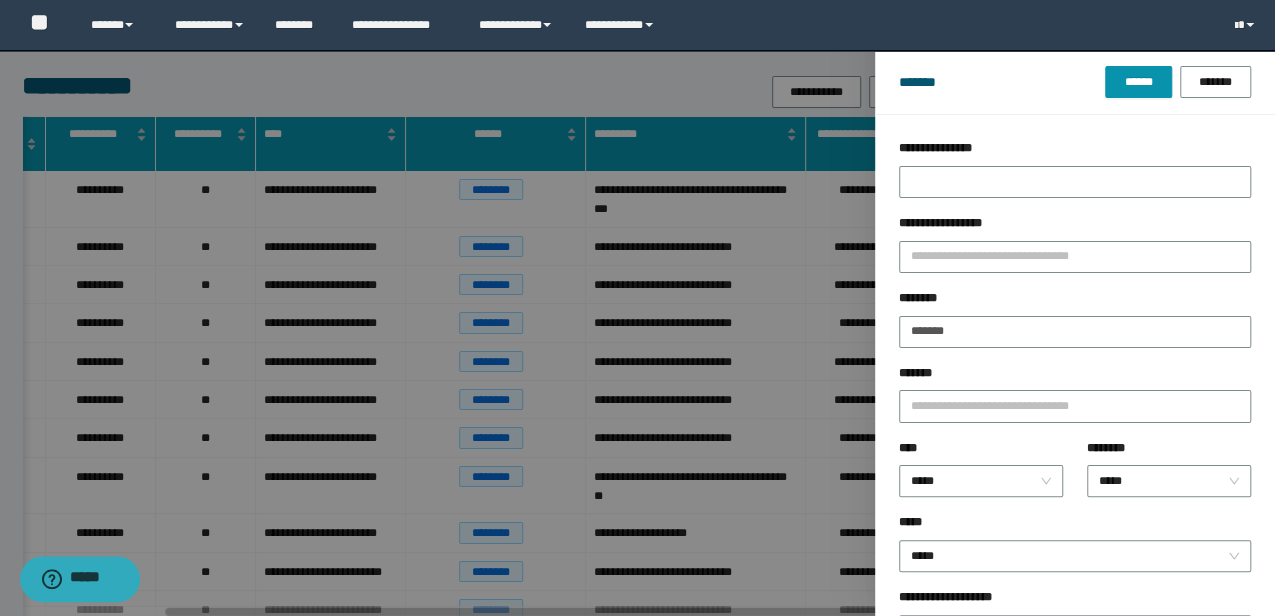 click at bounding box center [637, 308] 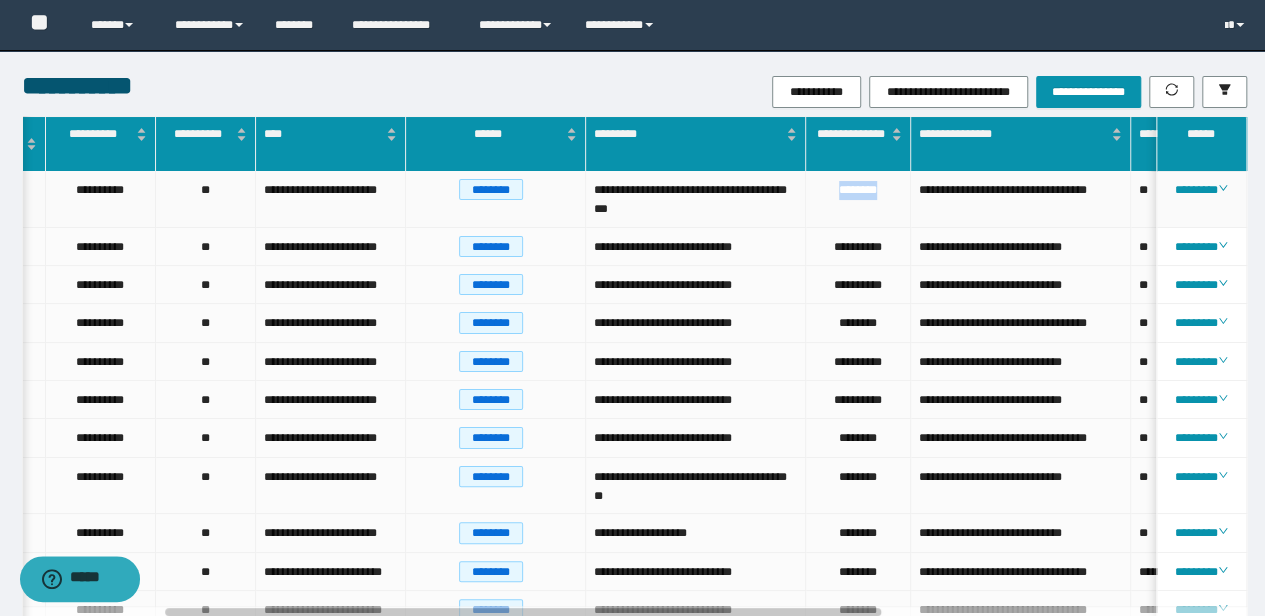 drag, startPoint x: 882, startPoint y: 187, endPoint x: 833, endPoint y: 192, distance: 49.25444 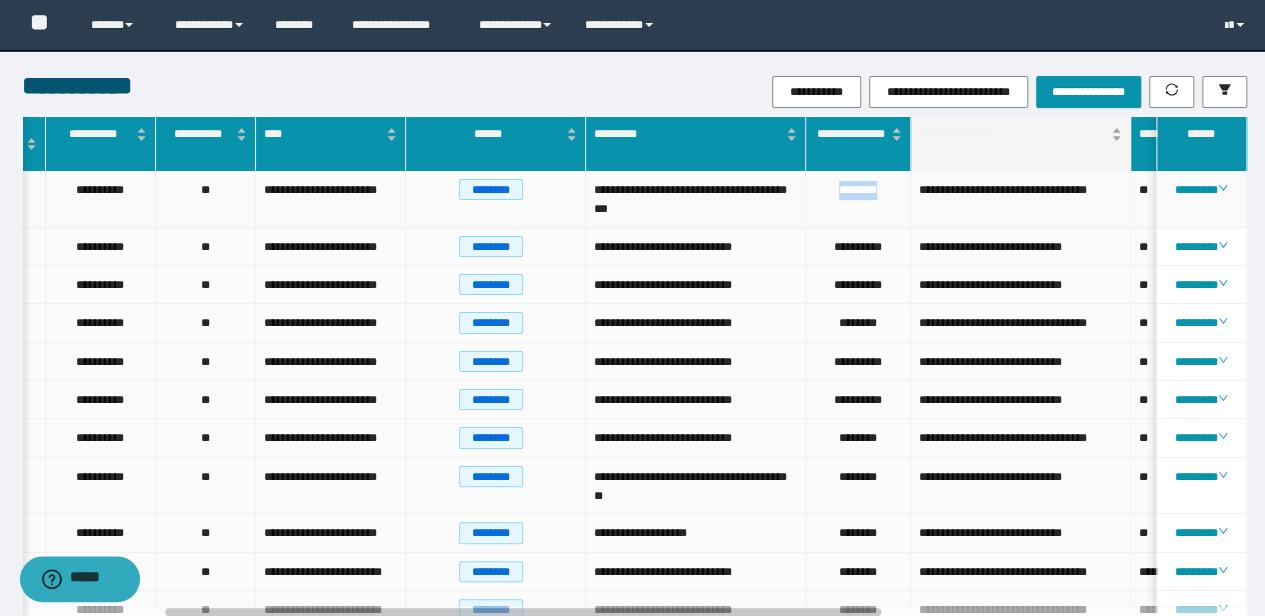 copy on "********" 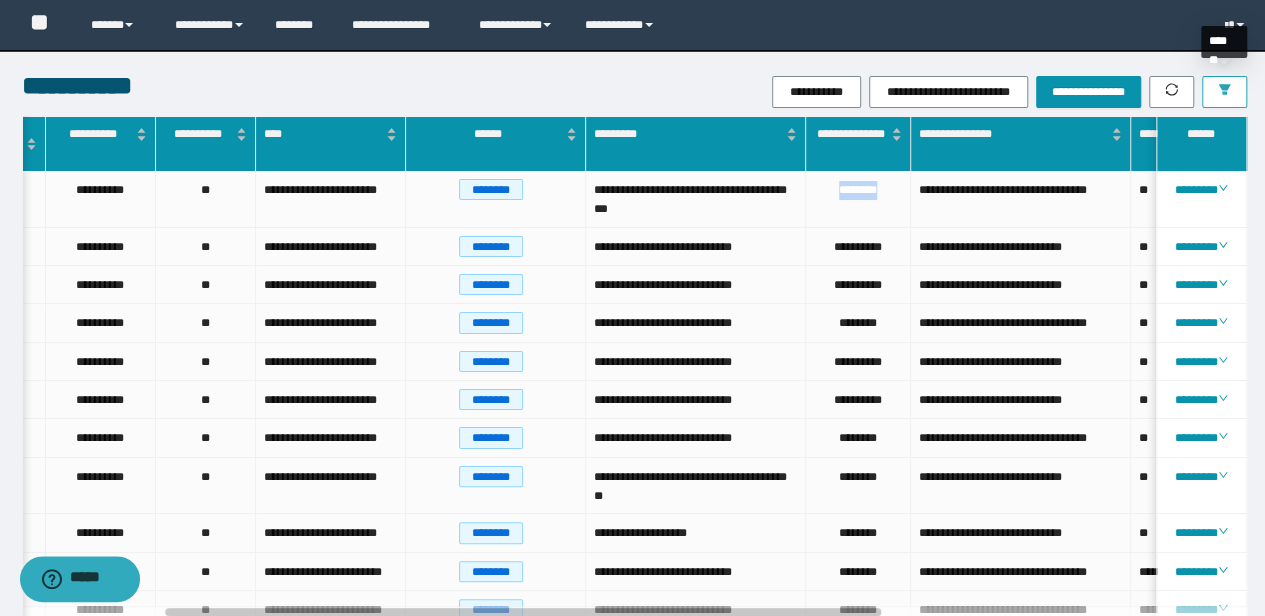 click 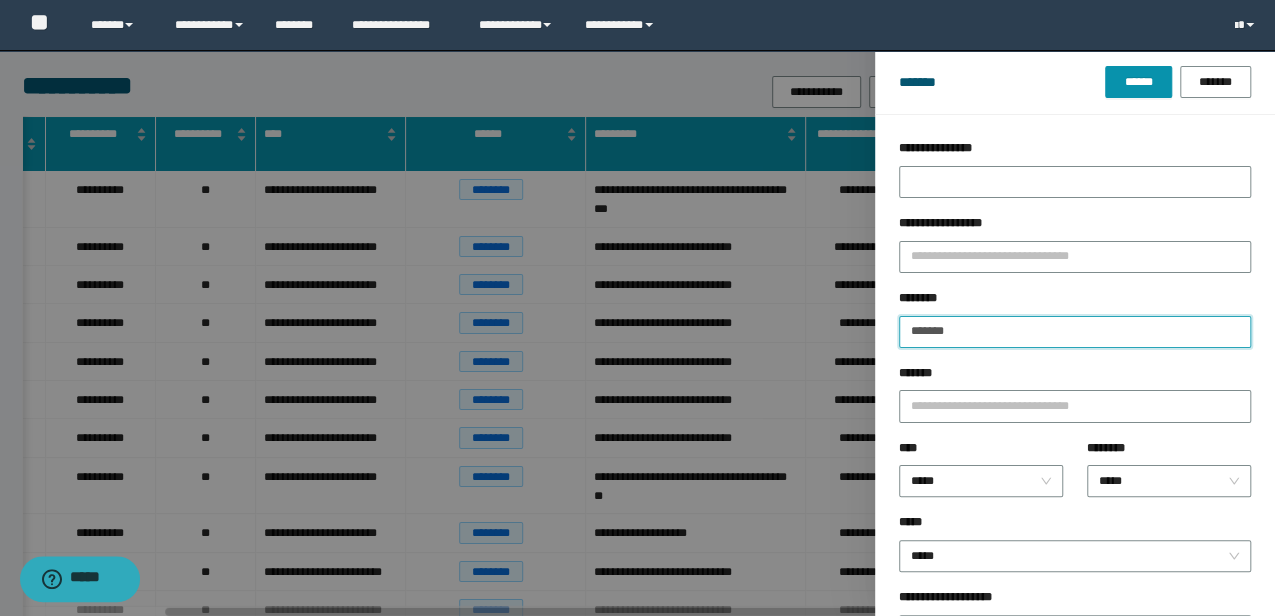drag, startPoint x: 1060, startPoint y: 330, endPoint x: 804, endPoint y: 324, distance: 256.0703 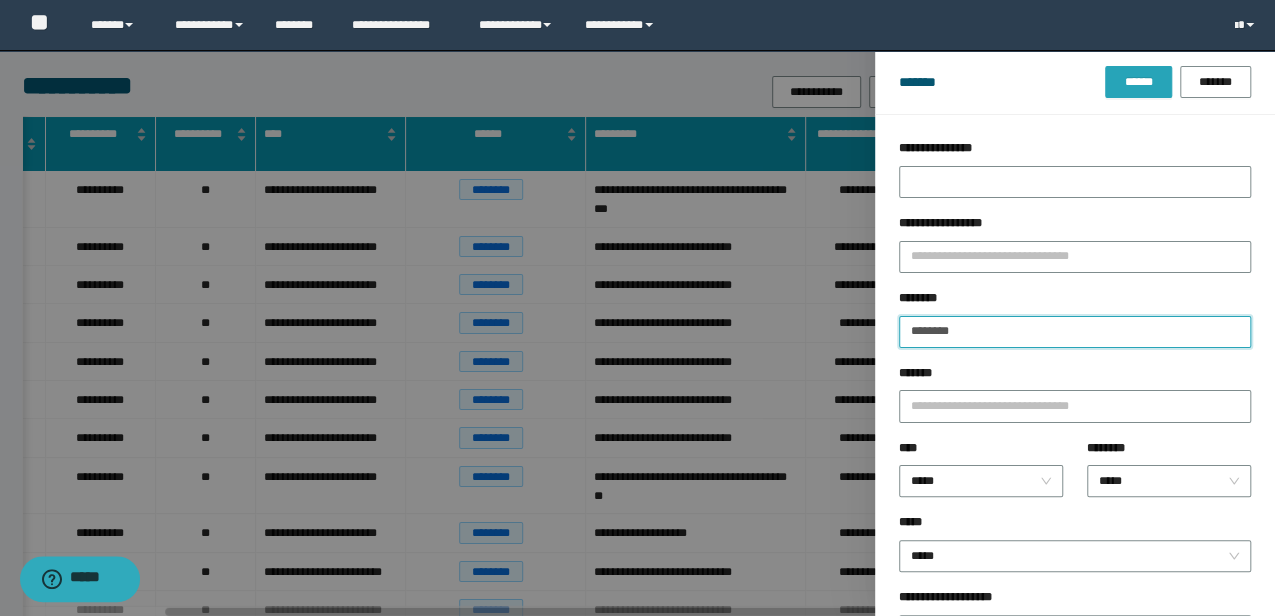 type on "********" 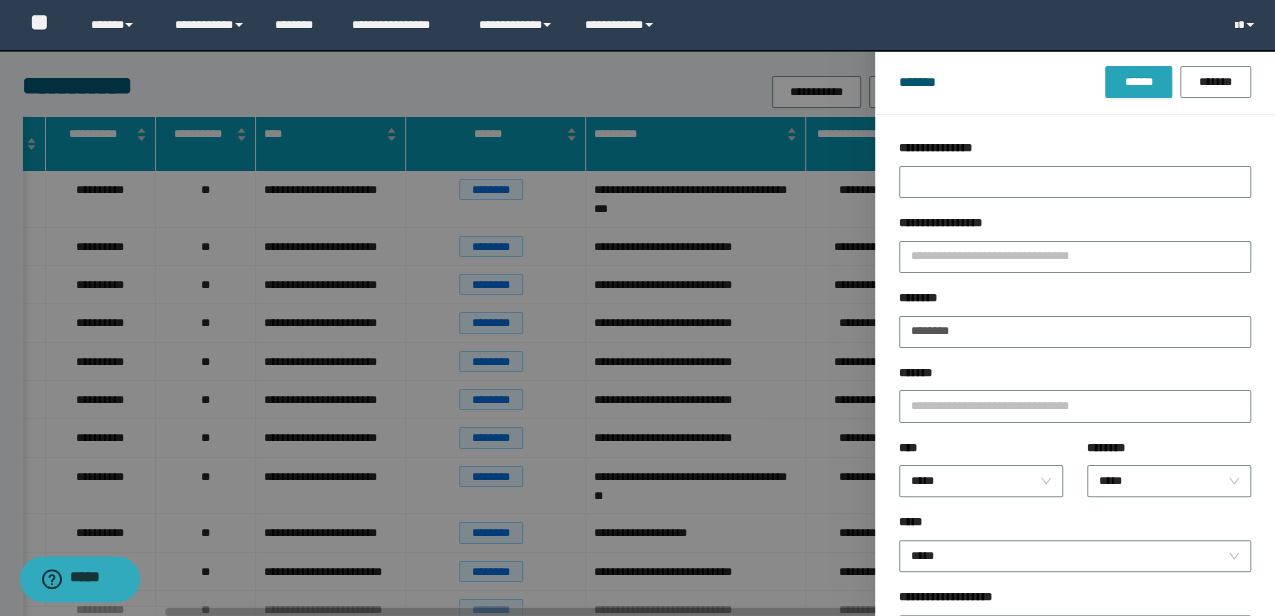 click on "******" at bounding box center [1138, 82] 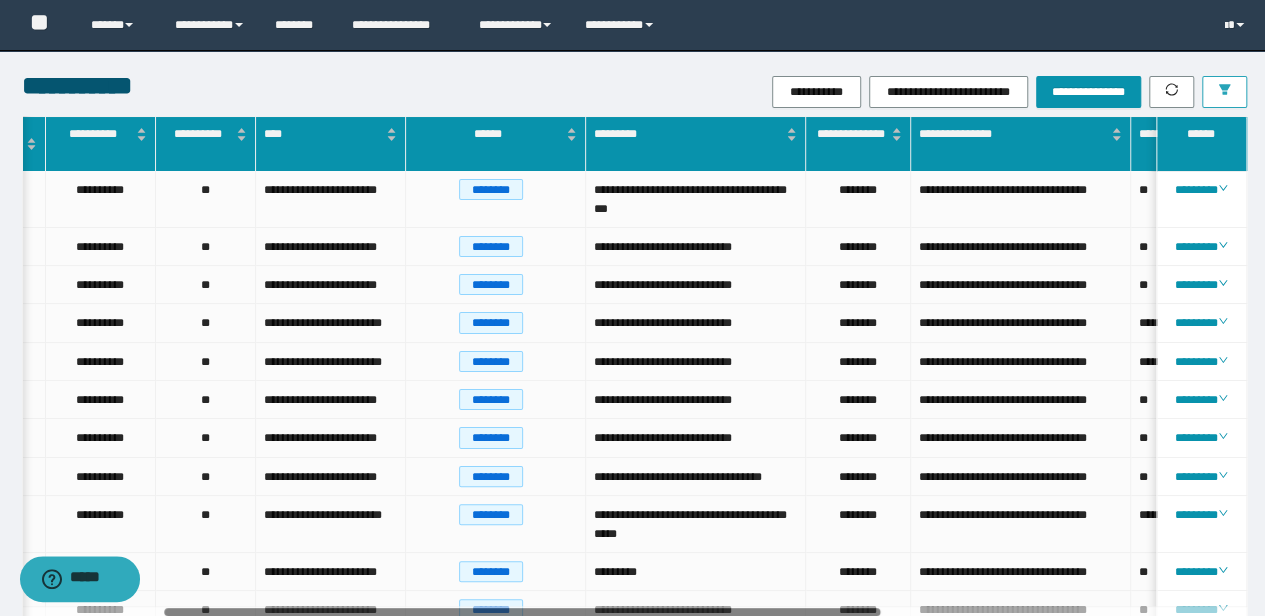 scroll, scrollTop: 0, scrollLeft: 174, axis: horizontal 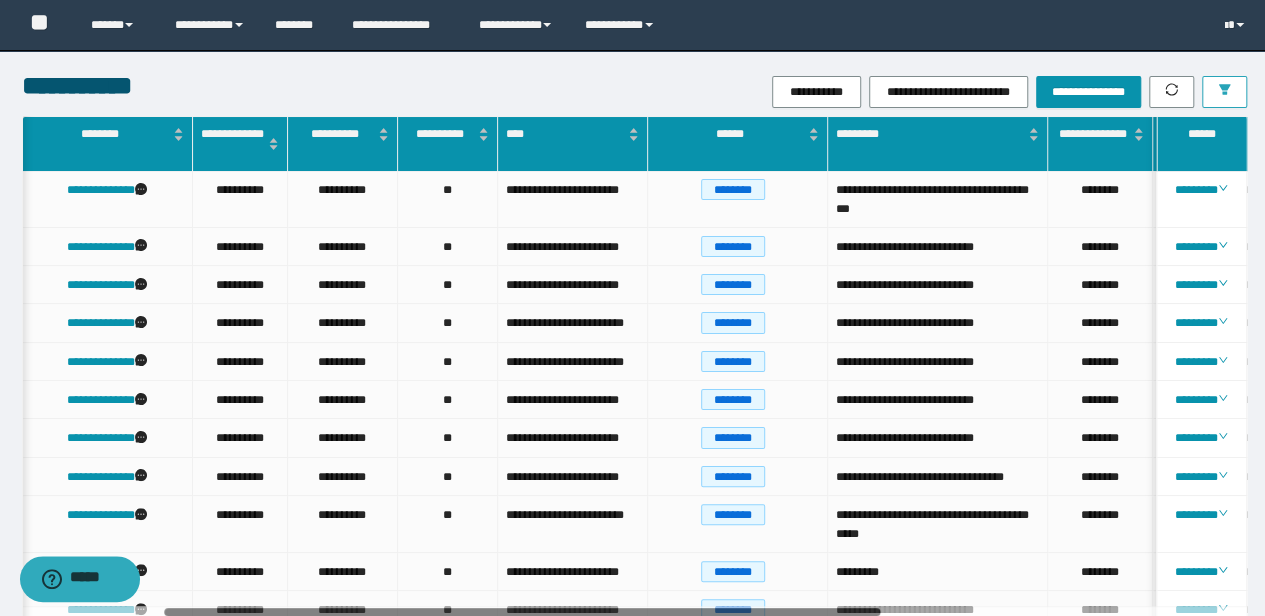 drag, startPoint x: 420, startPoint y: 608, endPoint x: -3, endPoint y: 614, distance: 423.04254 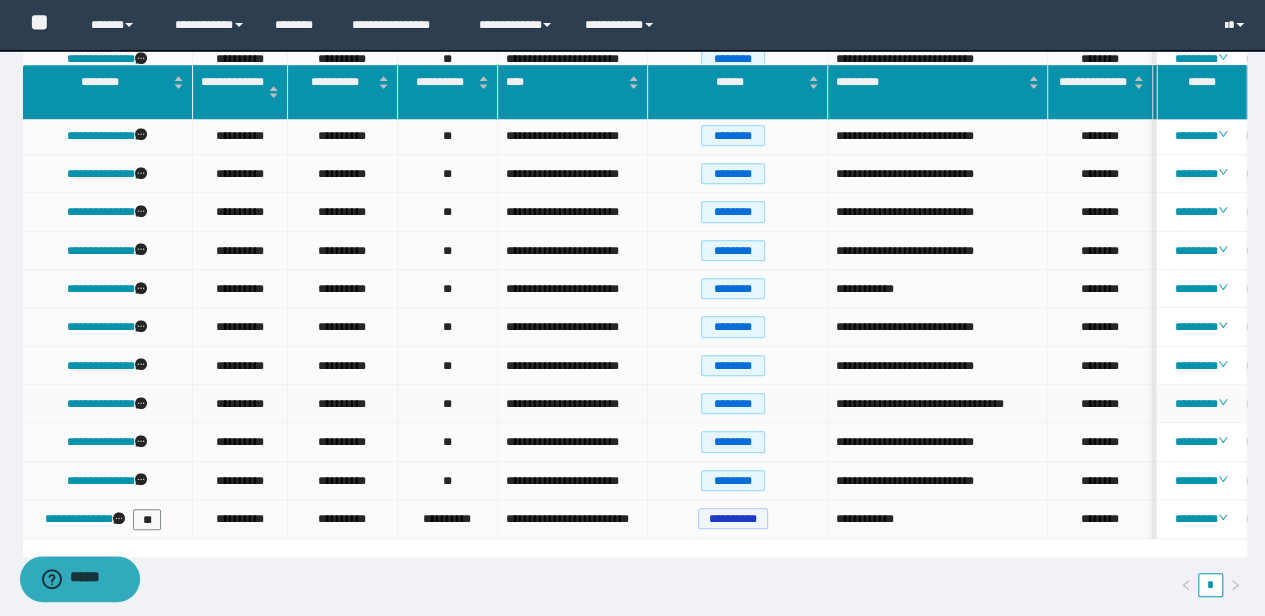 scroll, scrollTop: 644, scrollLeft: 0, axis: vertical 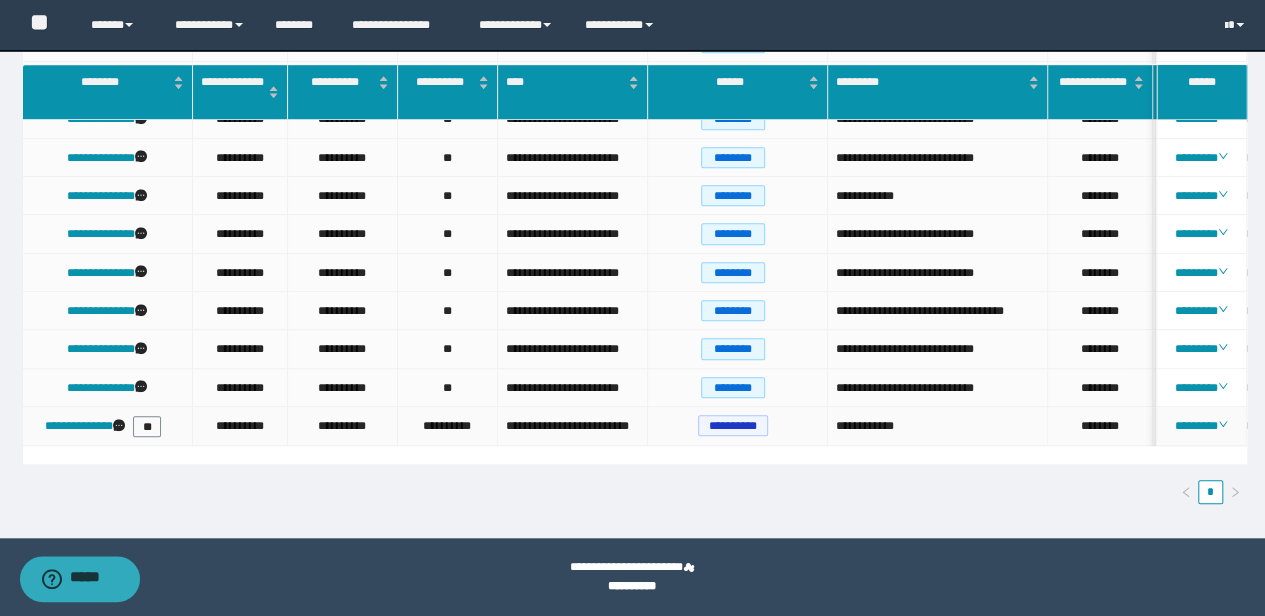 drag, startPoint x: 435, startPoint y: 540, endPoint x: 362, endPoint y: 443, distance: 121.40016 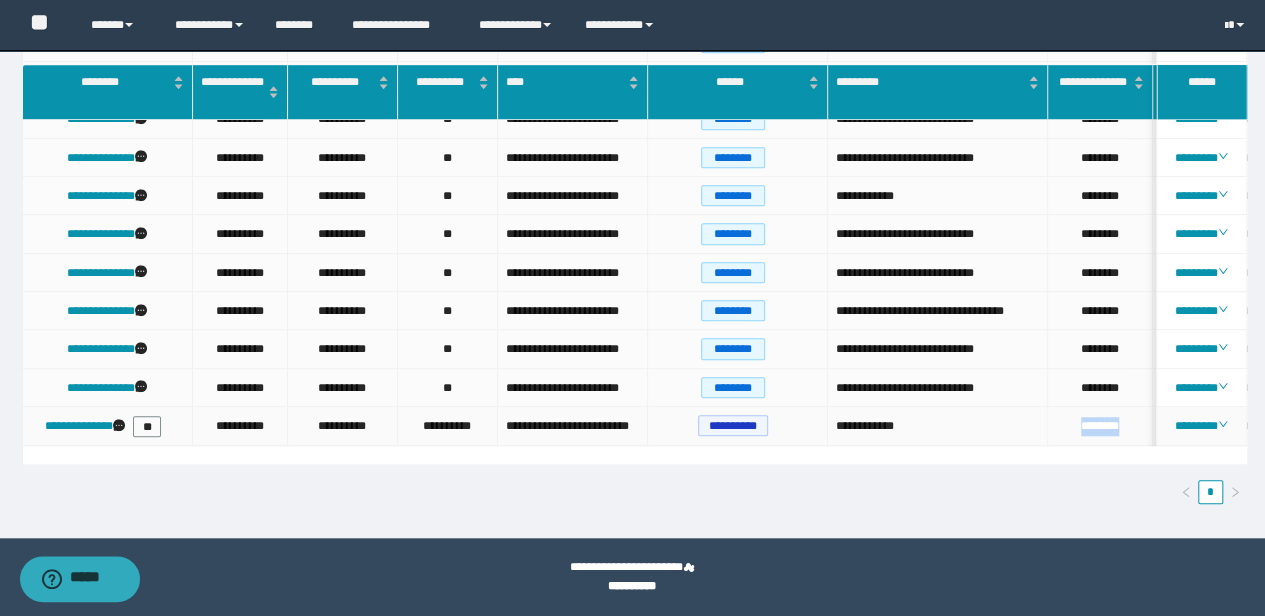 drag, startPoint x: 1126, startPoint y: 427, endPoint x: 1073, endPoint y: 420, distance: 53.460266 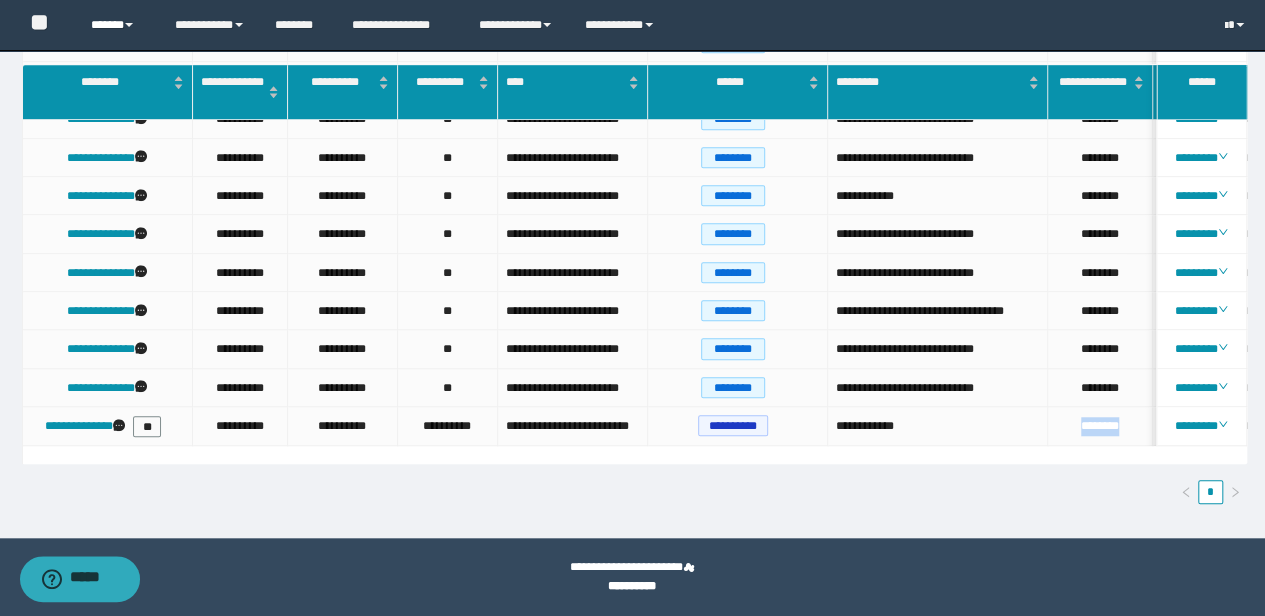 click on "******" at bounding box center (117, 25) 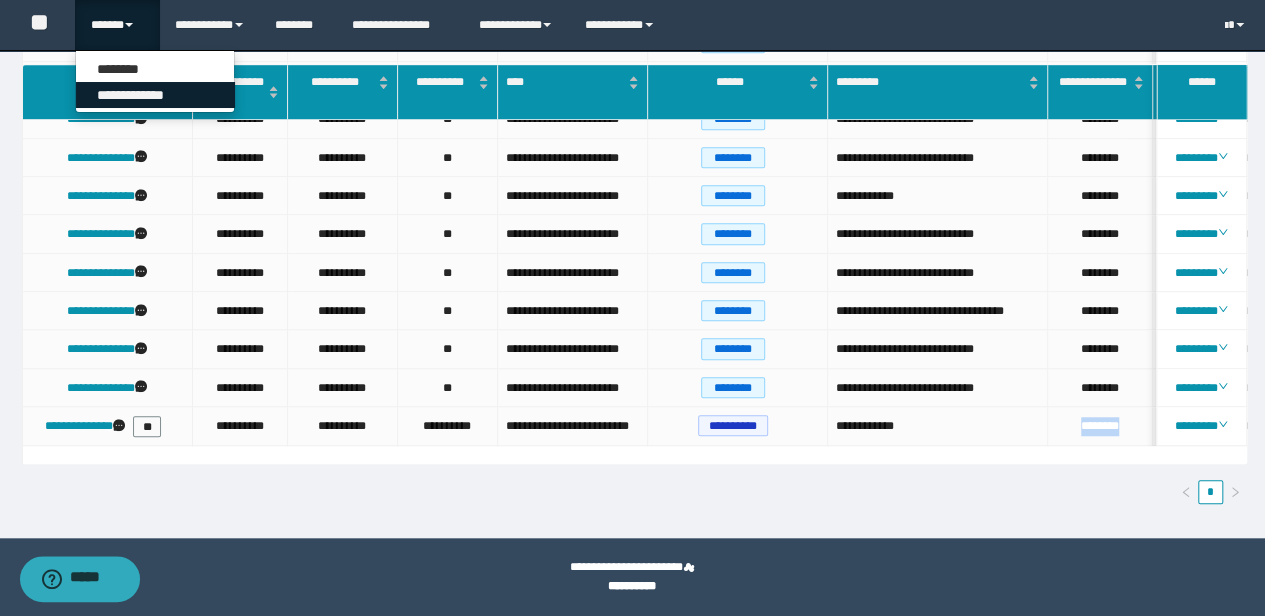 click on "**********" at bounding box center [155, 95] 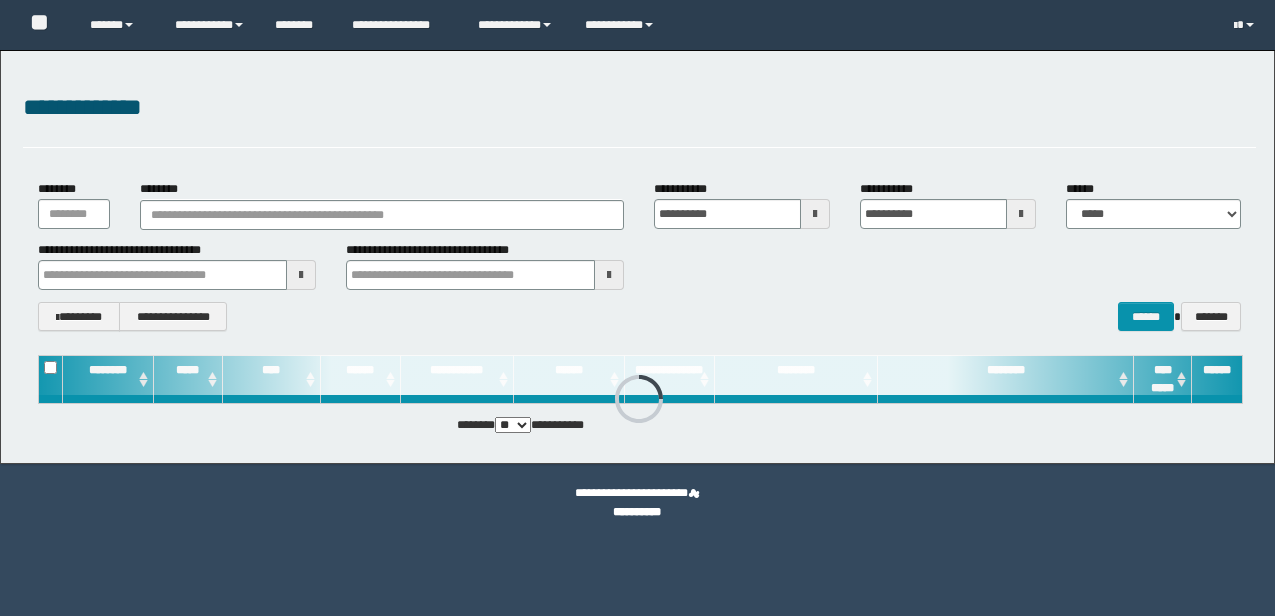 scroll, scrollTop: 0, scrollLeft: 0, axis: both 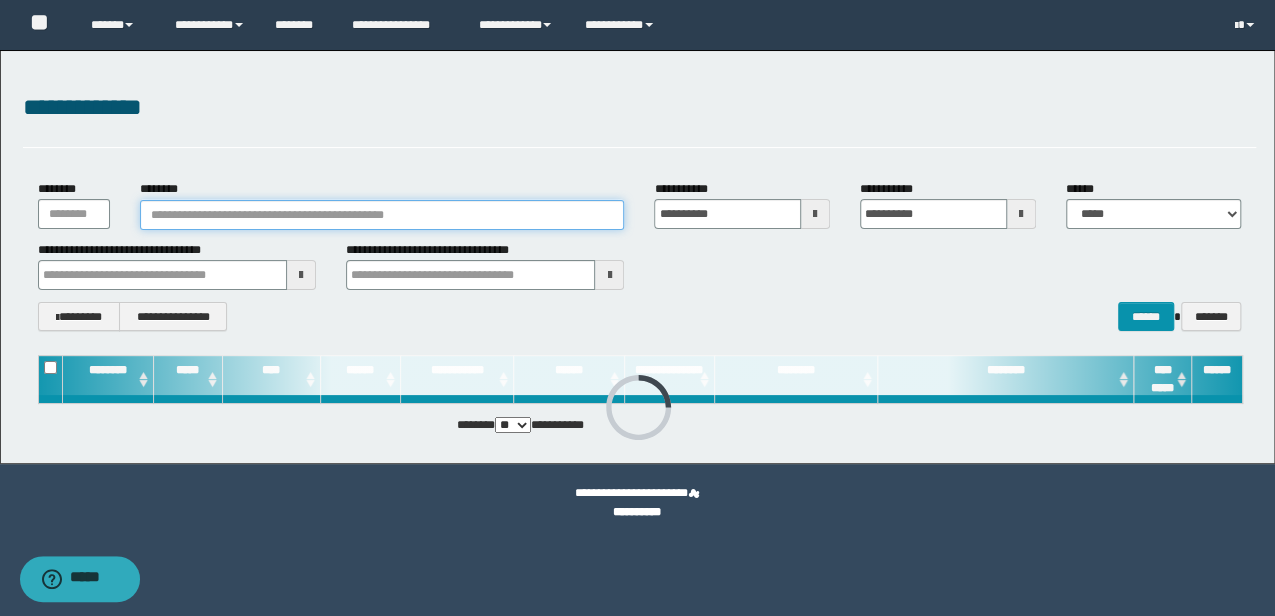 click on "********" at bounding box center [382, 215] 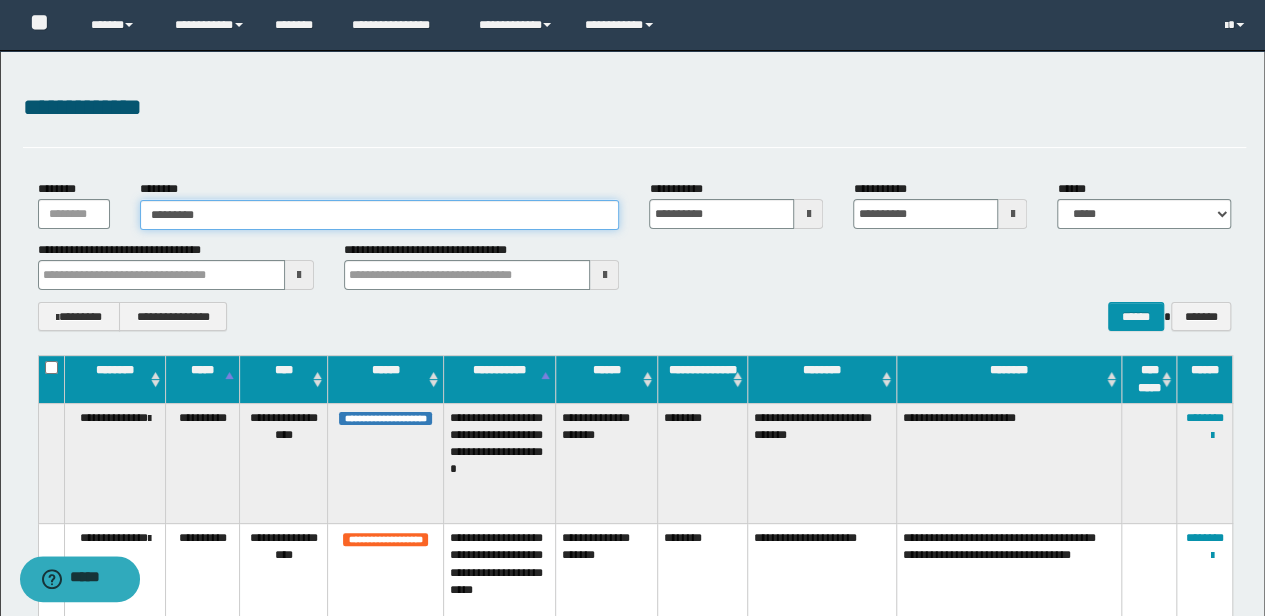 type on "********" 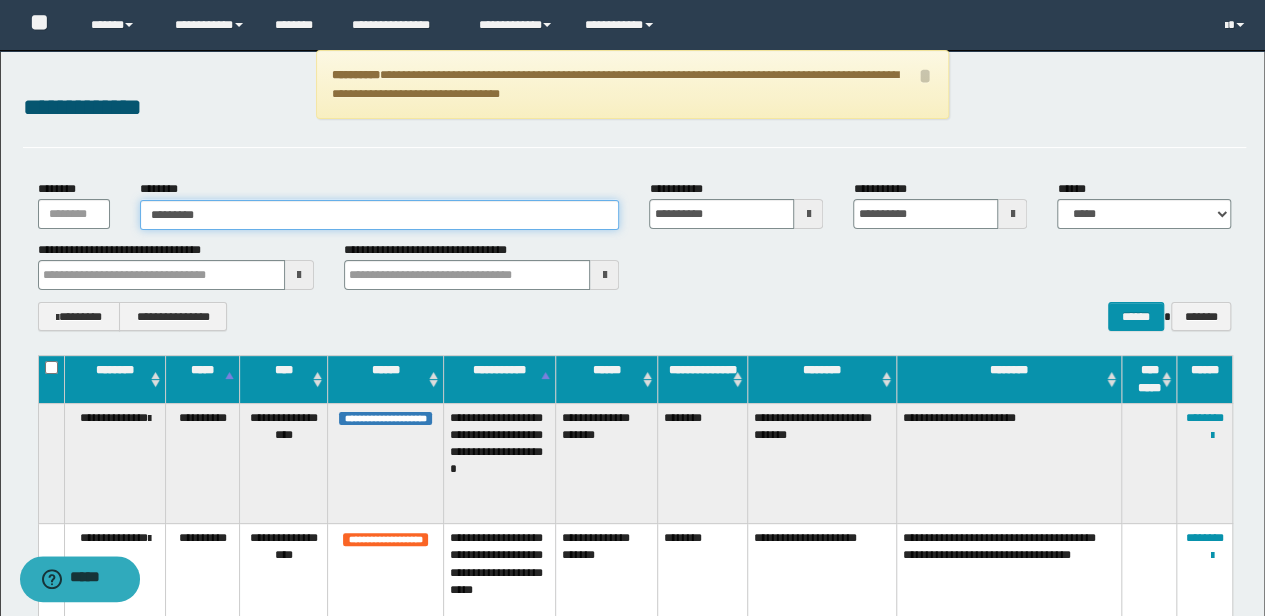 drag, startPoint x: 242, startPoint y: 205, endPoint x: 0, endPoint y: 112, distance: 259.2547 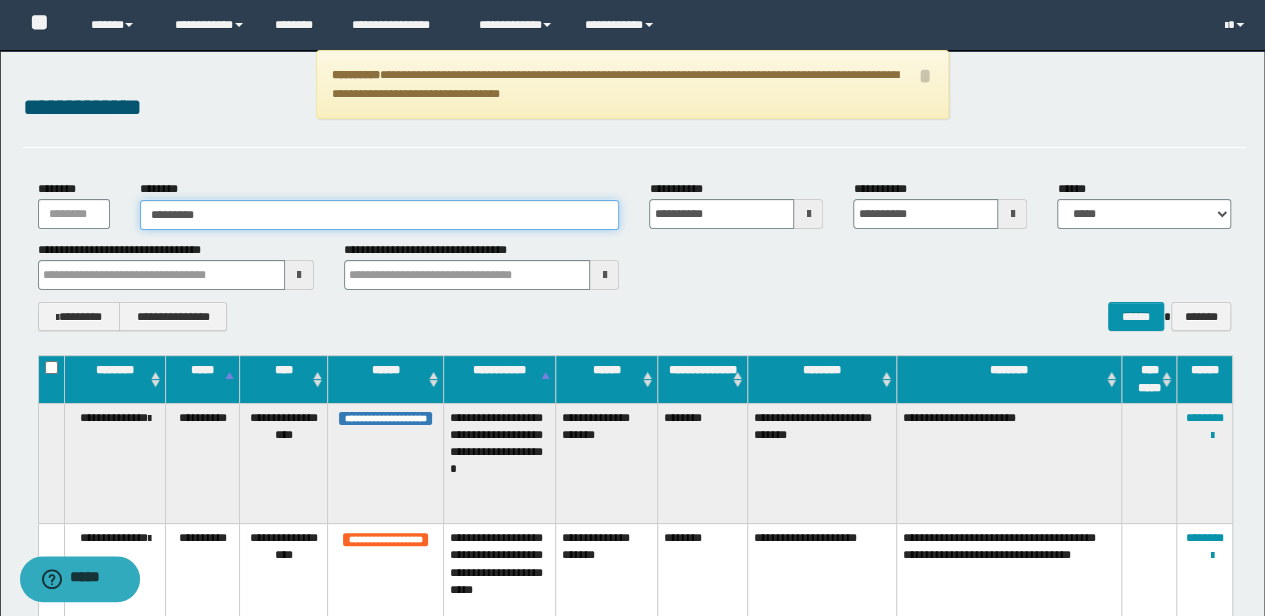click on "**********" at bounding box center (632, 308) 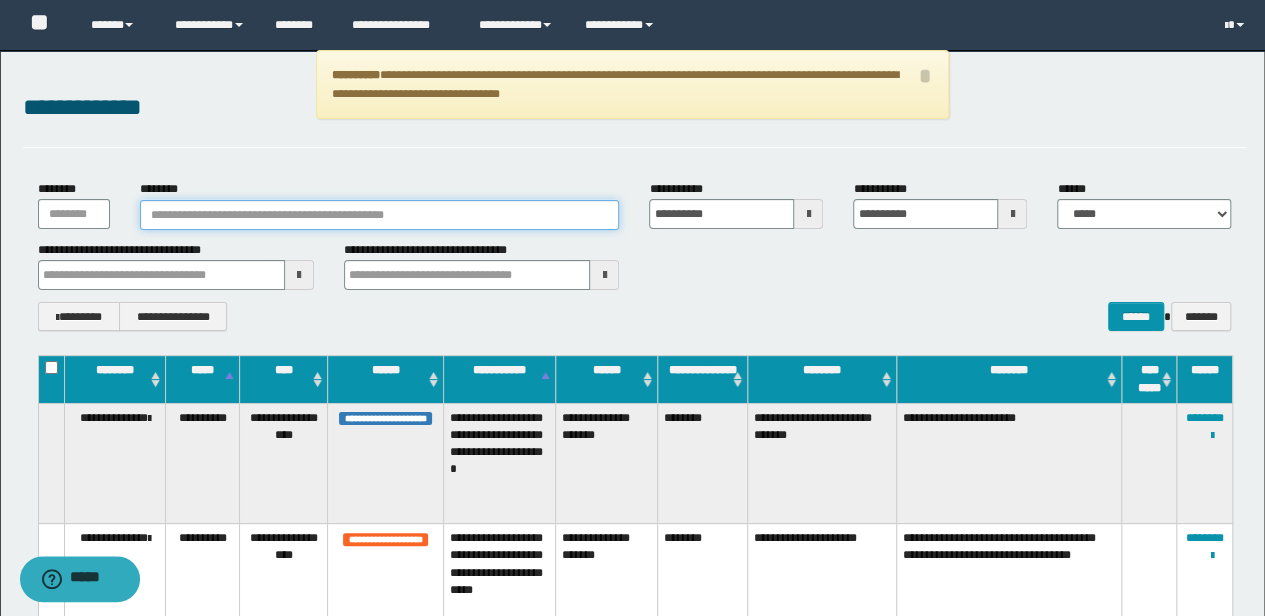 paste on "********" 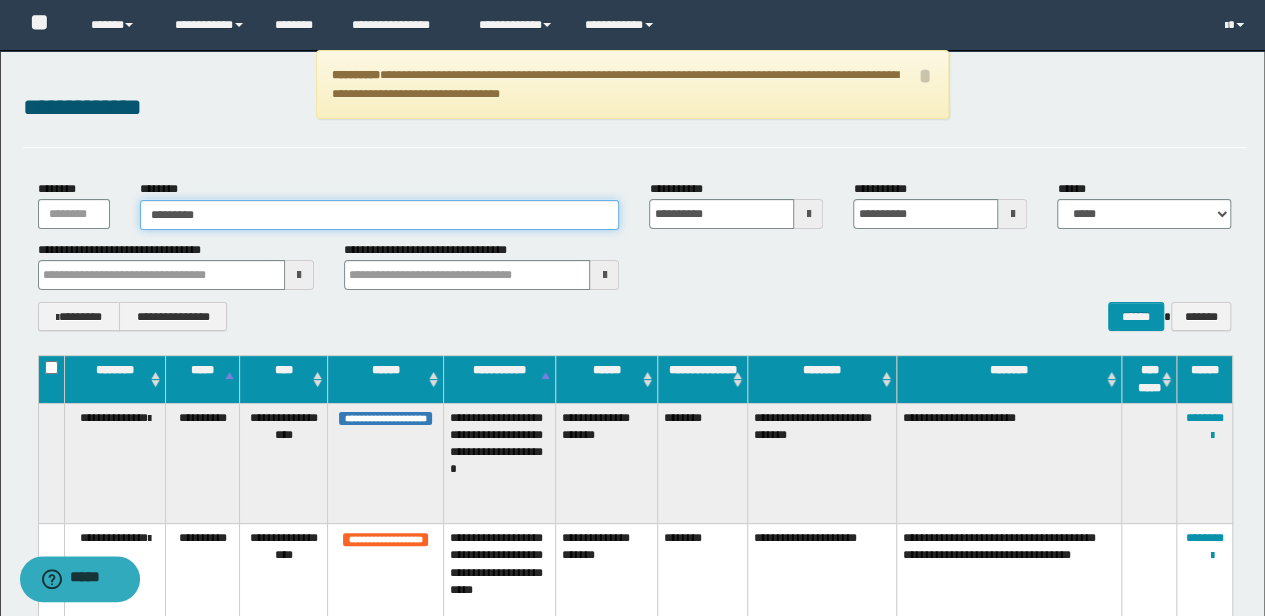 click on "********" at bounding box center [380, 215] 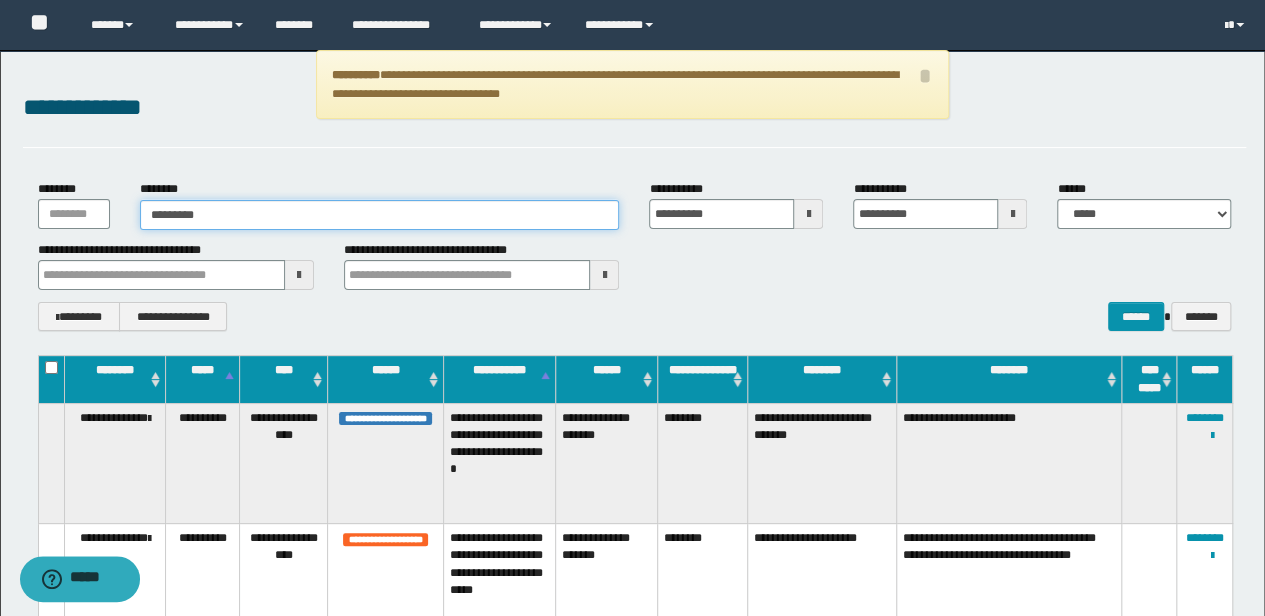 click on "********" at bounding box center (380, 215) 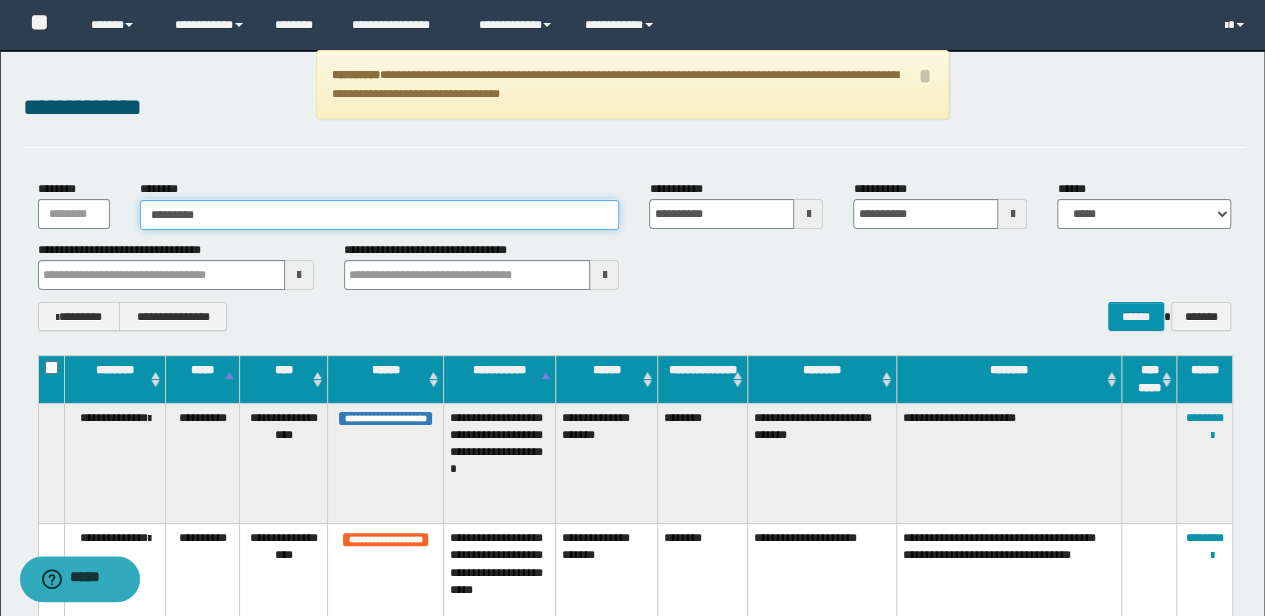 click on "********" at bounding box center [380, 215] 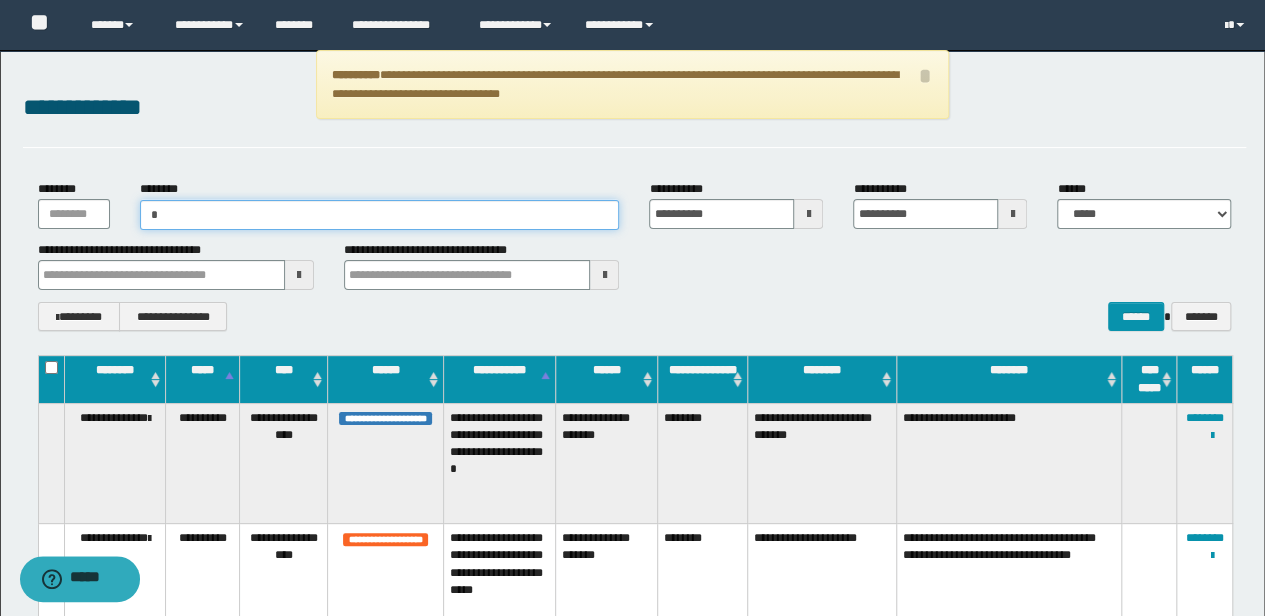 type on "**" 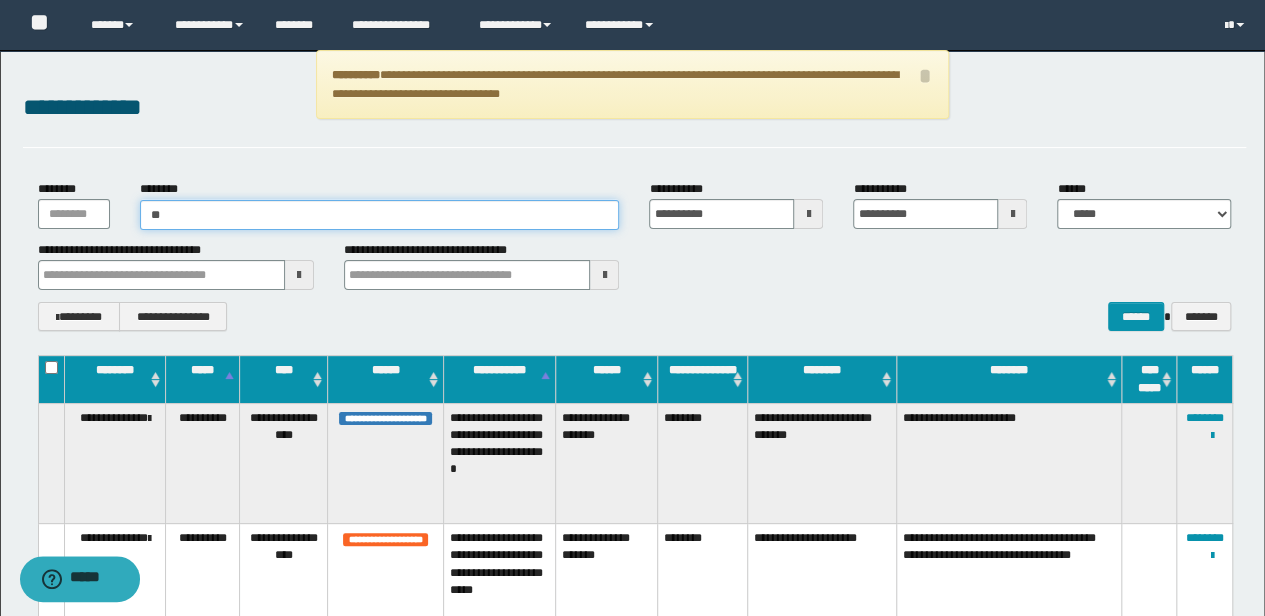type on "**" 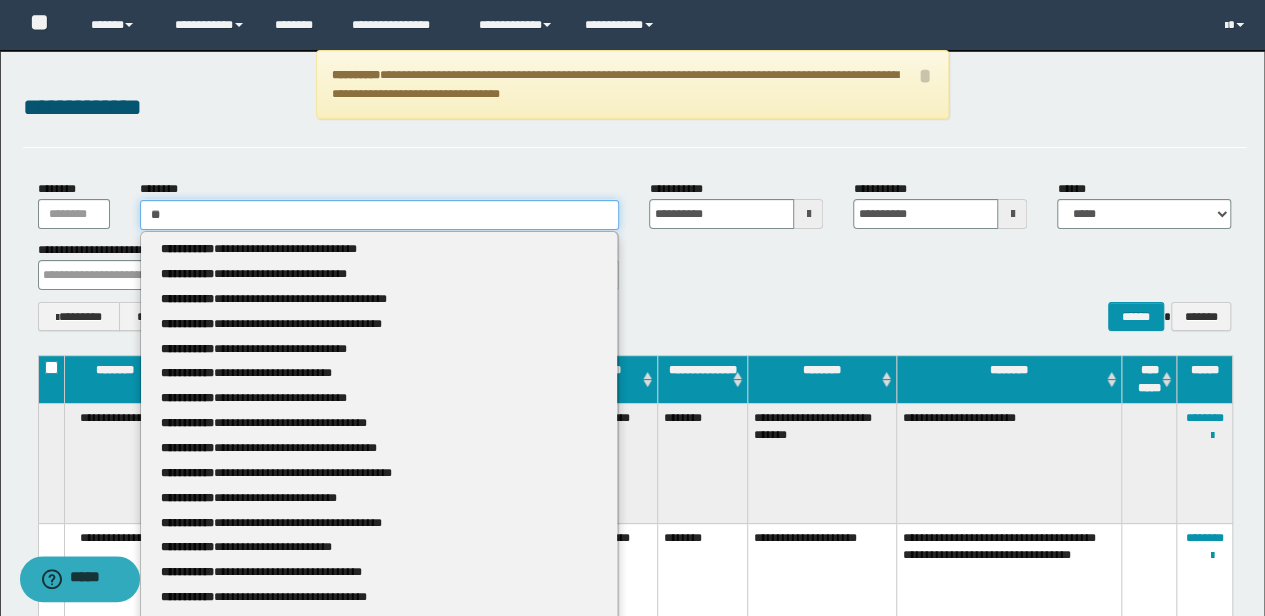 type 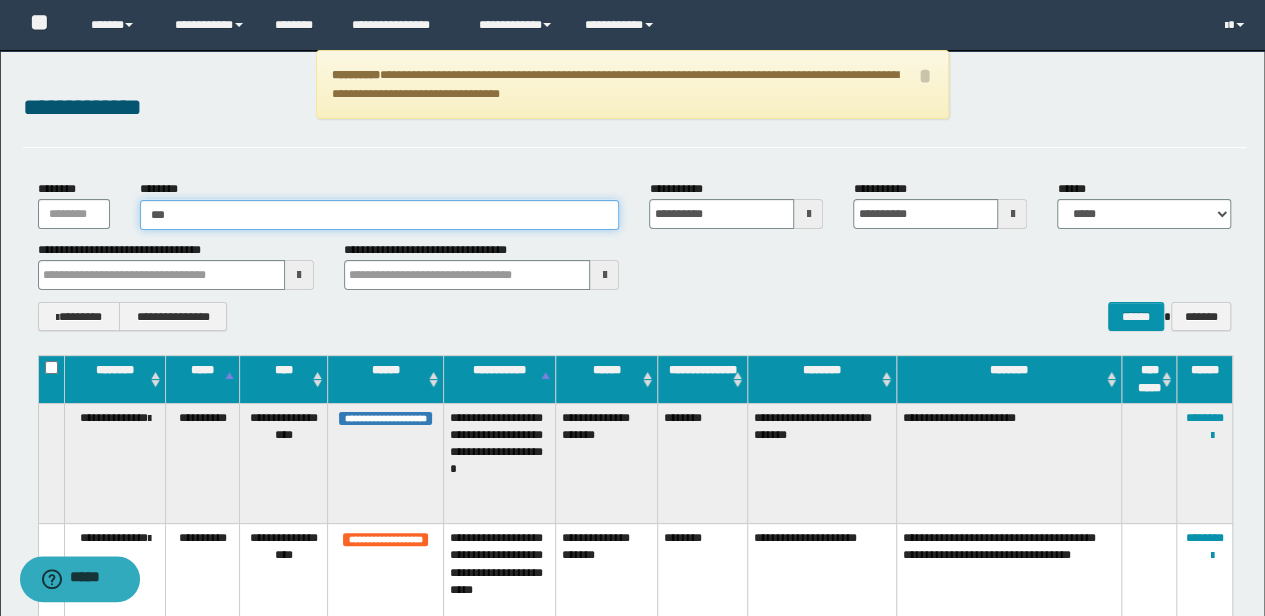 type on "***" 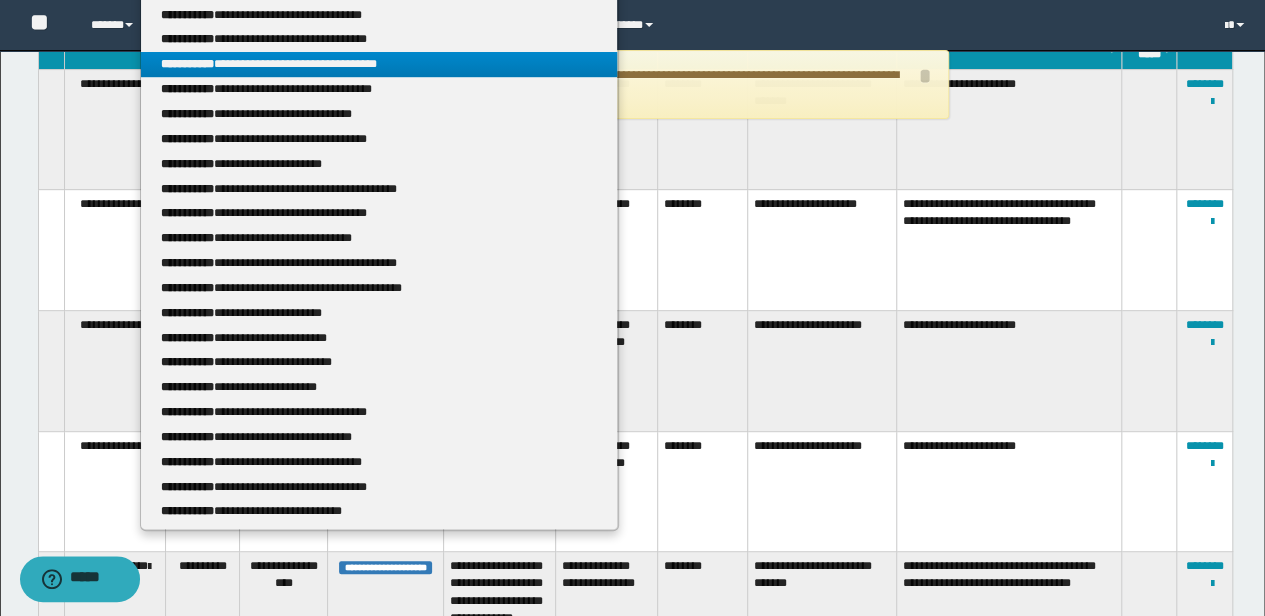 scroll, scrollTop: 400, scrollLeft: 0, axis: vertical 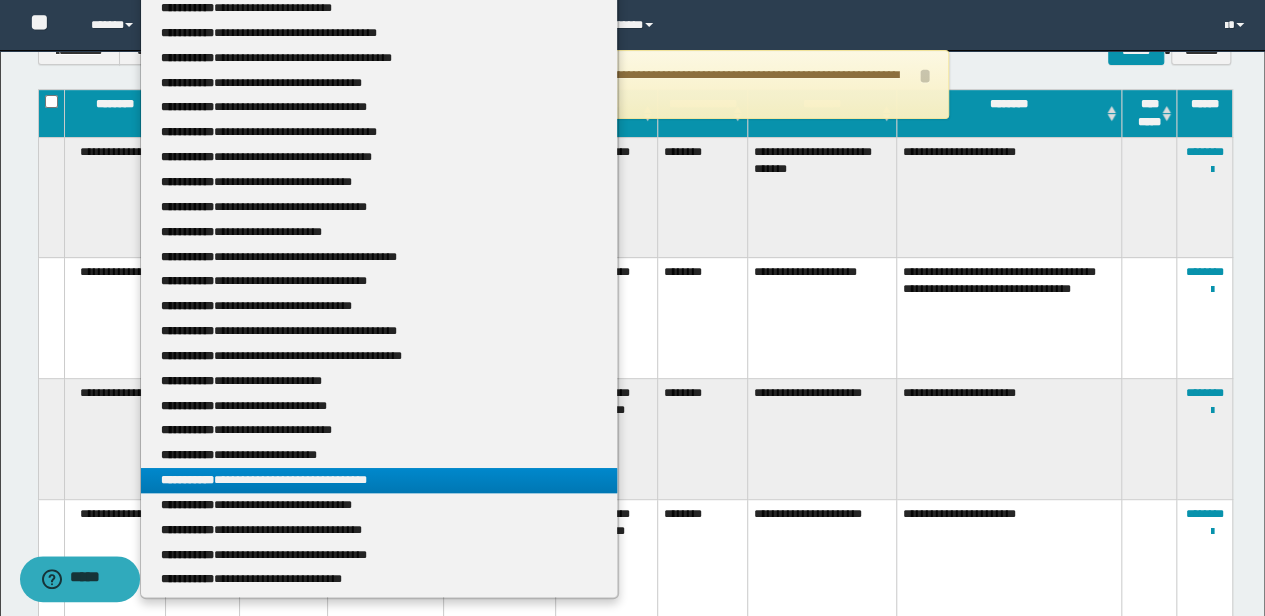 type on "***" 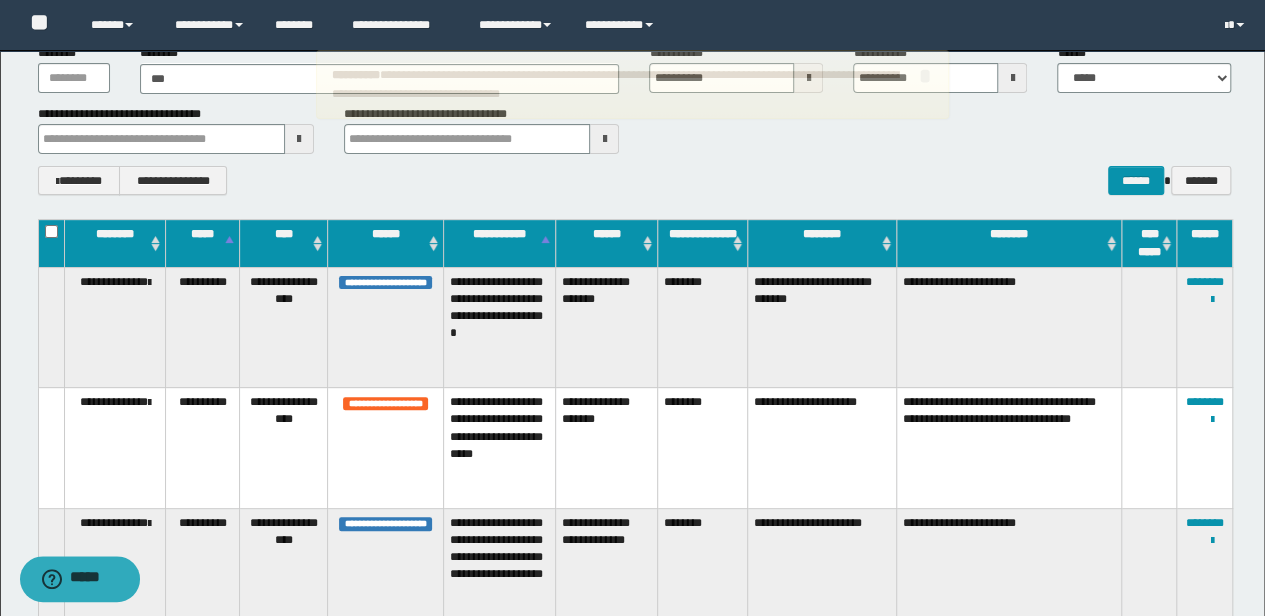 scroll, scrollTop: 0, scrollLeft: 0, axis: both 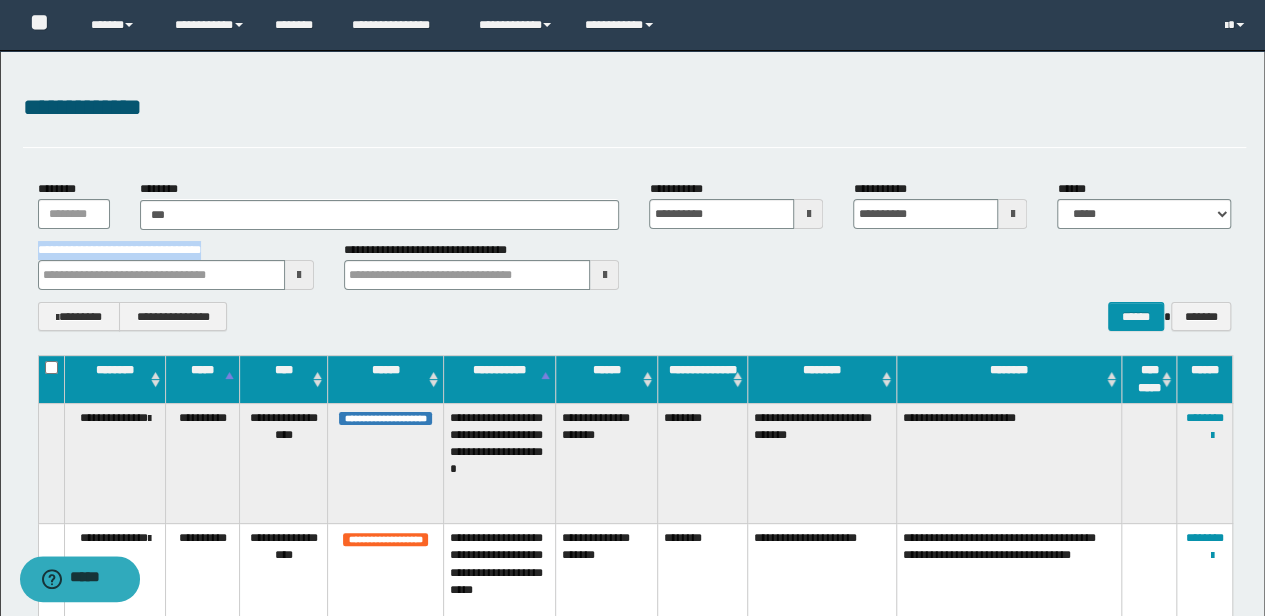 drag, startPoint x: 179, startPoint y: 238, endPoint x: 75, endPoint y: 238, distance: 104 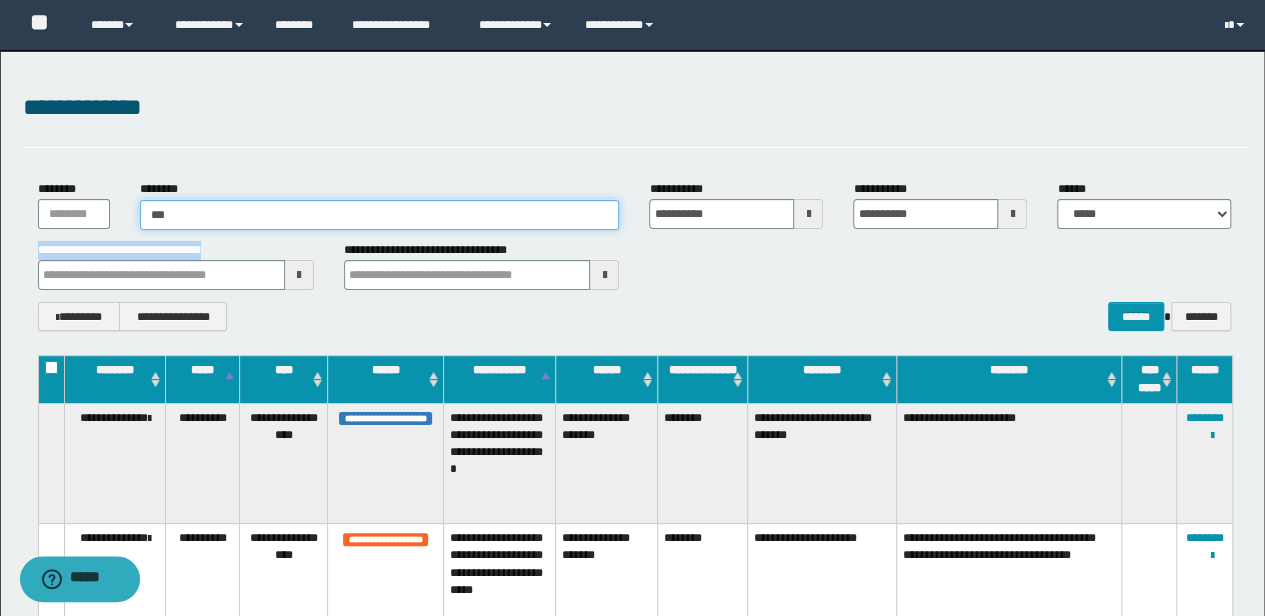 type on "***" 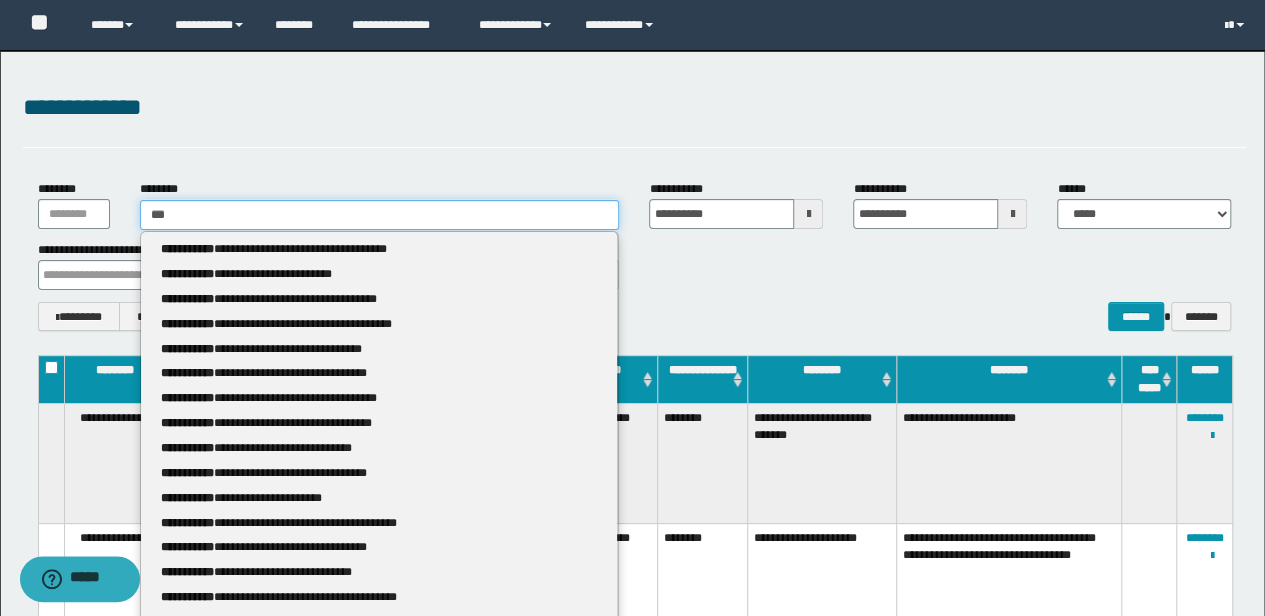 drag, startPoint x: 222, startPoint y: 223, endPoint x: 9, endPoint y: 194, distance: 214.96512 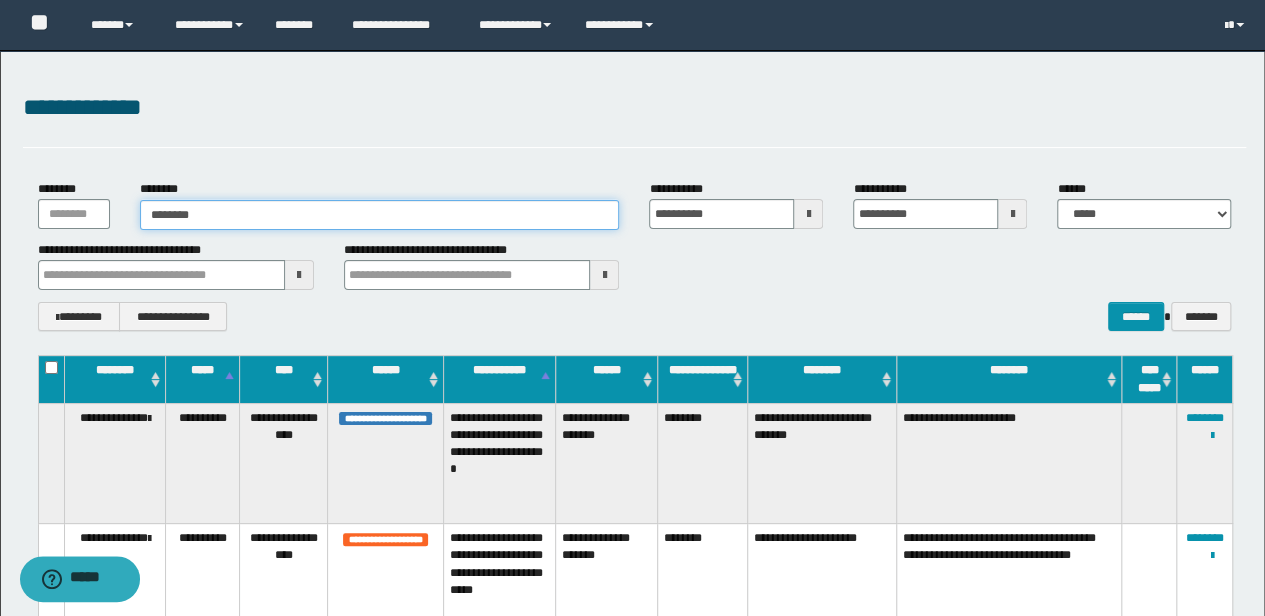 click on "*******" at bounding box center [380, 215] 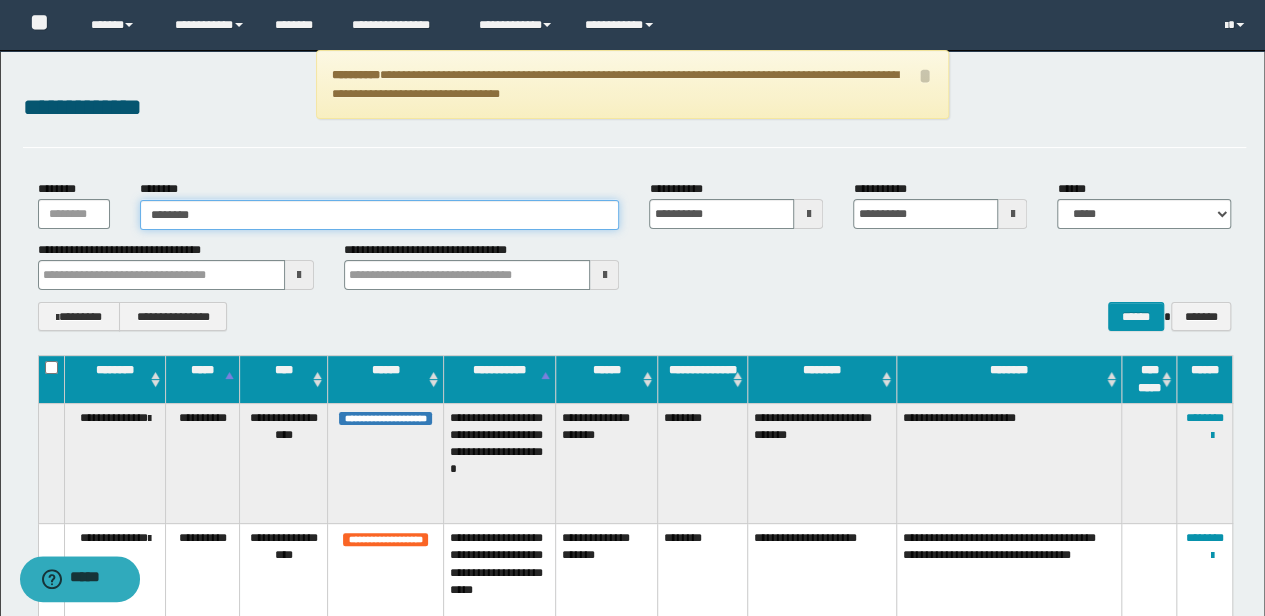 drag, startPoint x: 141, startPoint y: 211, endPoint x: 60, endPoint y: 213, distance: 81.02469 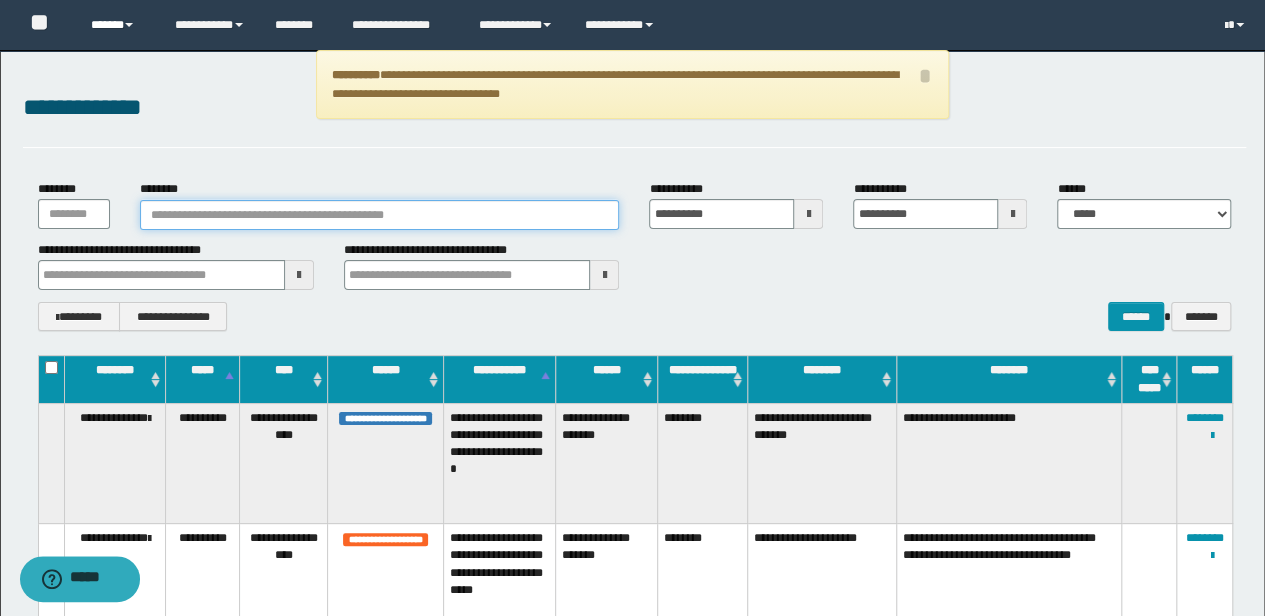 type 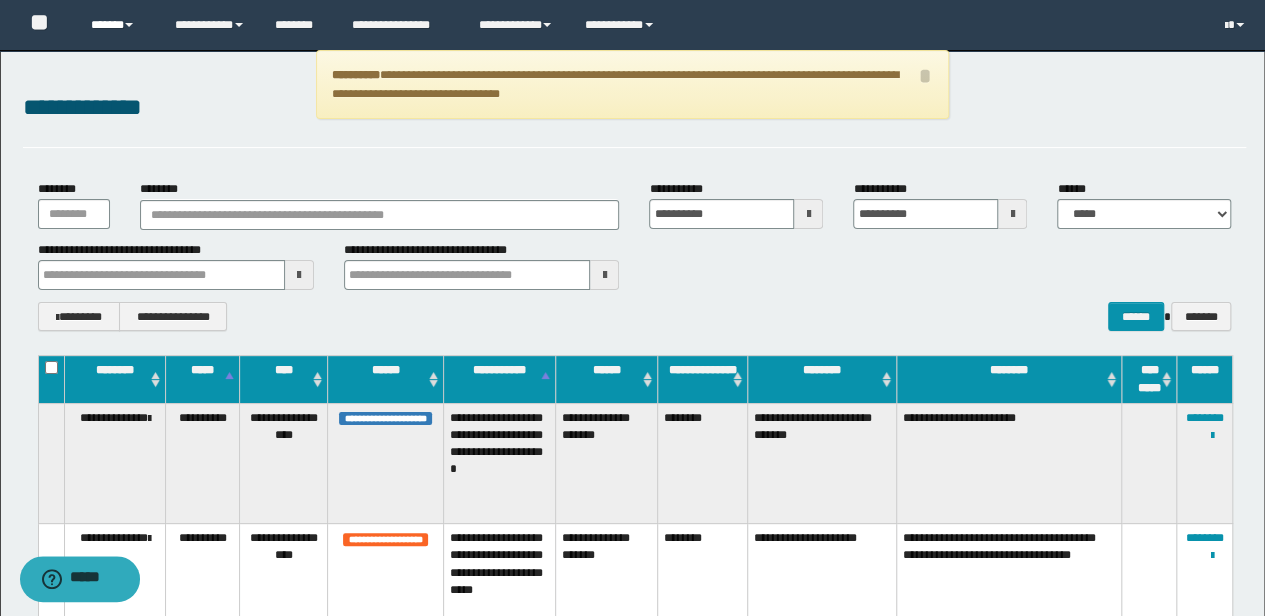 click on "******" at bounding box center [117, 25] 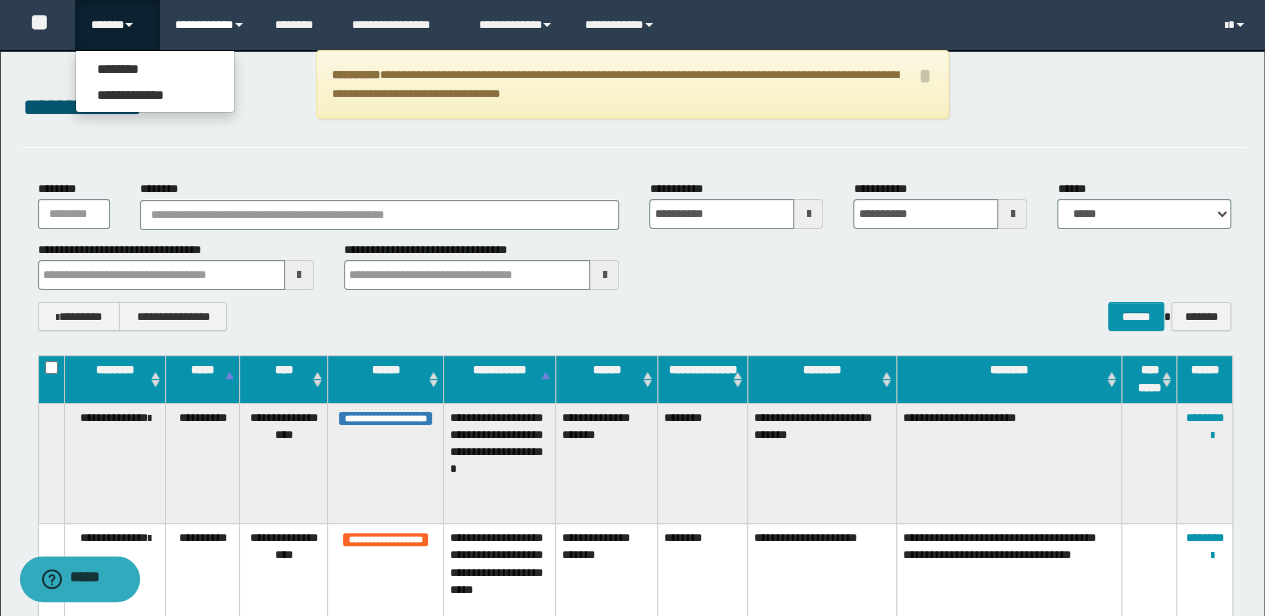 click on "**********" at bounding box center [210, 25] 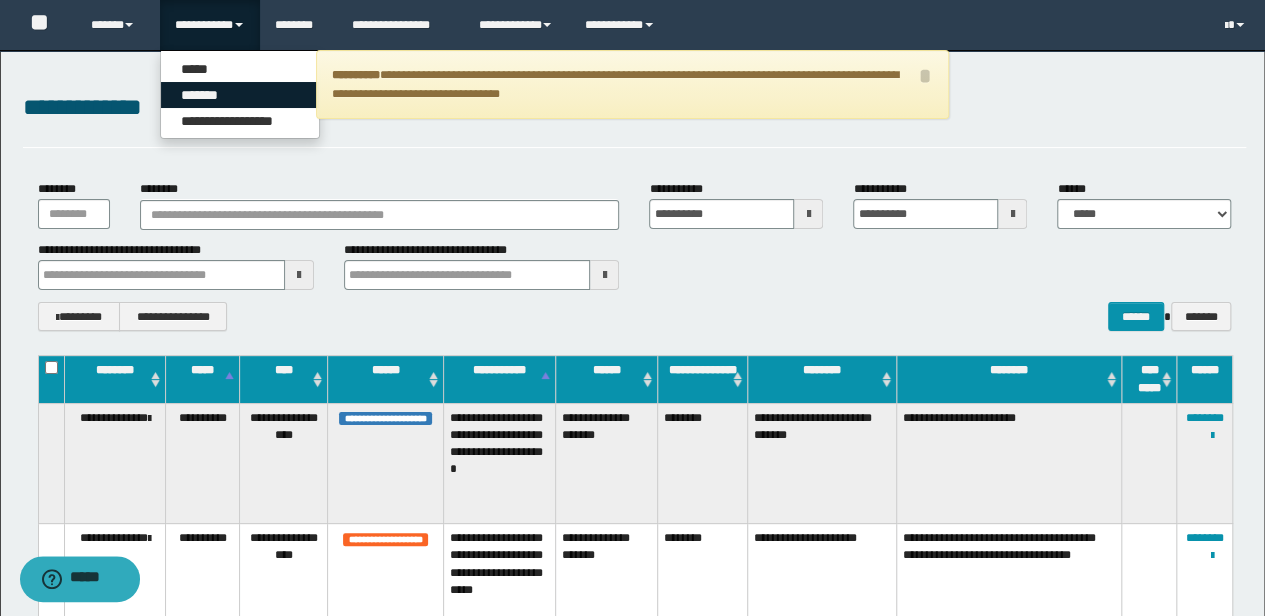 click on "*******" at bounding box center [240, 95] 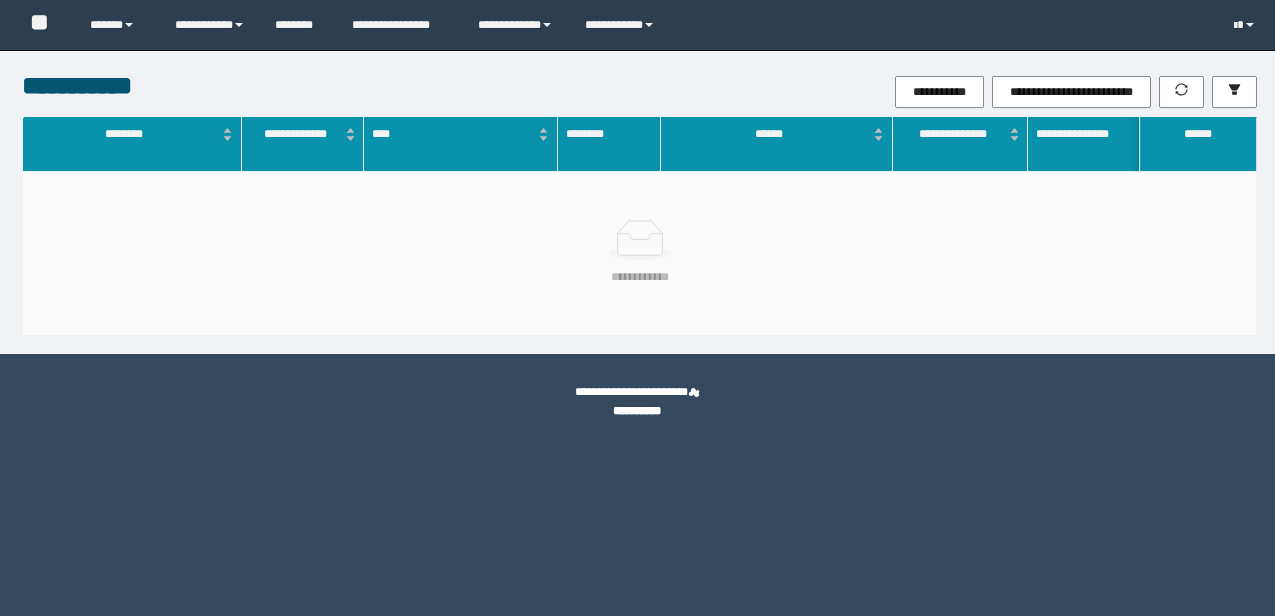scroll, scrollTop: 0, scrollLeft: 0, axis: both 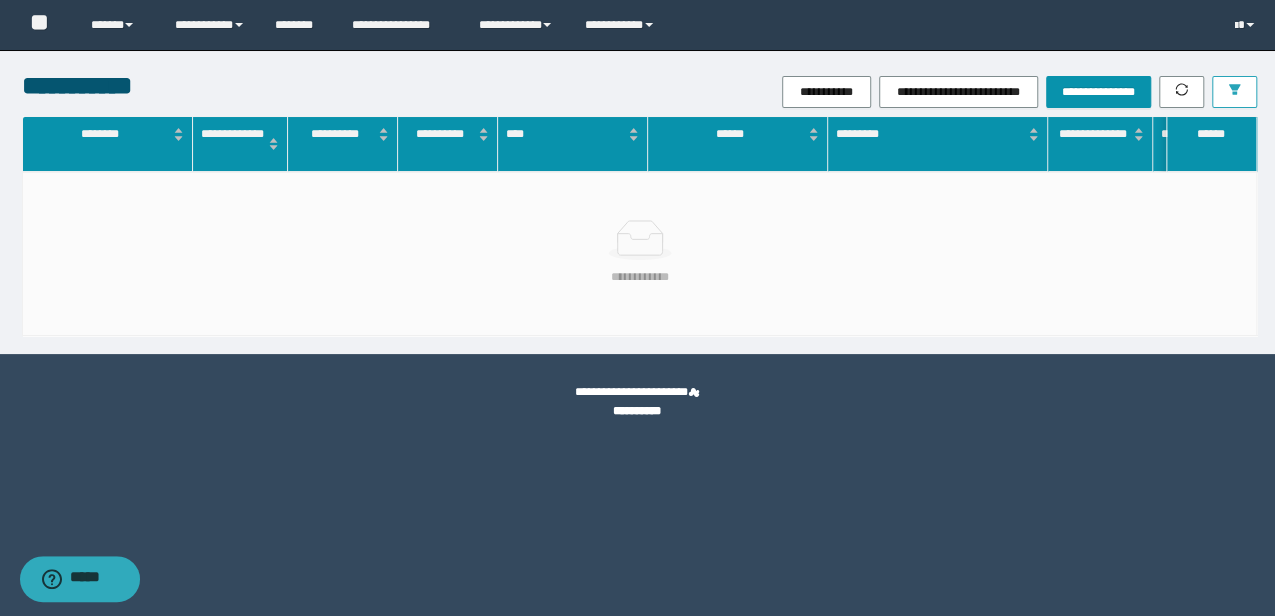 click 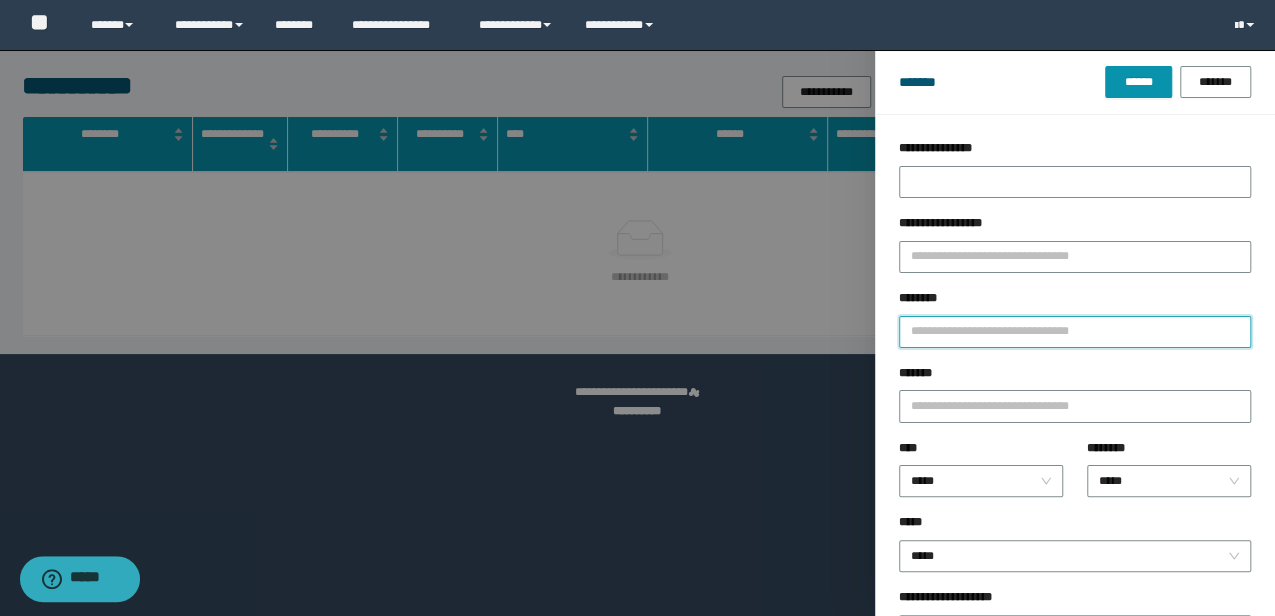 click on "********" at bounding box center (1075, 332) 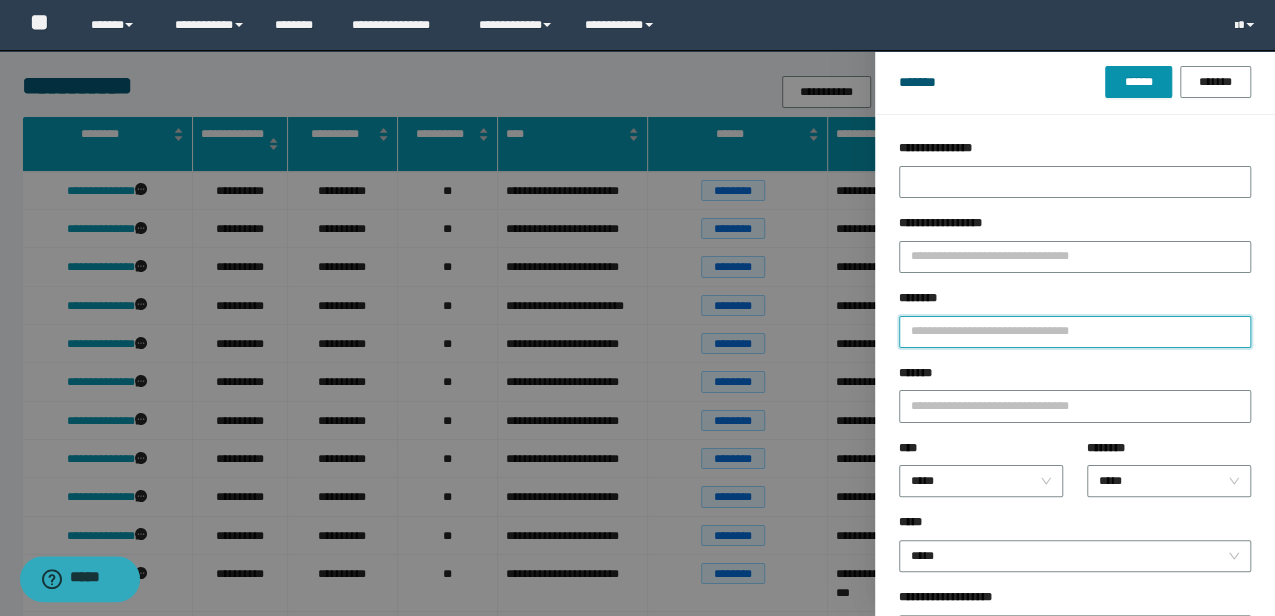 type on "*" 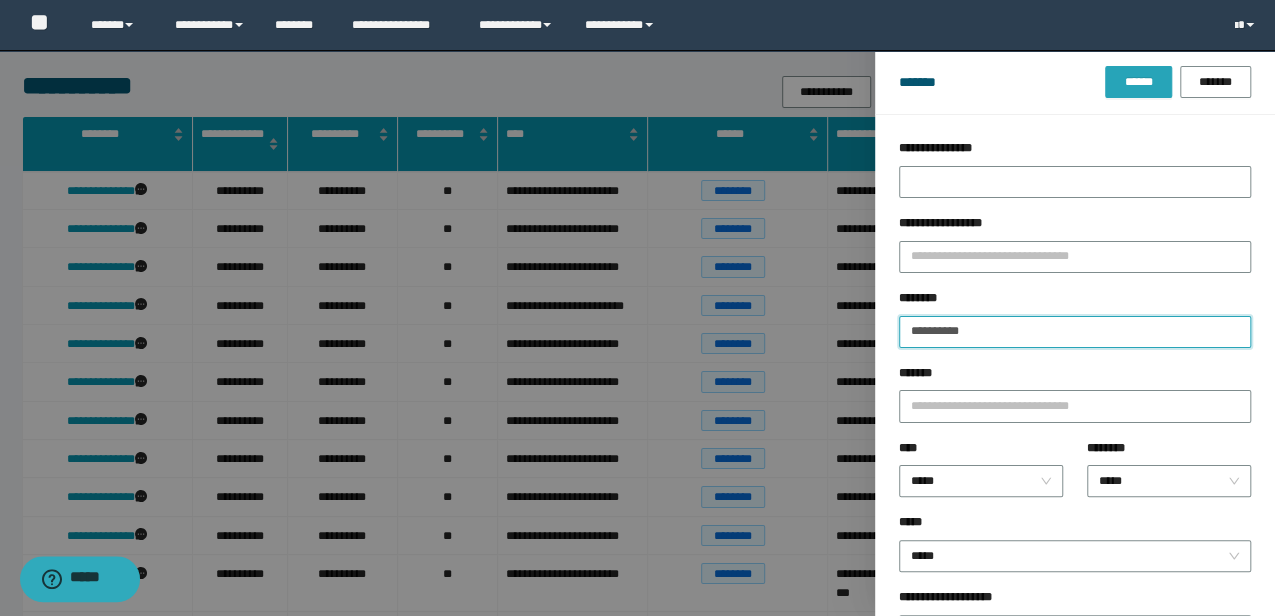 type on "**********" 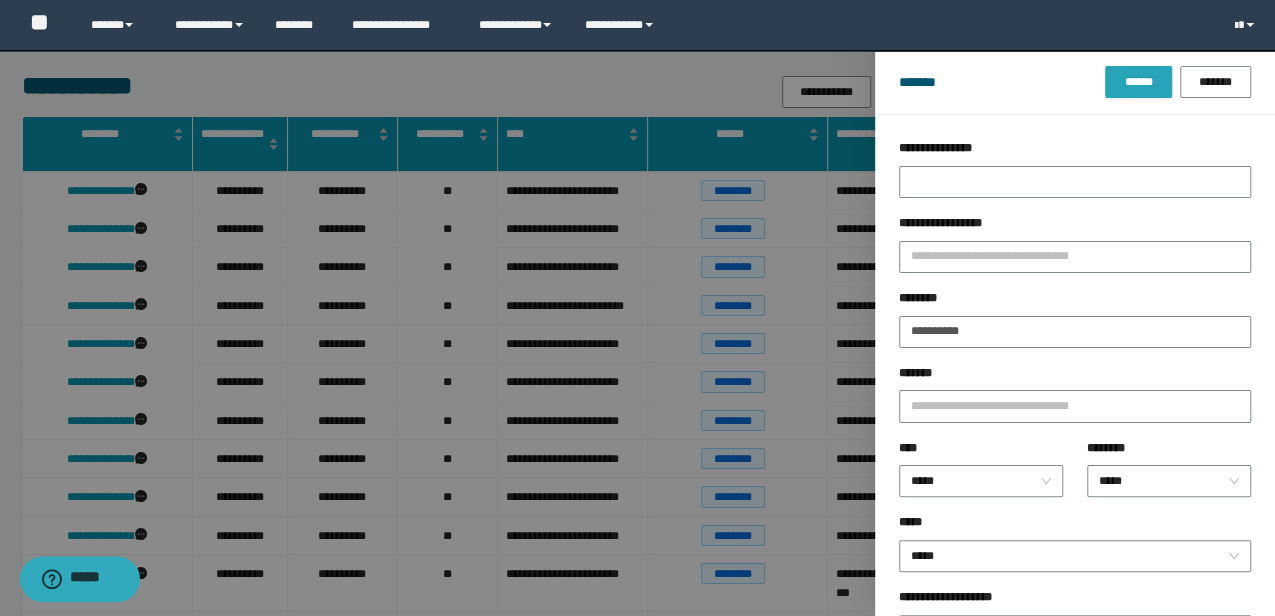 click on "******" at bounding box center (1138, 82) 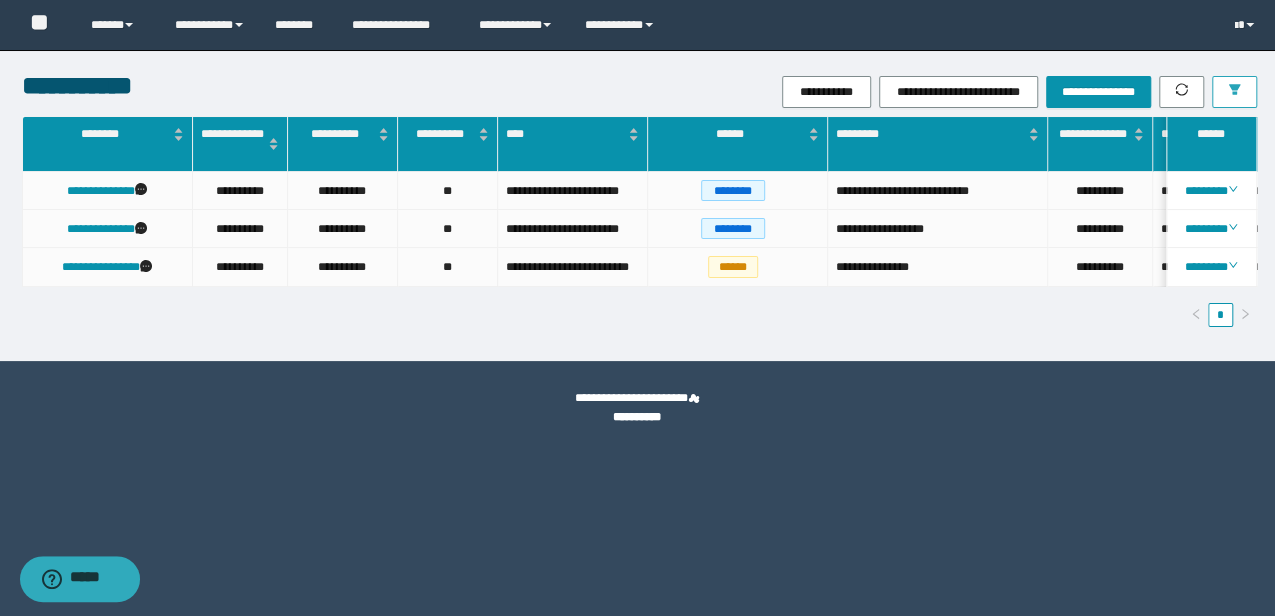 type 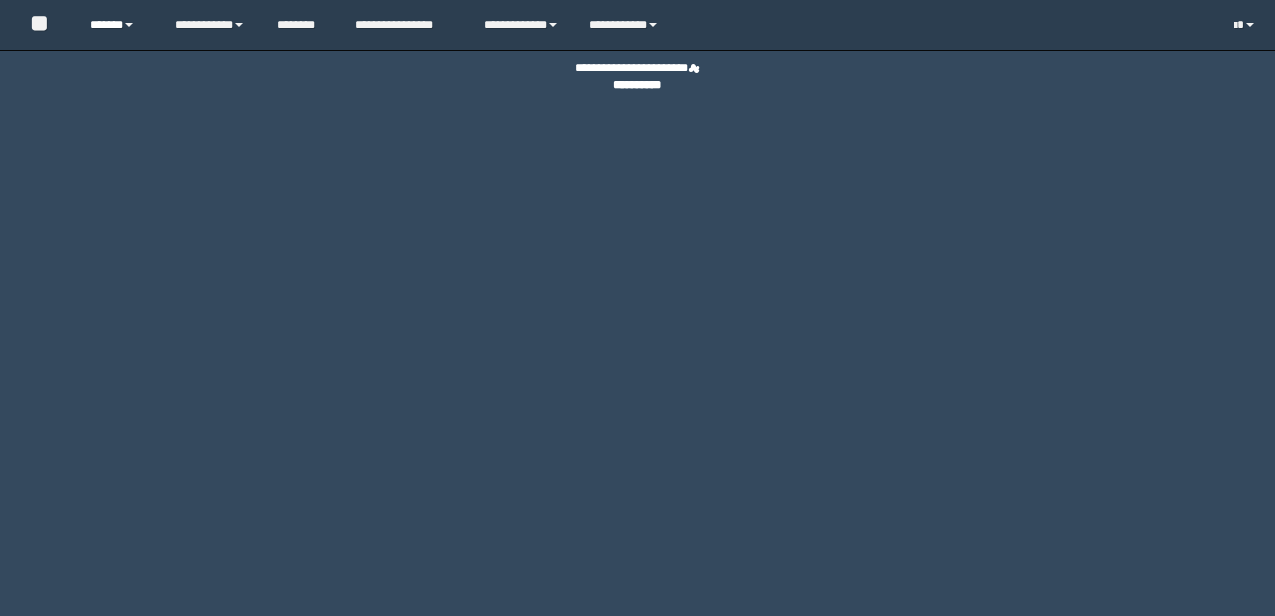 scroll, scrollTop: 0, scrollLeft: 0, axis: both 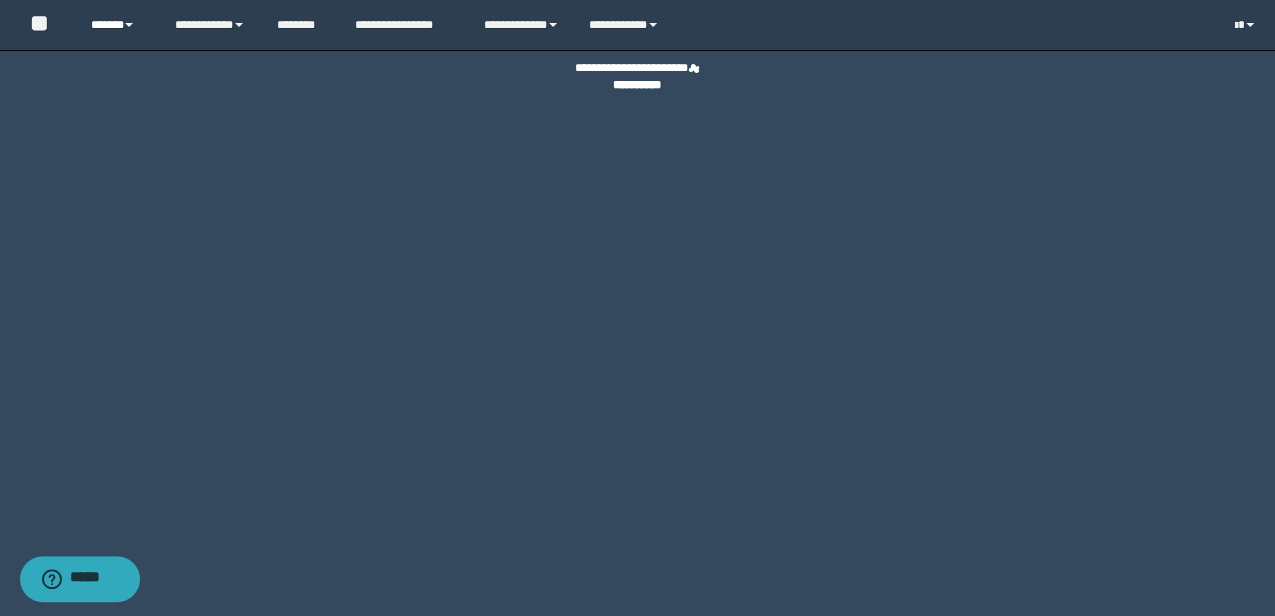 click on "******" at bounding box center [117, 25] 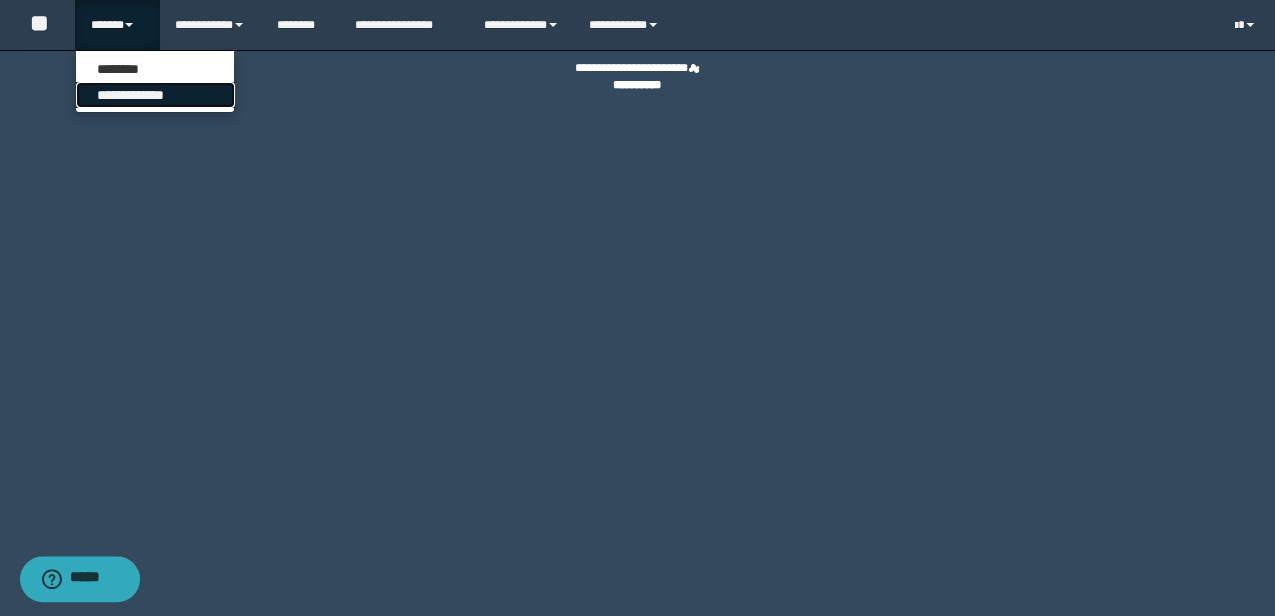 click on "**********" at bounding box center (155, 95) 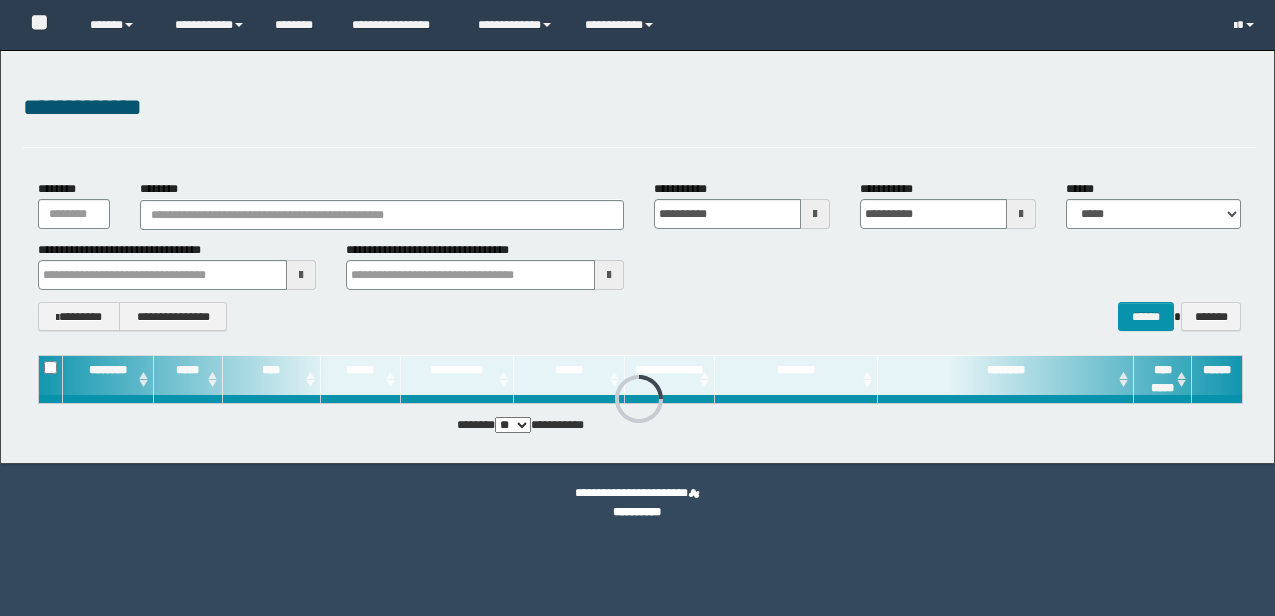 scroll, scrollTop: 0, scrollLeft: 0, axis: both 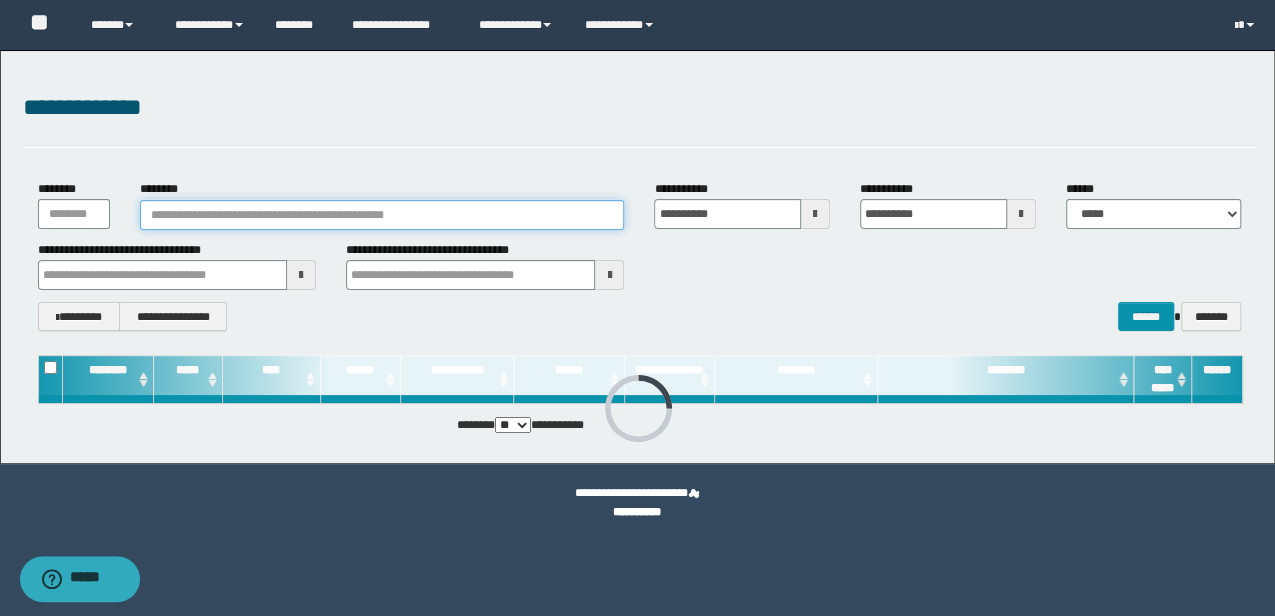 click on "********" at bounding box center [382, 215] 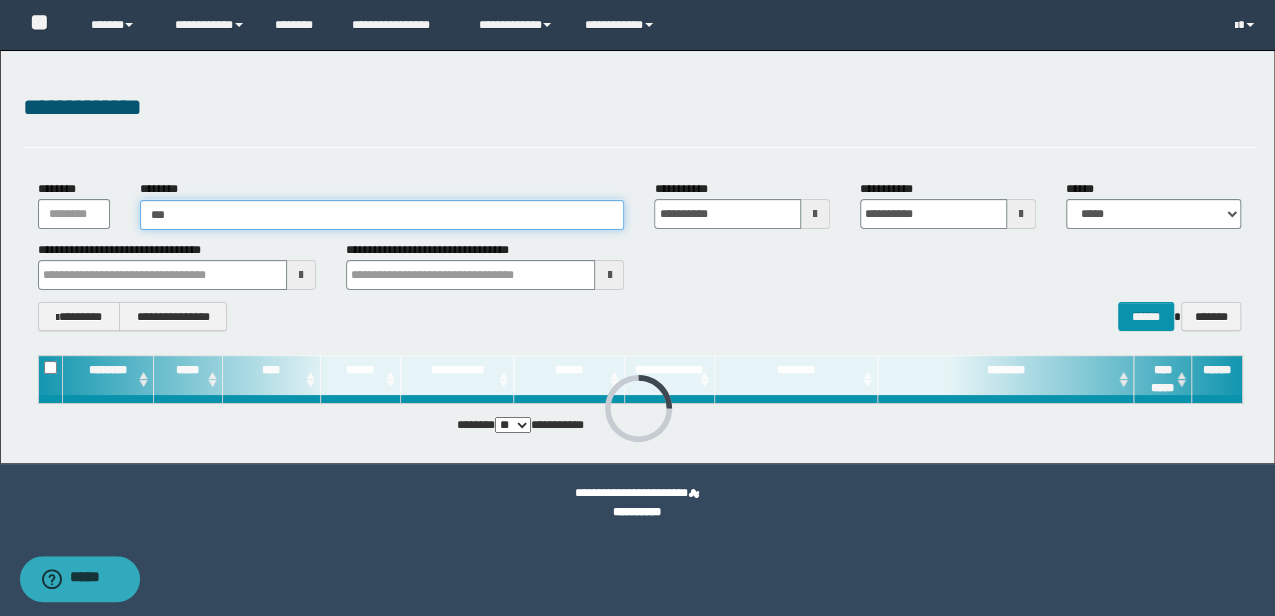 type on "****" 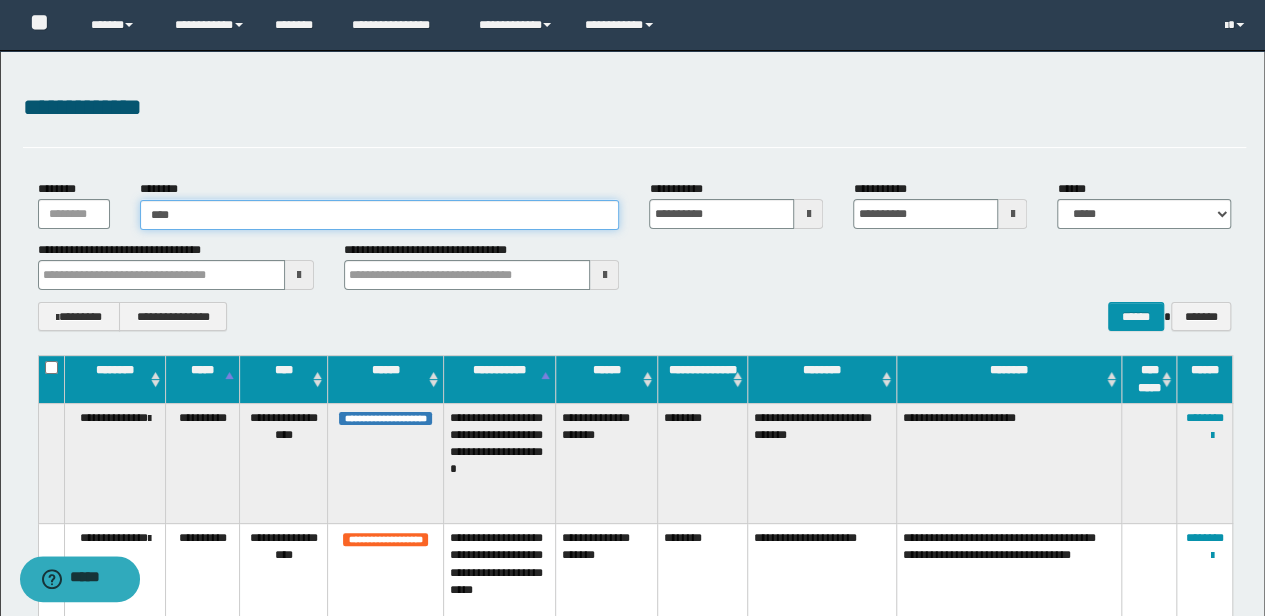 type on "****" 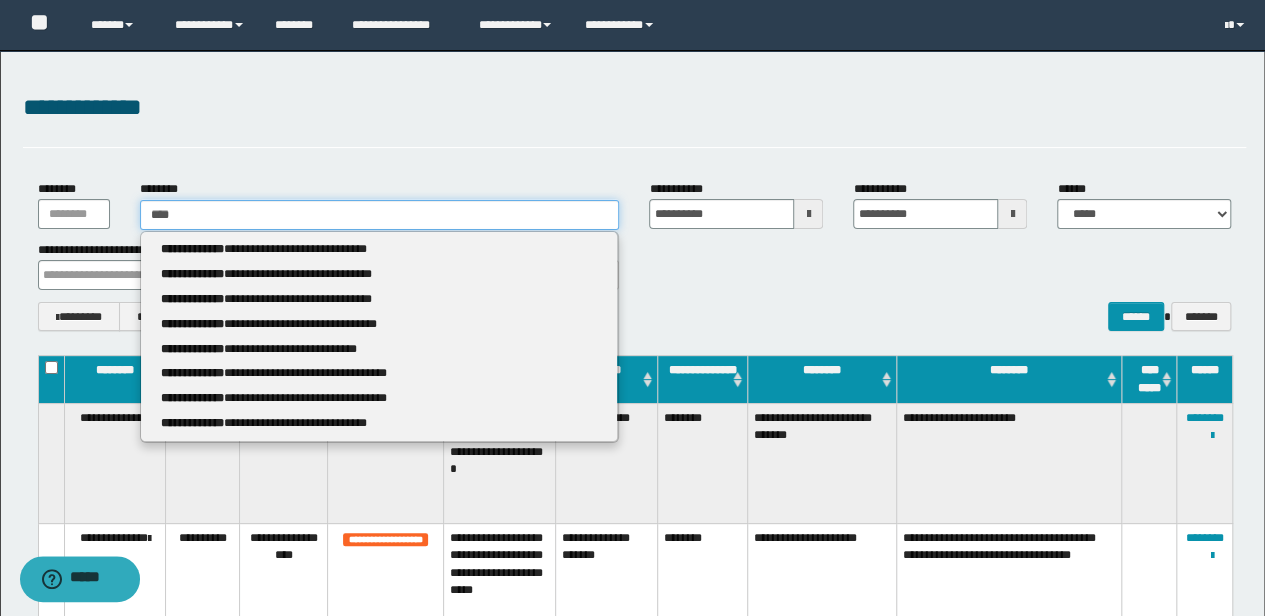 type 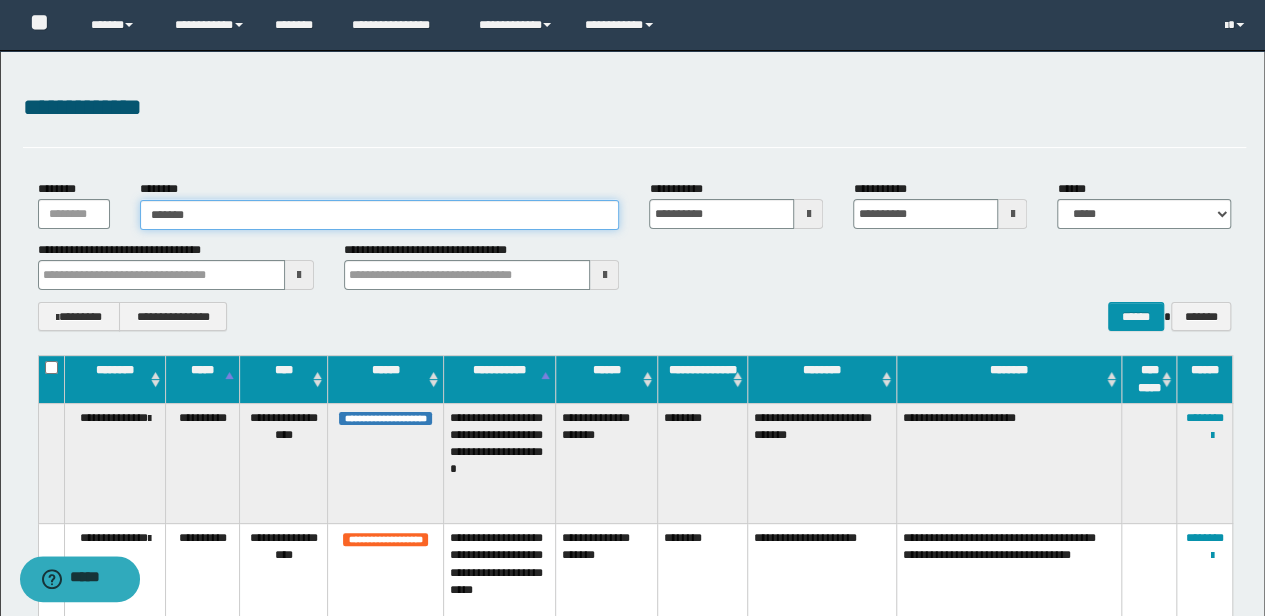 type on "********" 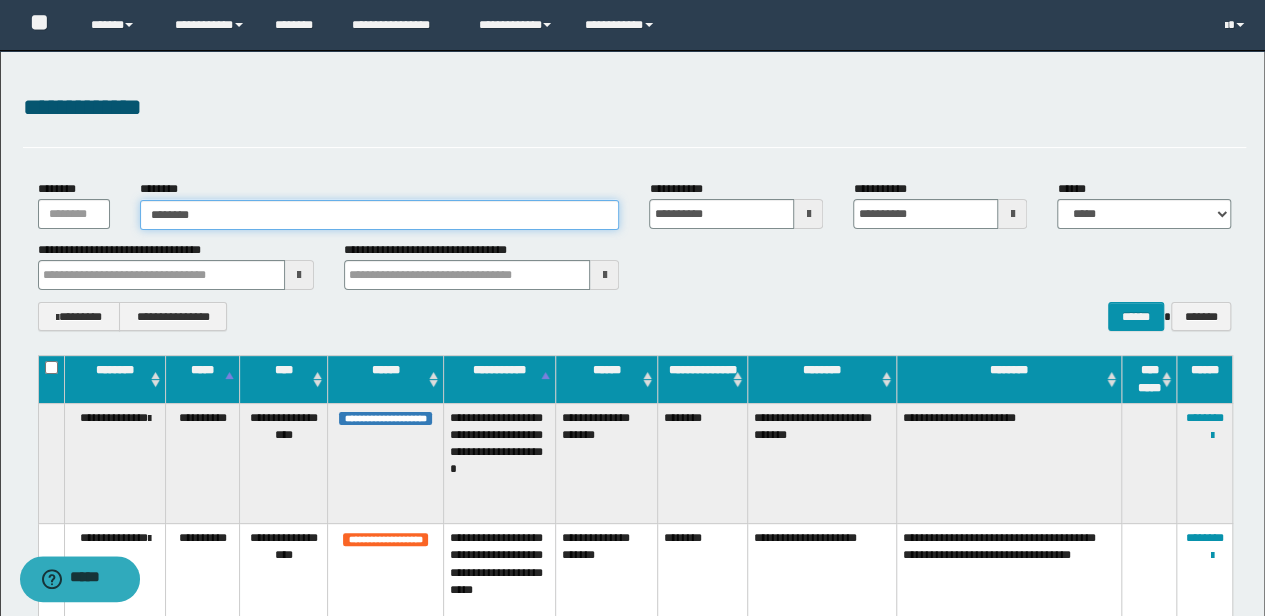 type on "********" 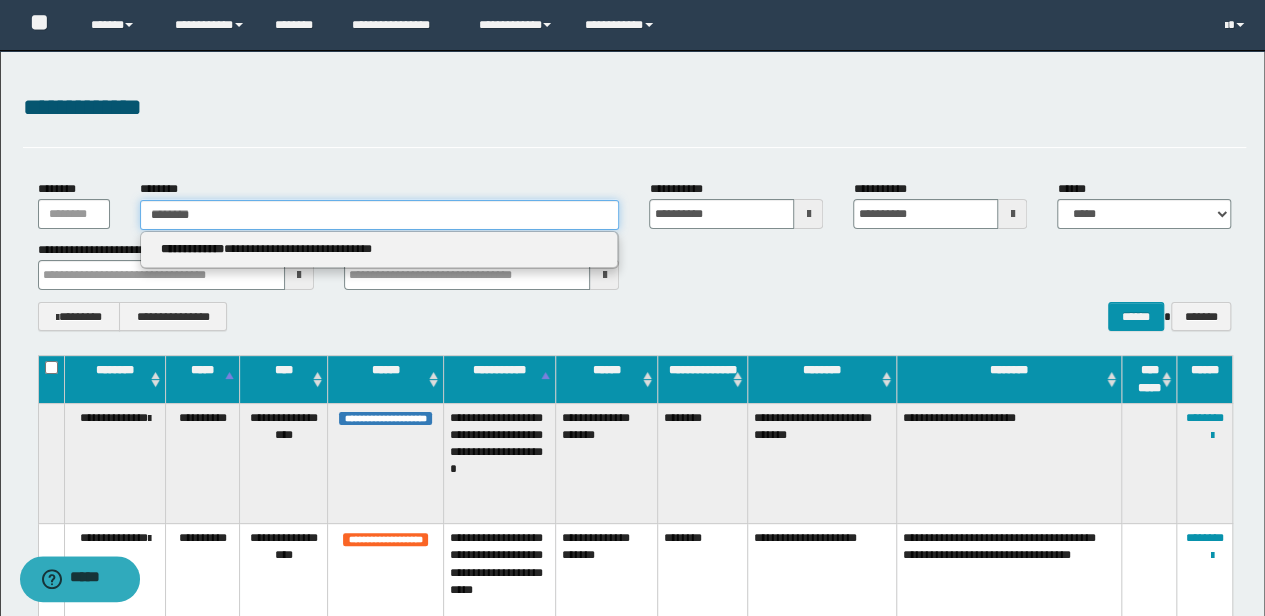 type 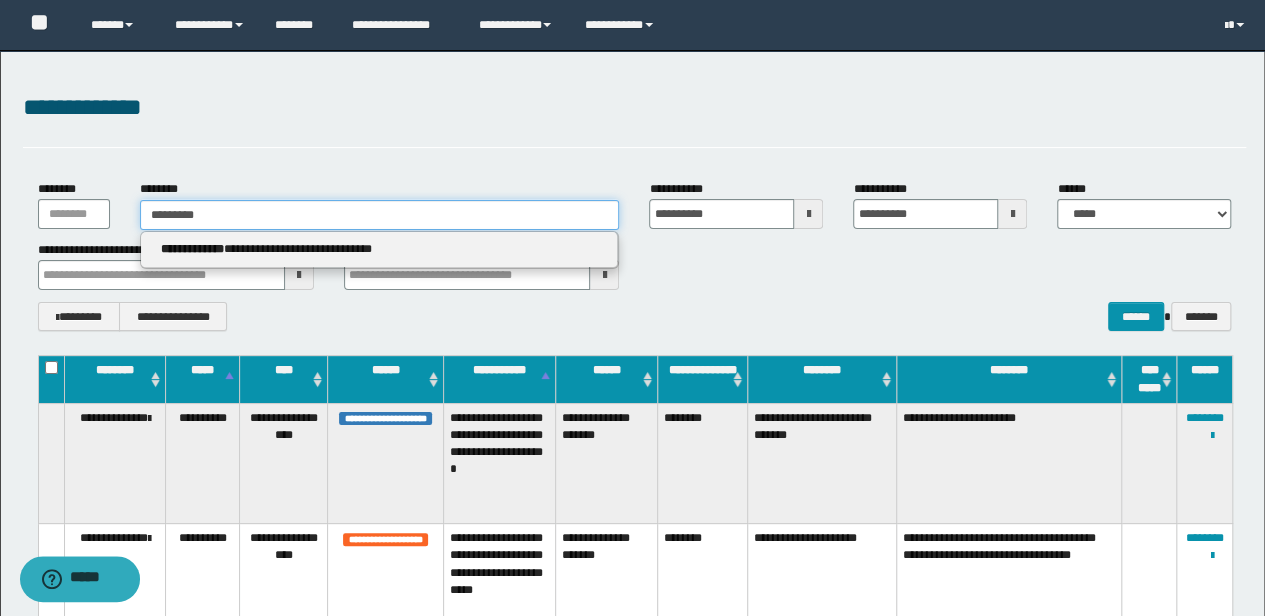 type on "**********" 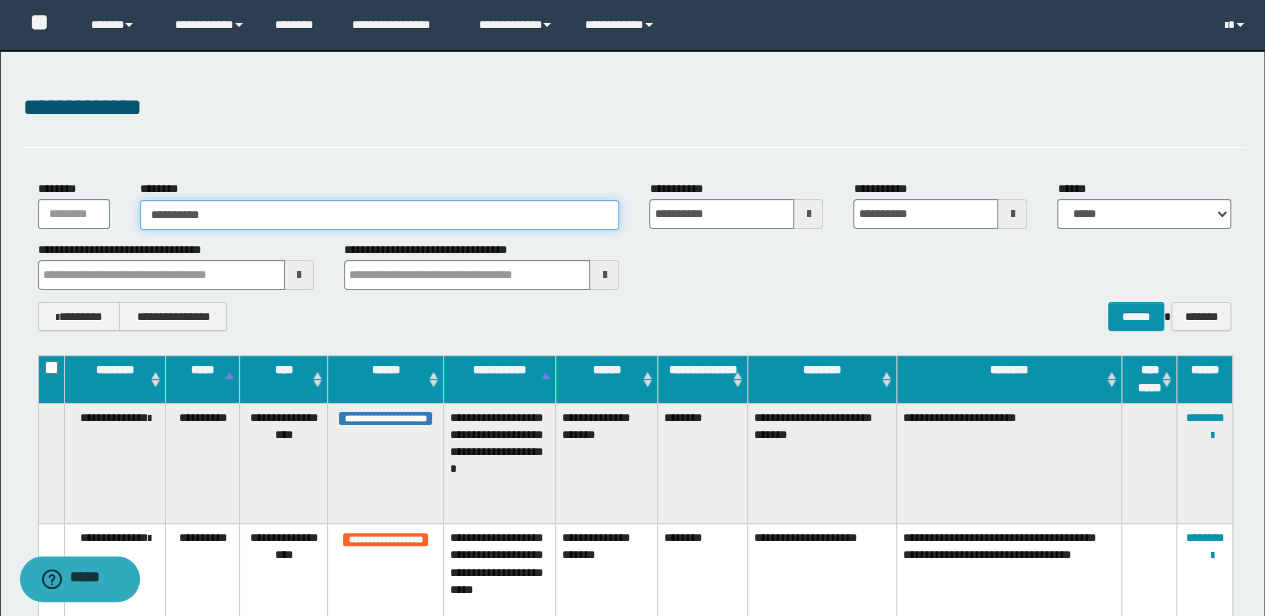type on "**********" 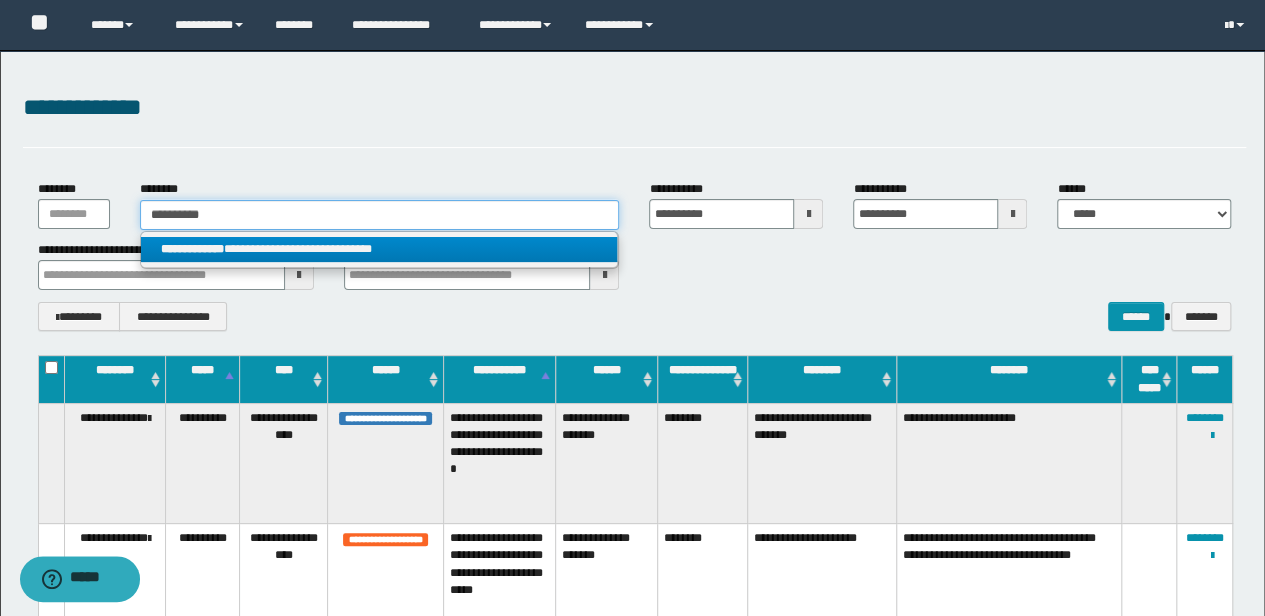 type on "**********" 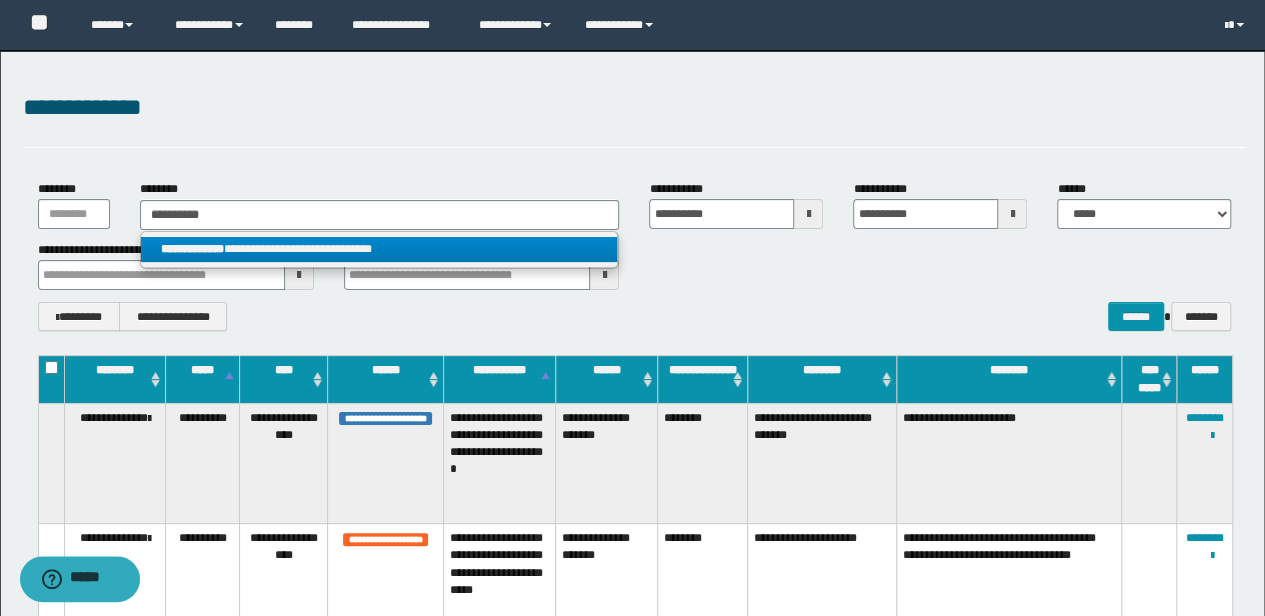 click on "**********" at bounding box center [379, 249] 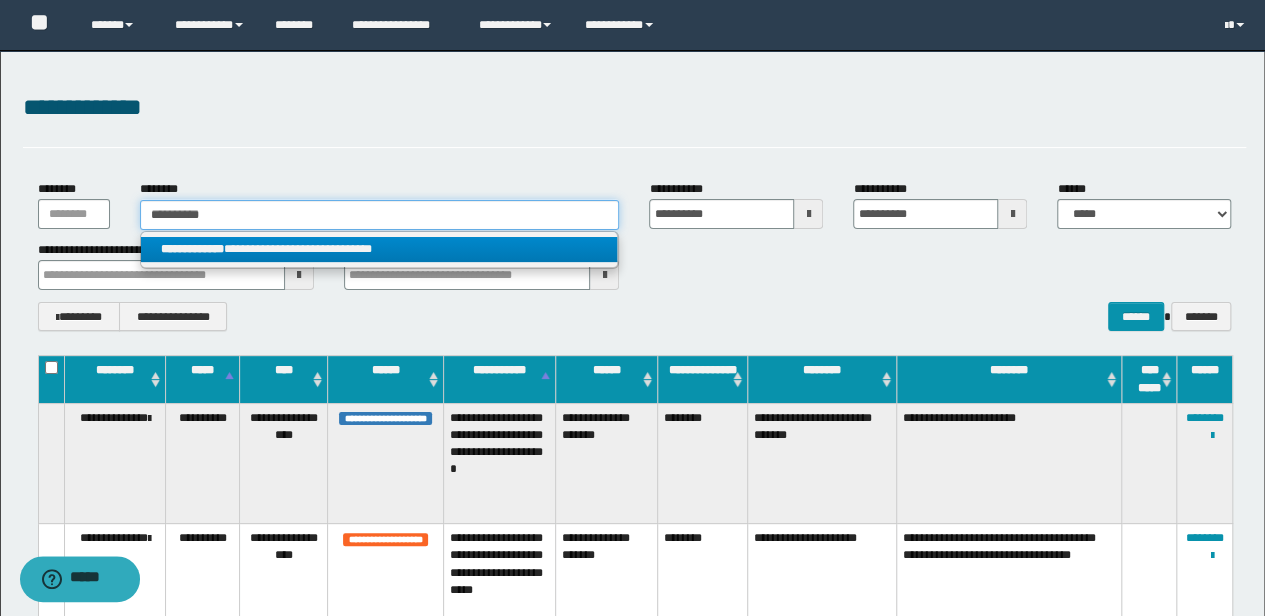 type 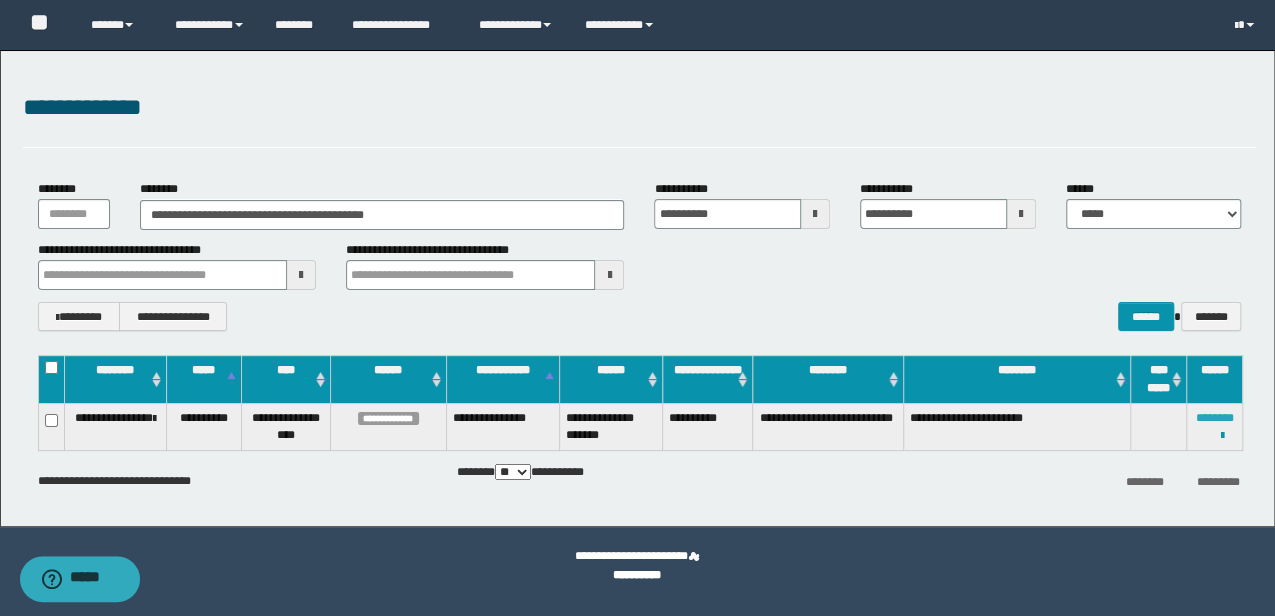 click on "********" at bounding box center (1214, 418) 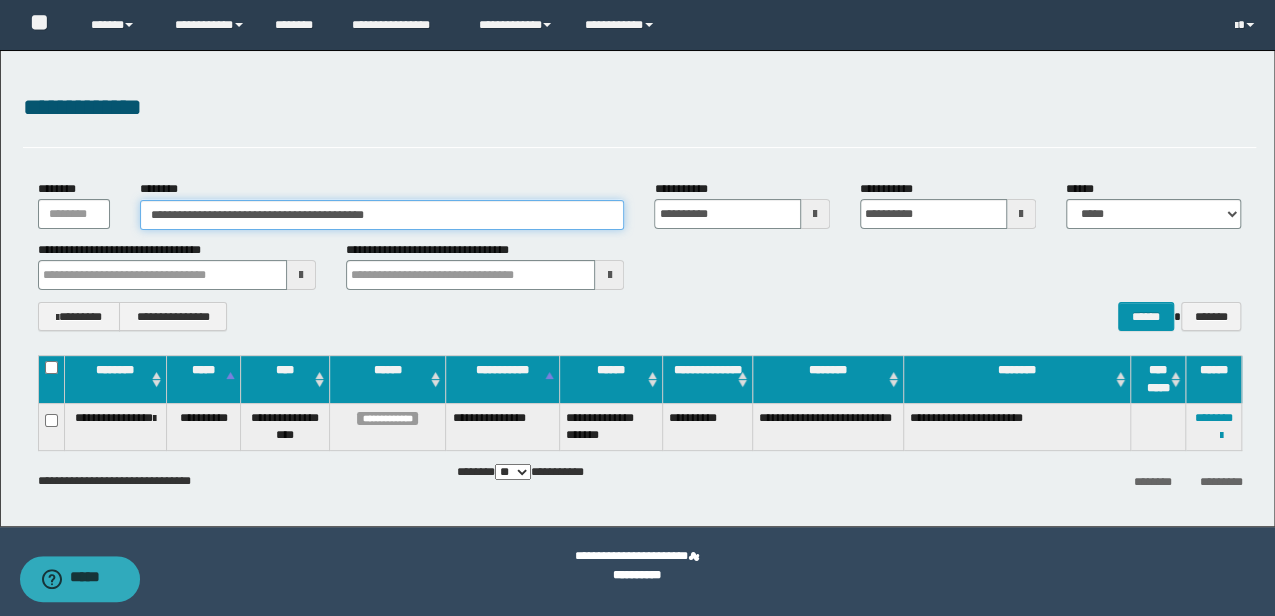 drag, startPoint x: 436, startPoint y: 213, endPoint x: -3, endPoint y: 190, distance: 439.60208 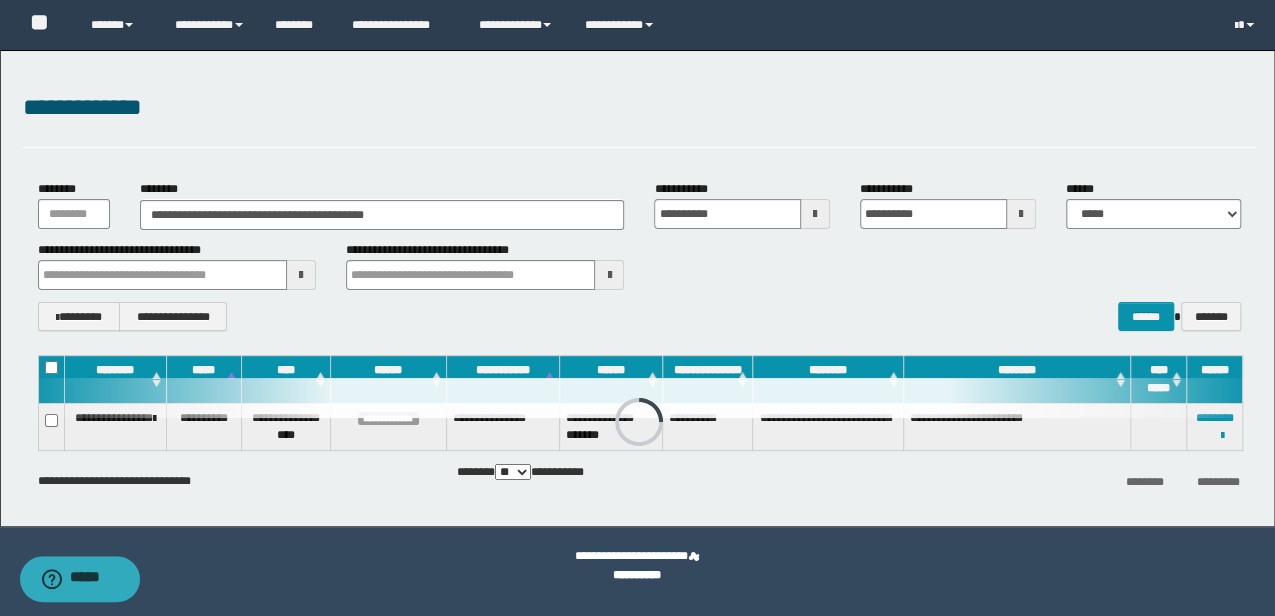 drag, startPoint x: 740, startPoint y: 420, endPoint x: 670, endPoint y: 422, distance: 70.028564 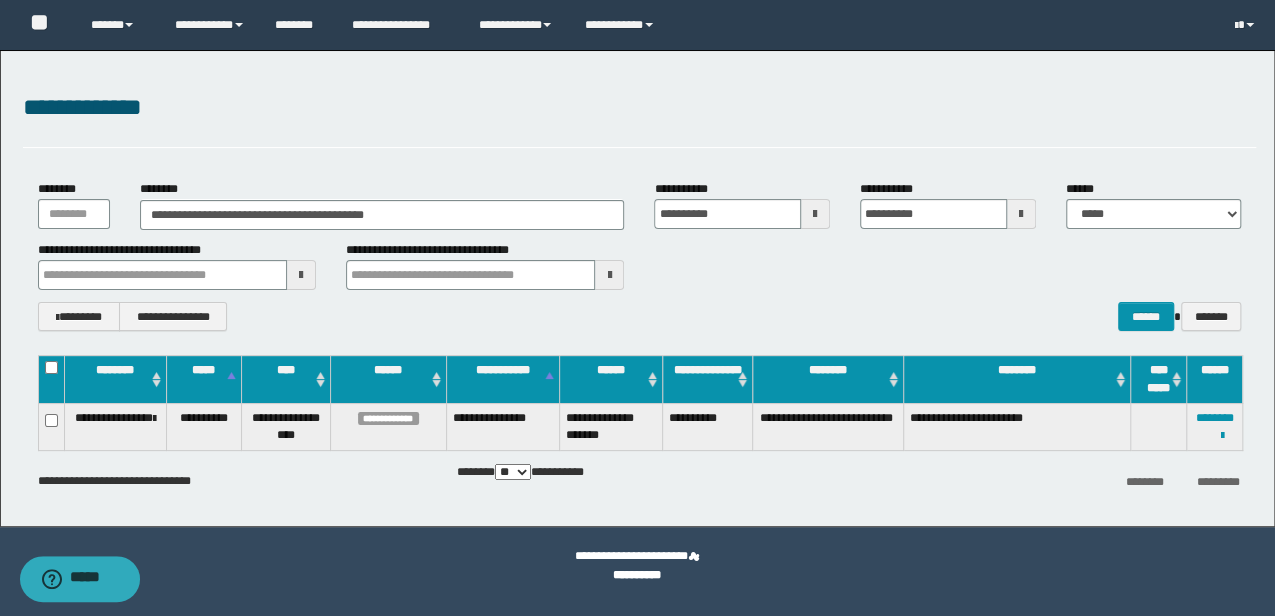 click on "**********" at bounding box center (708, 426) 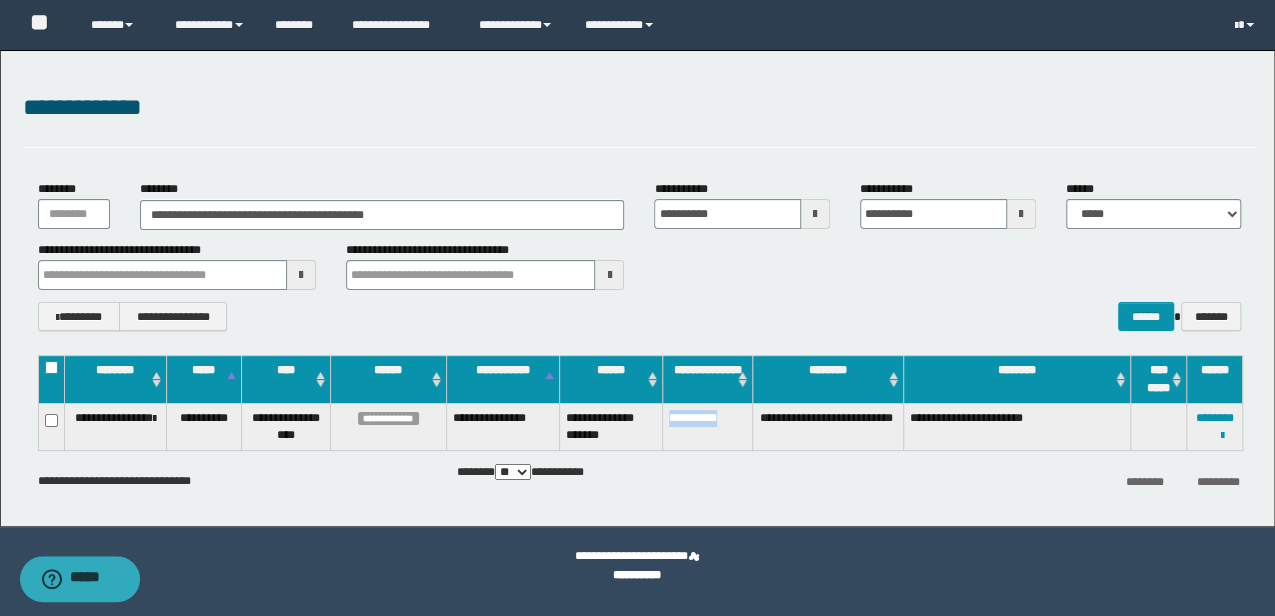drag, startPoint x: 732, startPoint y: 416, endPoint x: 665, endPoint y: 421, distance: 67.18631 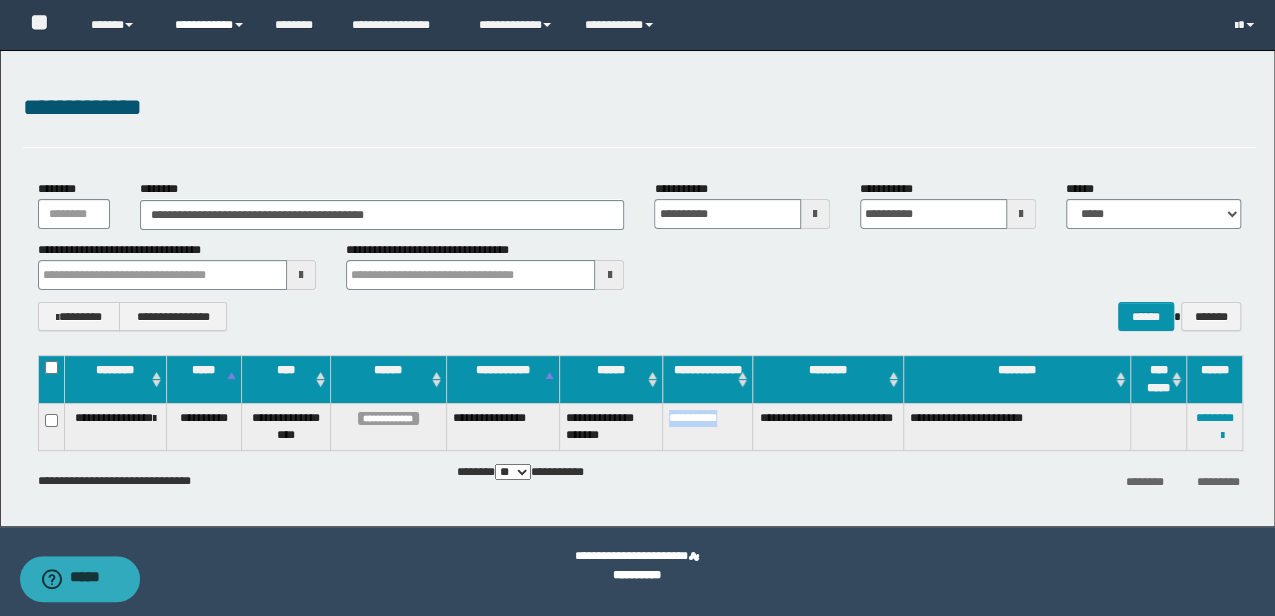 click on "**********" at bounding box center (210, 25) 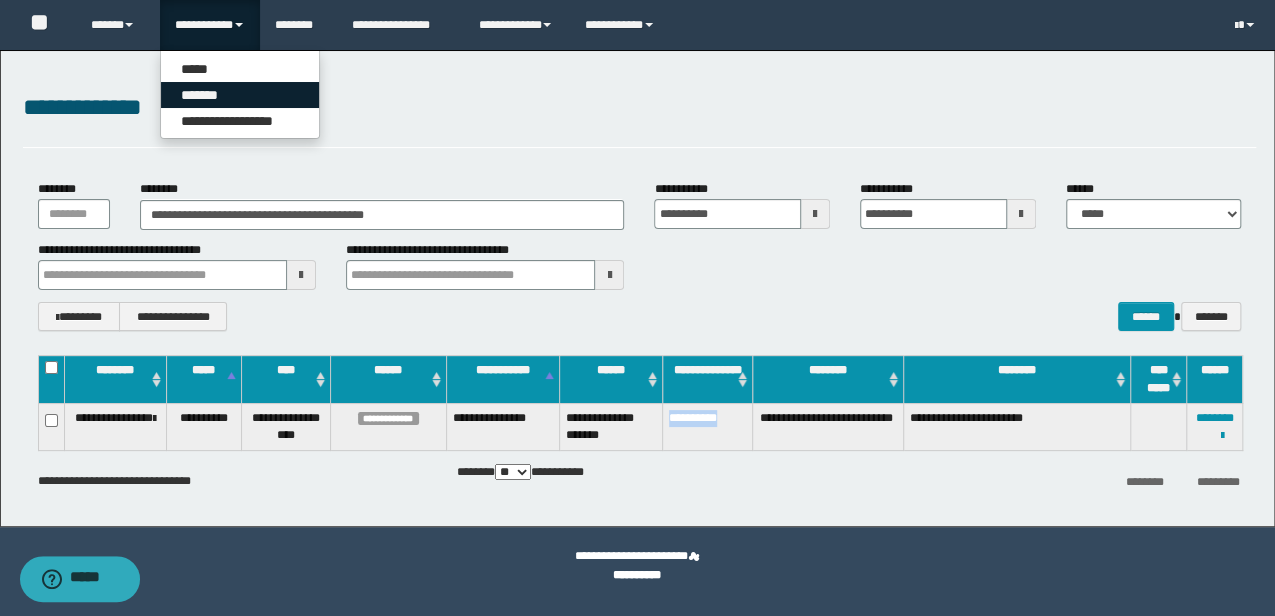 click on "*******" at bounding box center (240, 95) 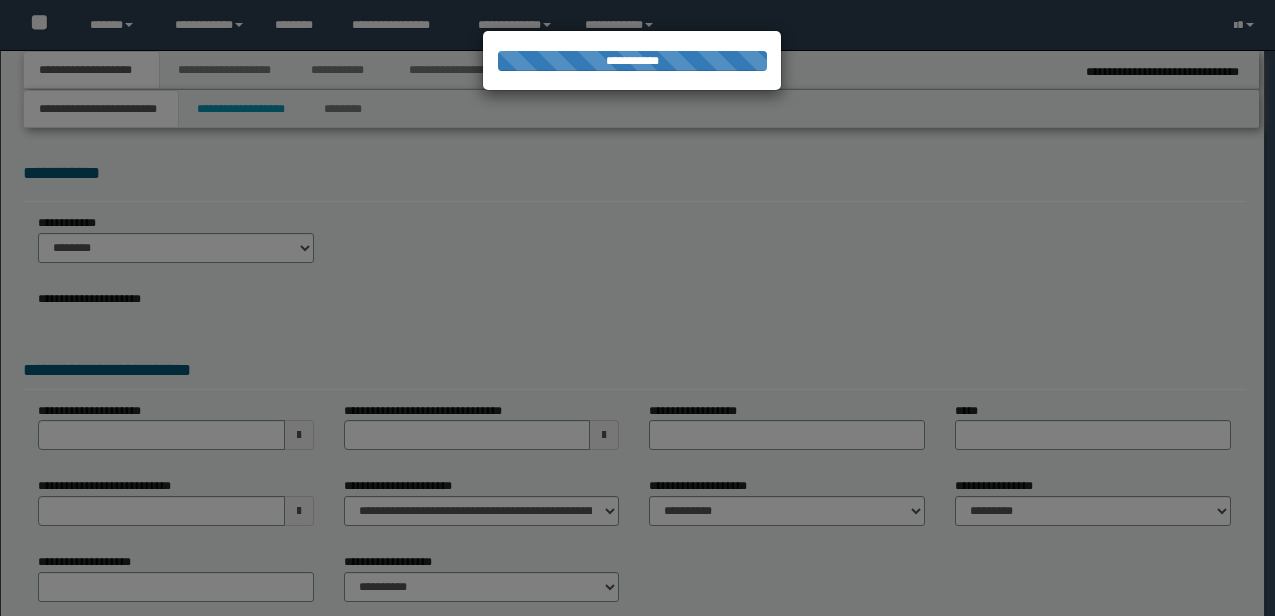 scroll, scrollTop: 0, scrollLeft: 0, axis: both 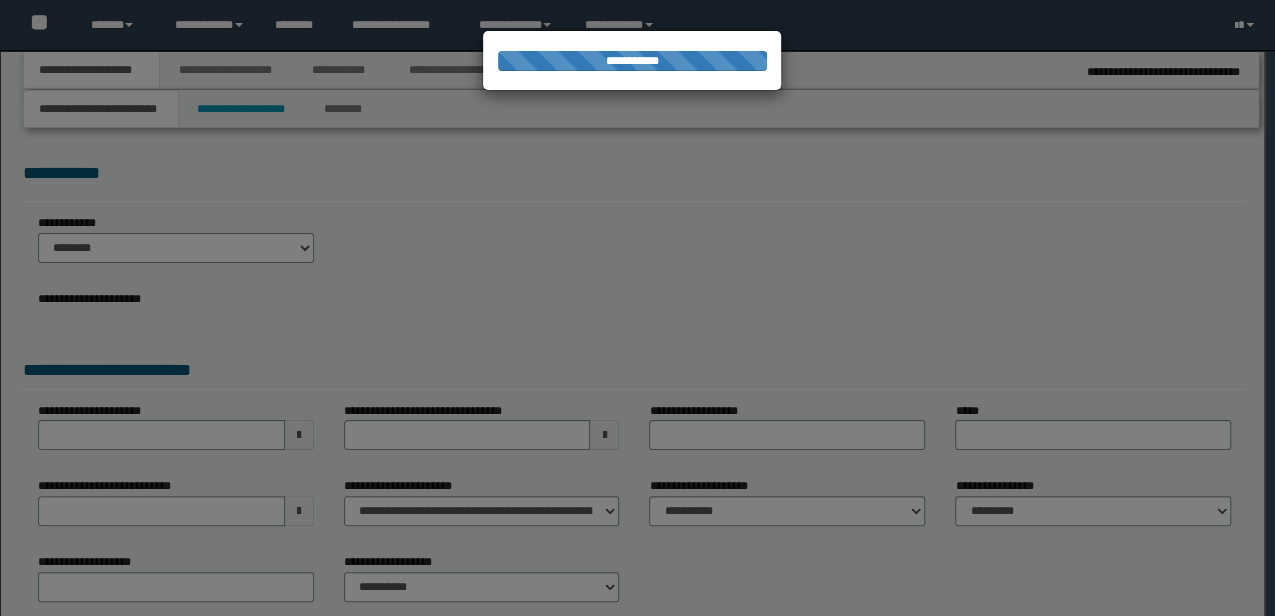 type on "**********" 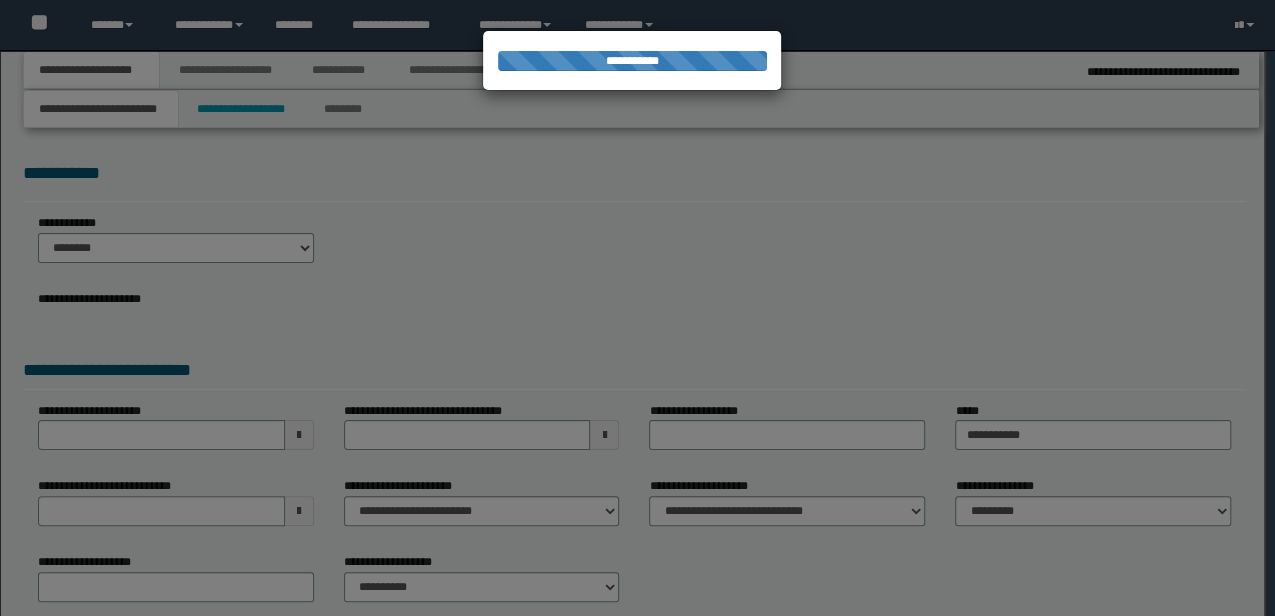 select on "*" 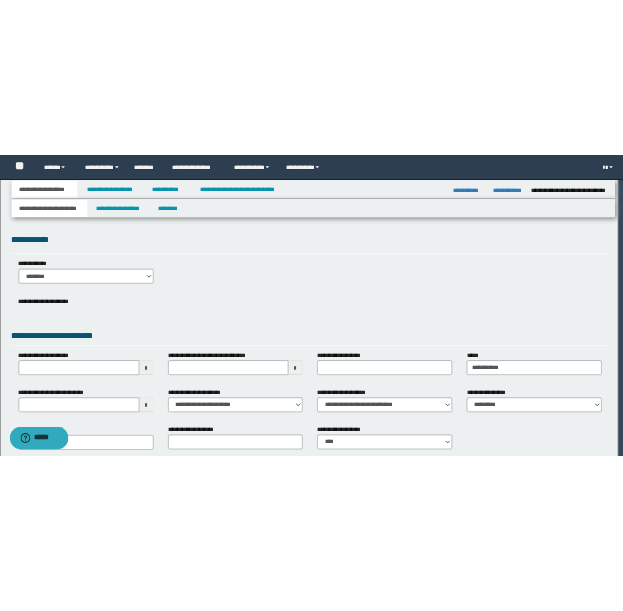 scroll, scrollTop: 0, scrollLeft: 0, axis: both 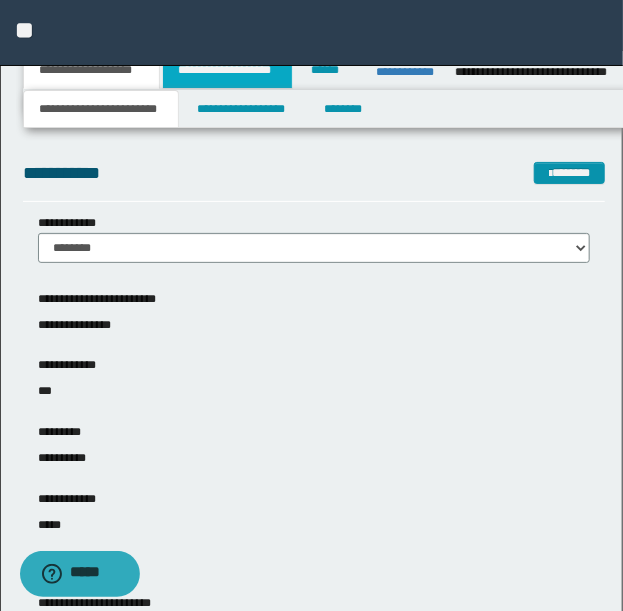 click on "**********" at bounding box center [227, 70] 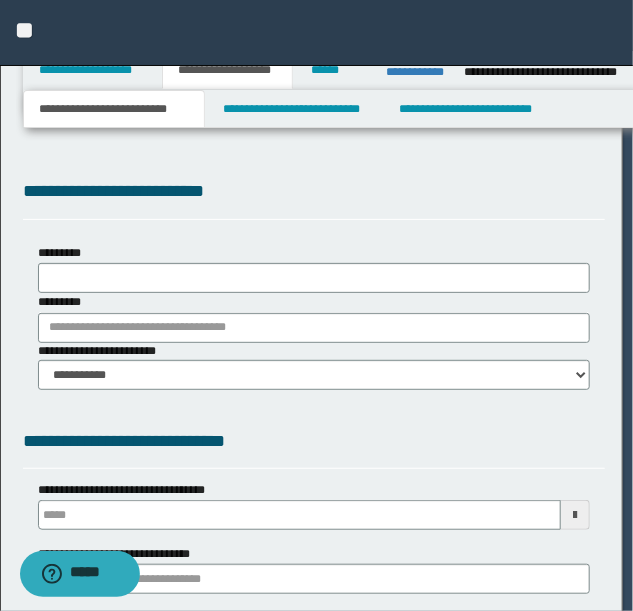 type 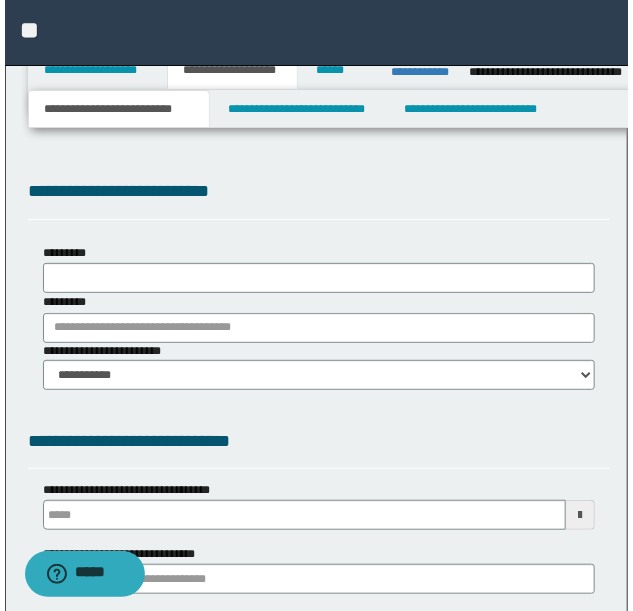scroll, scrollTop: 0, scrollLeft: 0, axis: both 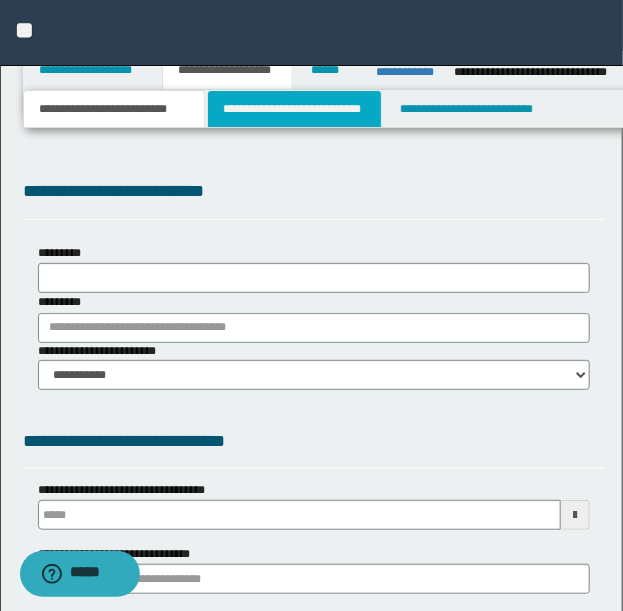 type on "*******" 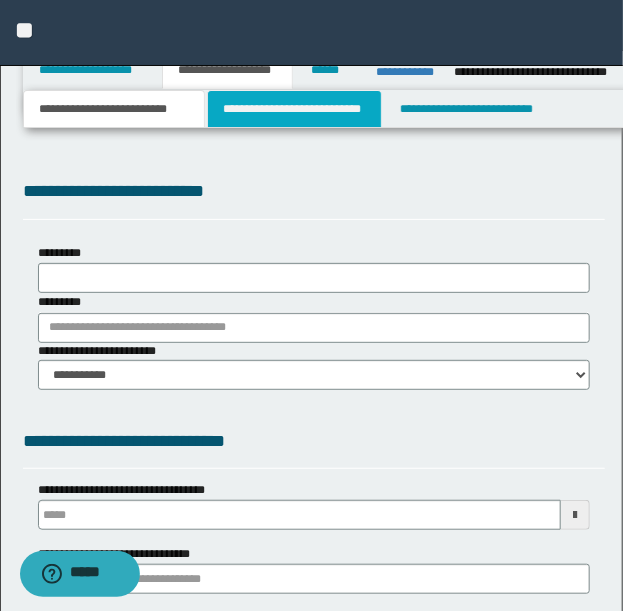 select on "*" 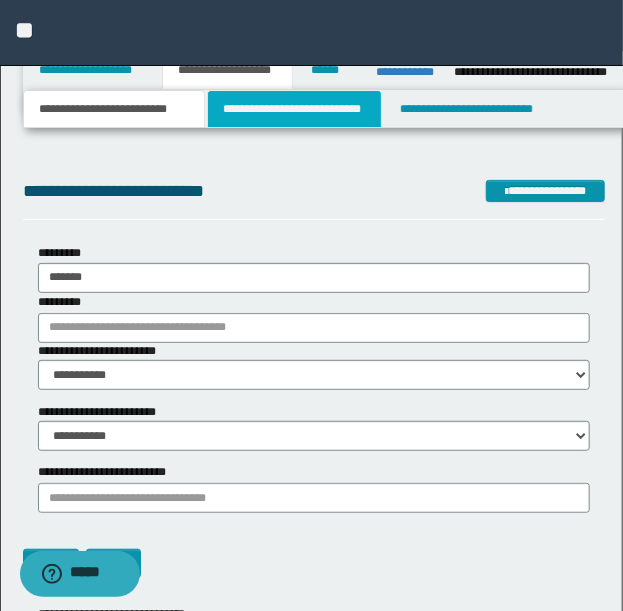 click on "**********" at bounding box center [294, 109] 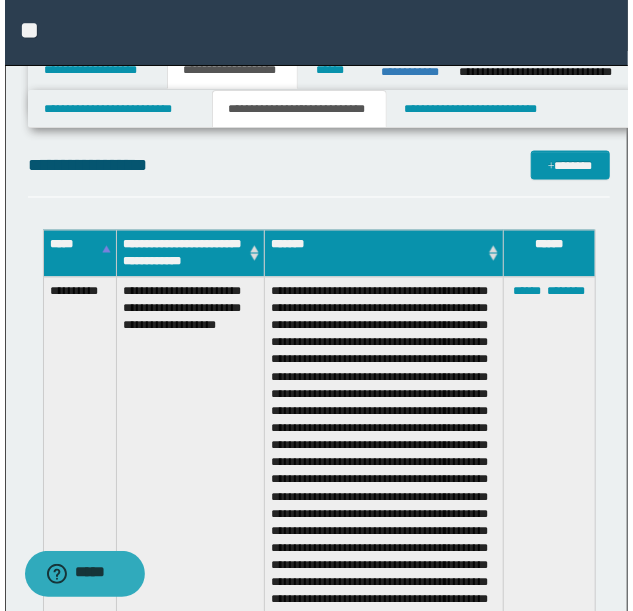 scroll, scrollTop: 533, scrollLeft: 0, axis: vertical 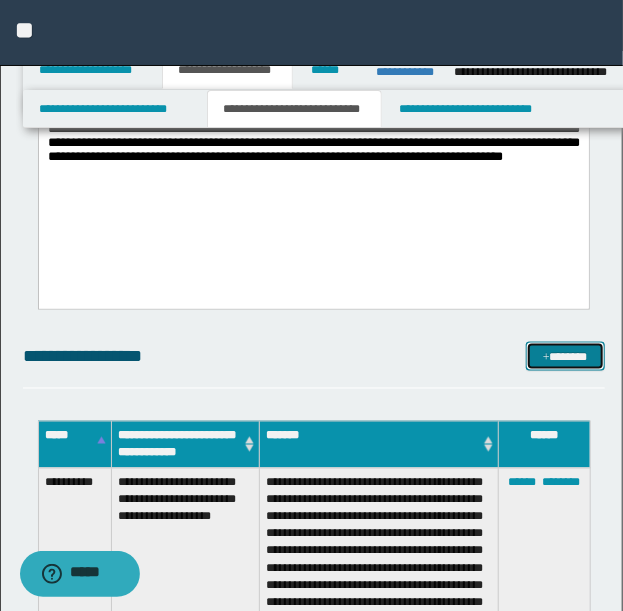 click on "*******" at bounding box center [565, 356] 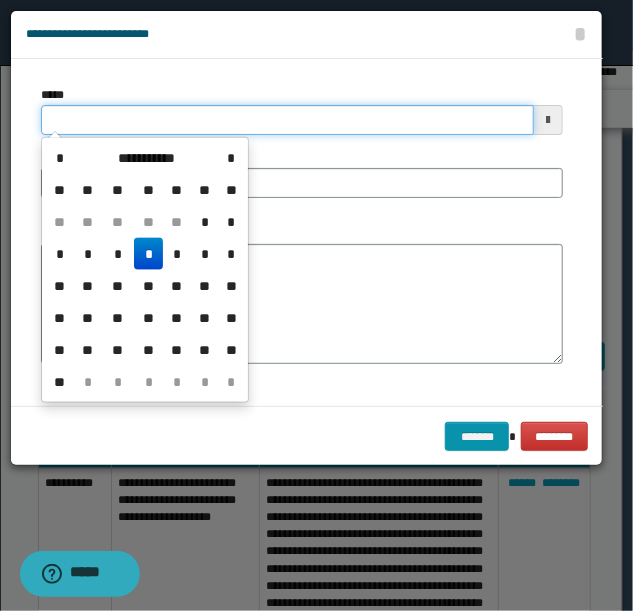 drag, startPoint x: 131, startPoint y: 123, endPoint x: -4, endPoint y: 143, distance: 136.47343 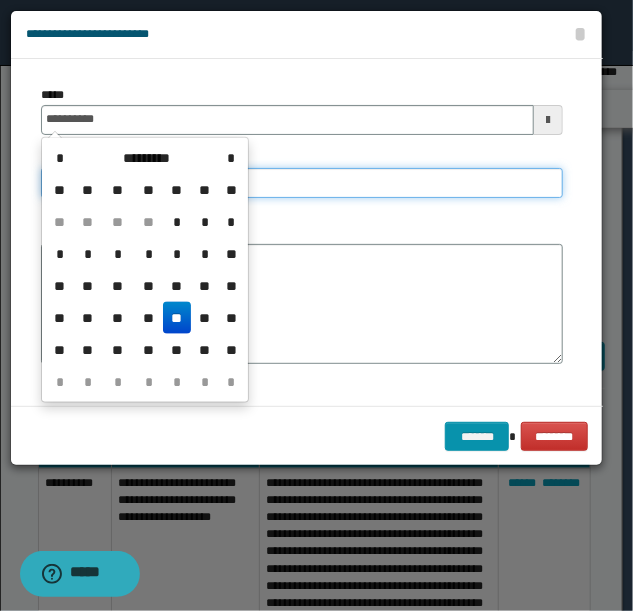 type on "**********" 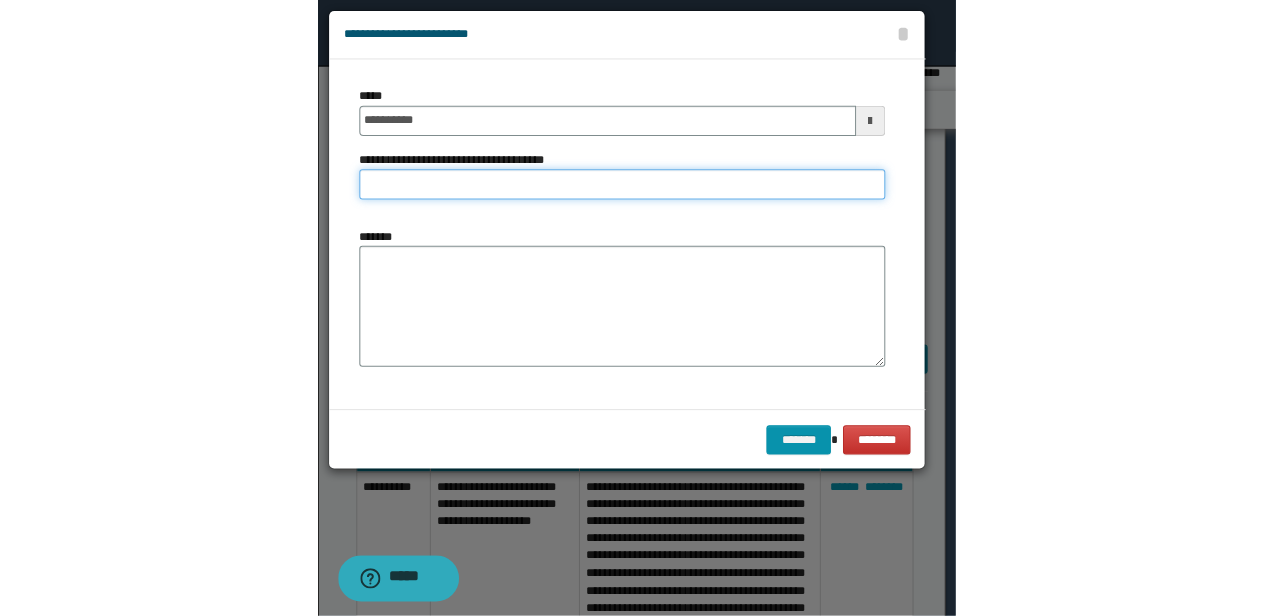 scroll, scrollTop: 0, scrollLeft: 0, axis: both 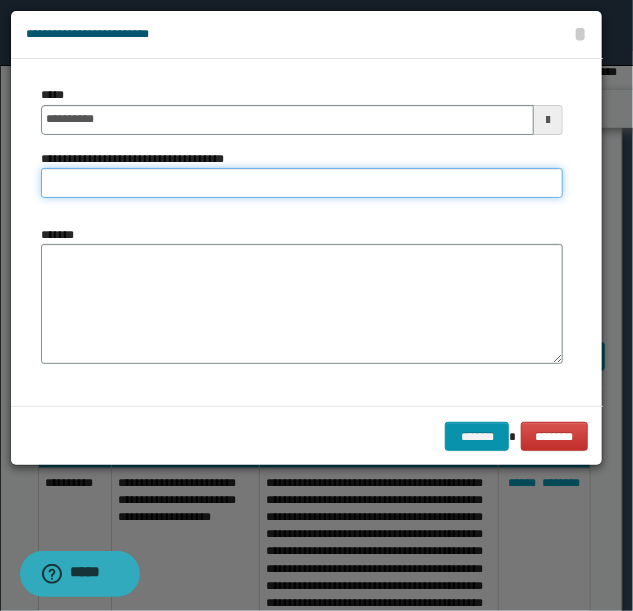 click on "**********" at bounding box center [302, 183] 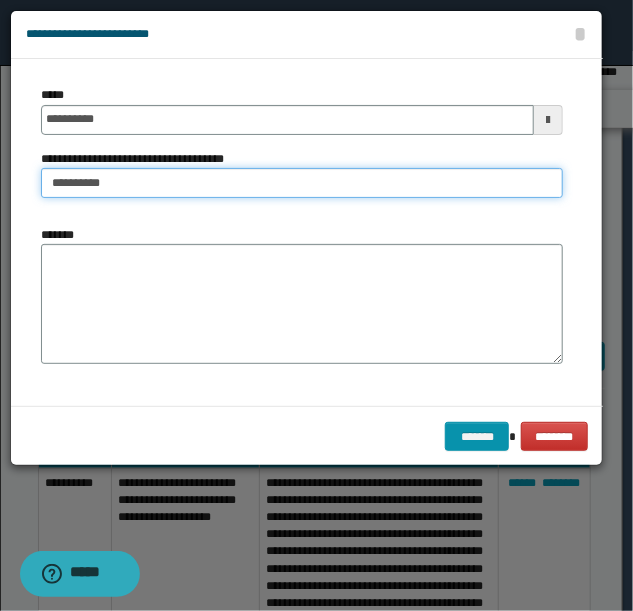 type on "**********" 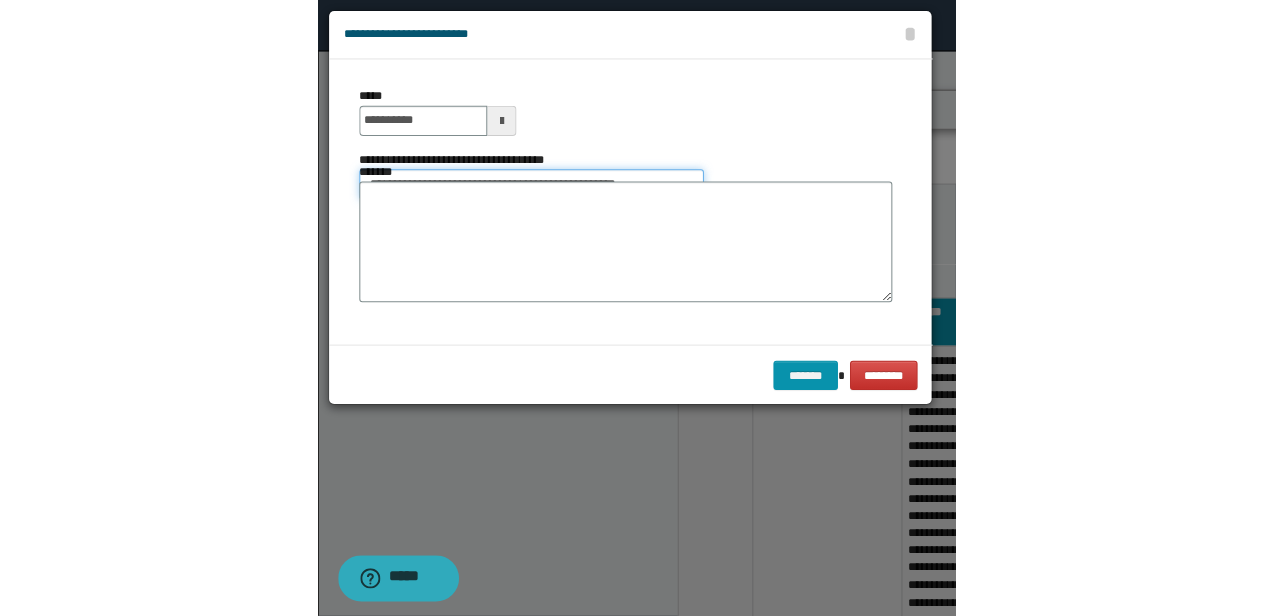 scroll, scrollTop: 0, scrollLeft: 0, axis: both 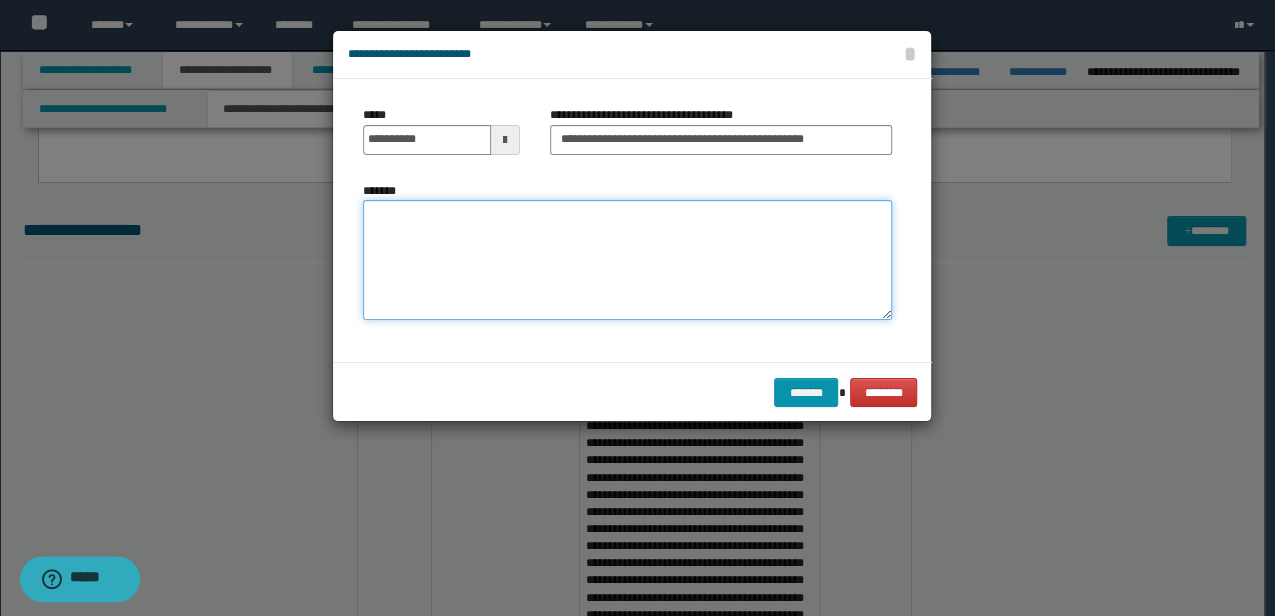 click on "*******" at bounding box center (627, 260) 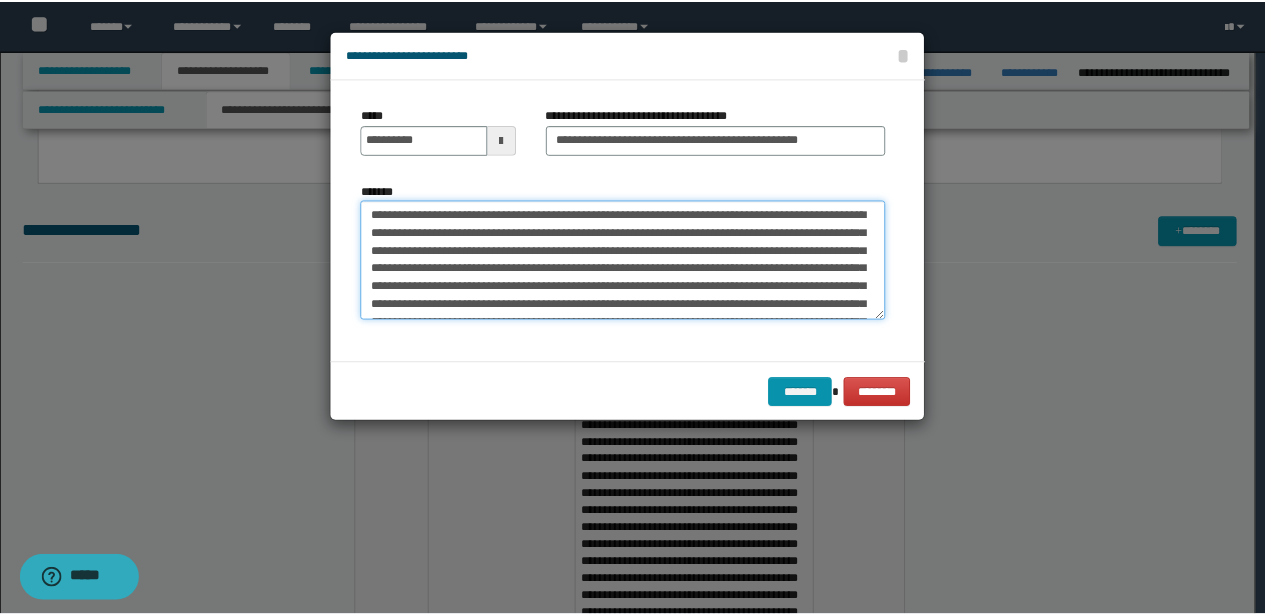scroll, scrollTop: 192, scrollLeft: 0, axis: vertical 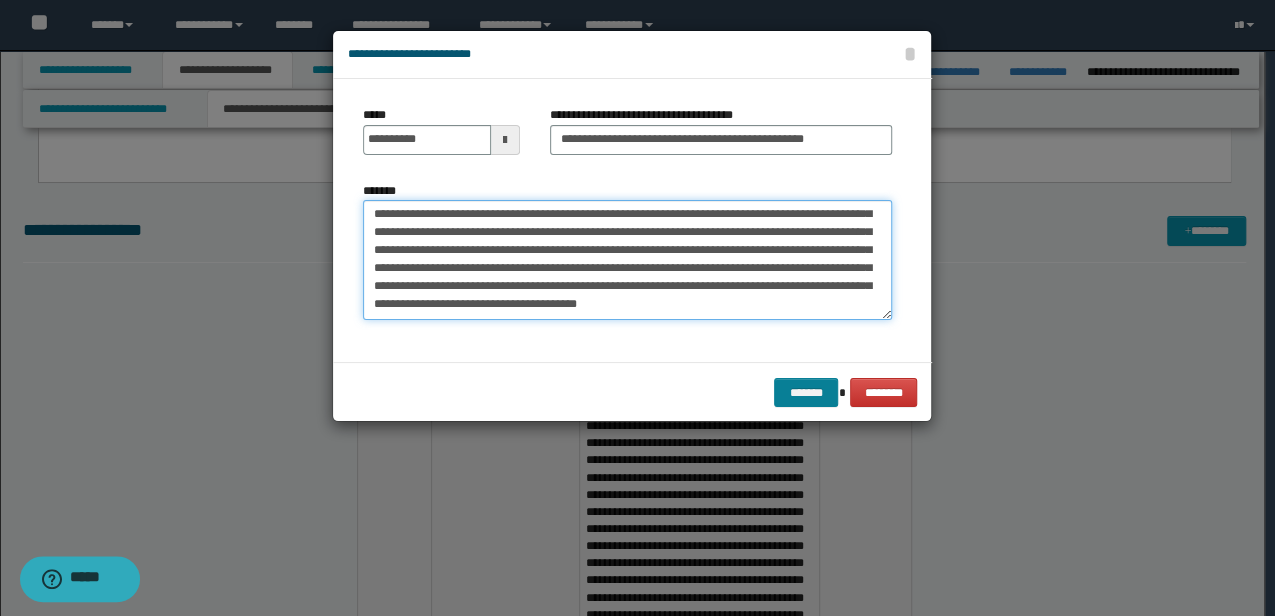 type on "**********" 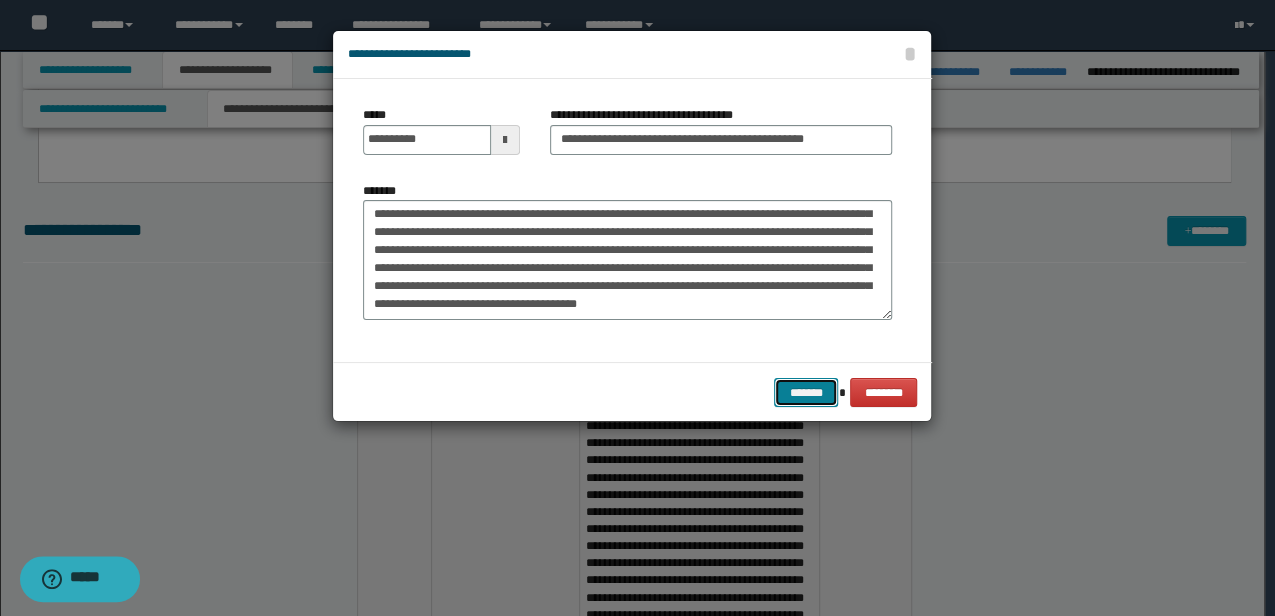 click on "*******" at bounding box center (806, 392) 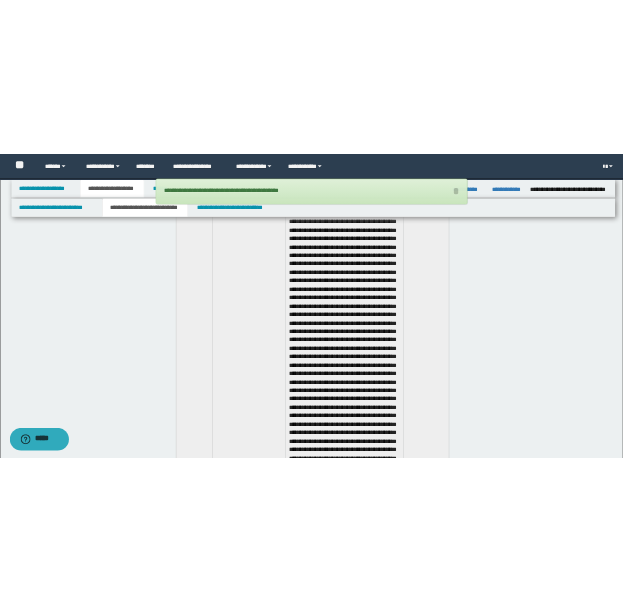 scroll, scrollTop: 1066, scrollLeft: 0, axis: vertical 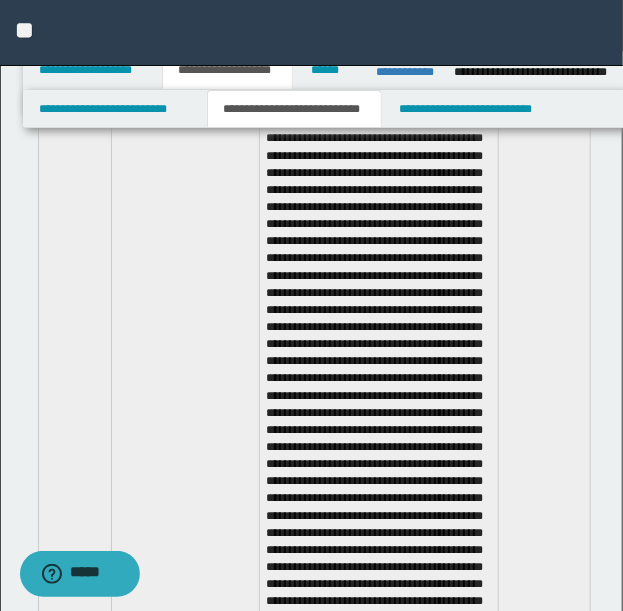 click at bounding box center [378, 755] 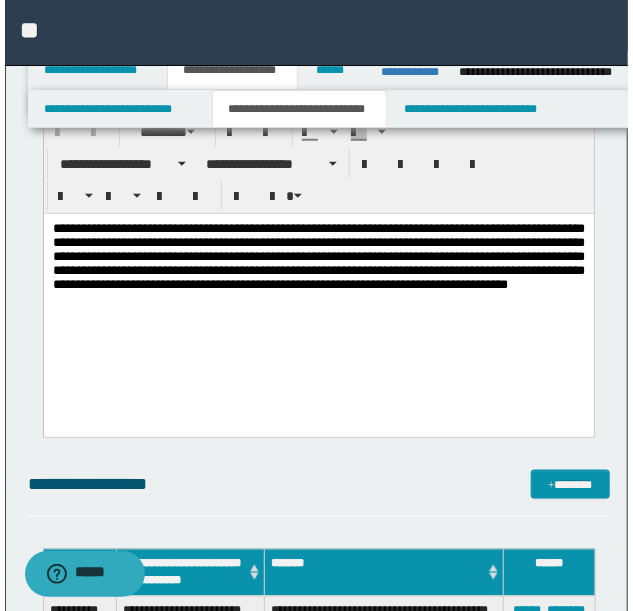 scroll, scrollTop: 591, scrollLeft: 0, axis: vertical 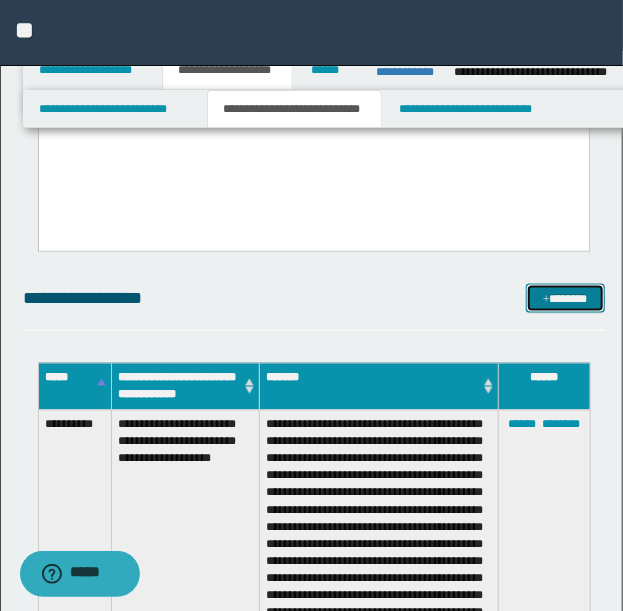 click on "*******" at bounding box center [565, 298] 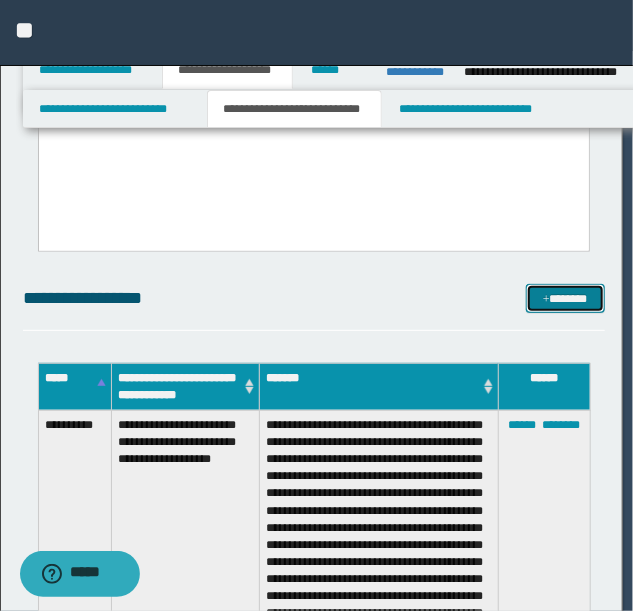 scroll, scrollTop: 0, scrollLeft: 0, axis: both 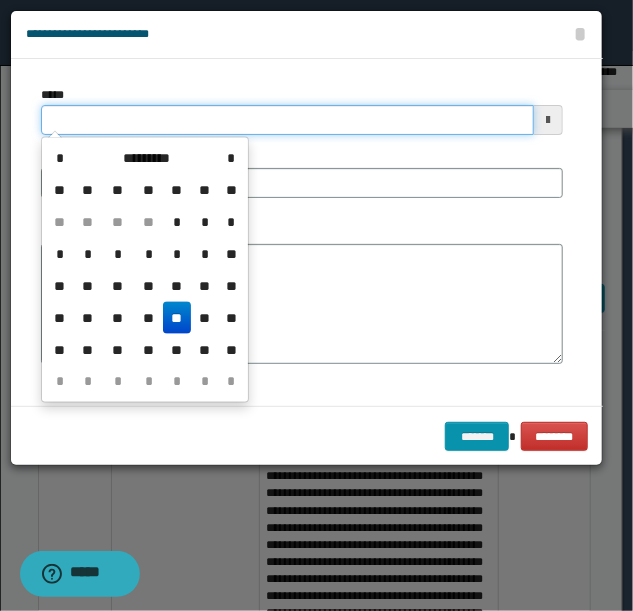 drag, startPoint x: 198, startPoint y: 118, endPoint x: -4, endPoint y: 97, distance: 203.08865 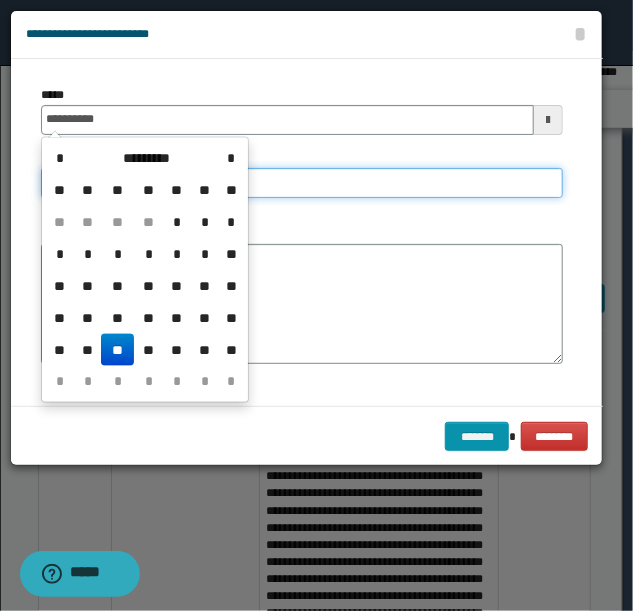 type on "**********" 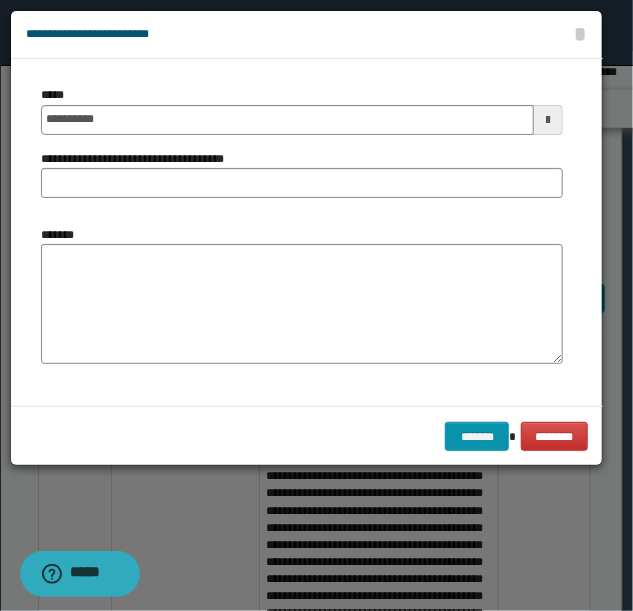 click on "**********" at bounding box center (302, 174) 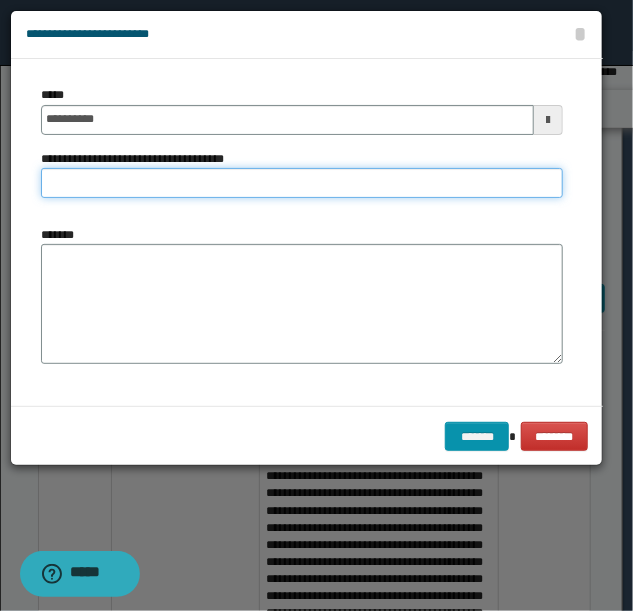 click on "**********" at bounding box center (302, 183) 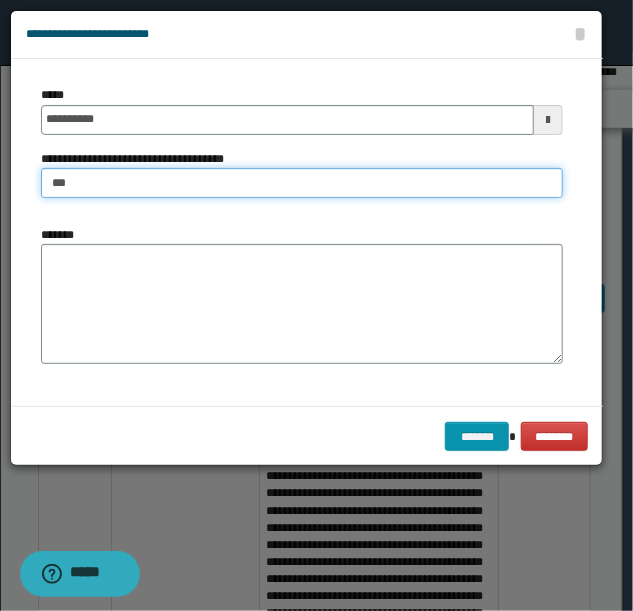 click on "***" at bounding box center [302, 183] 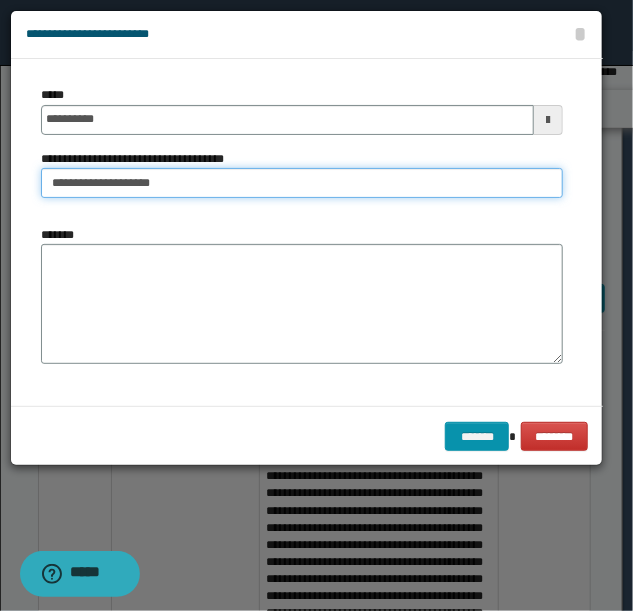 type on "**********" 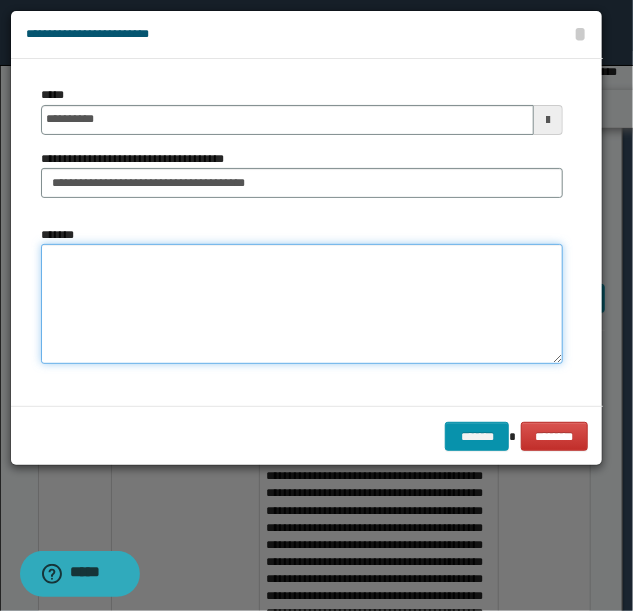 click on "*******" at bounding box center [302, 303] 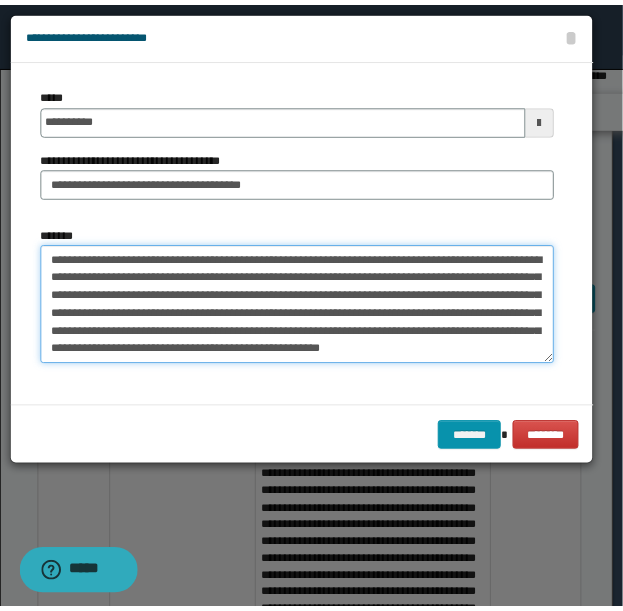 scroll, scrollTop: 12, scrollLeft: 0, axis: vertical 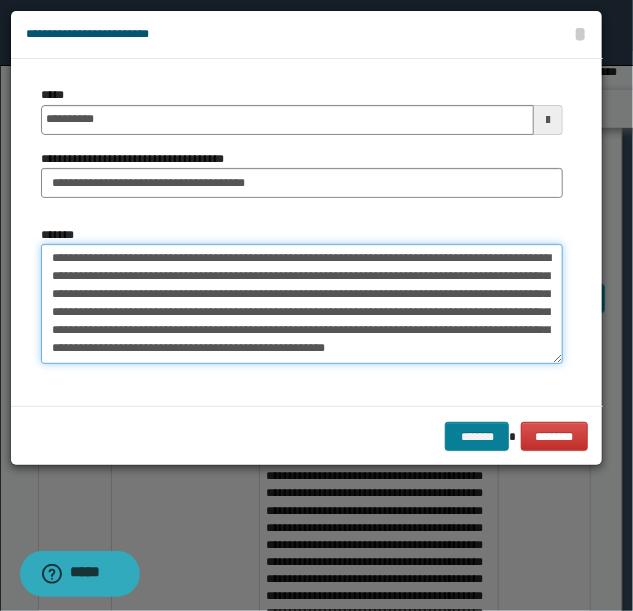 type on "**********" 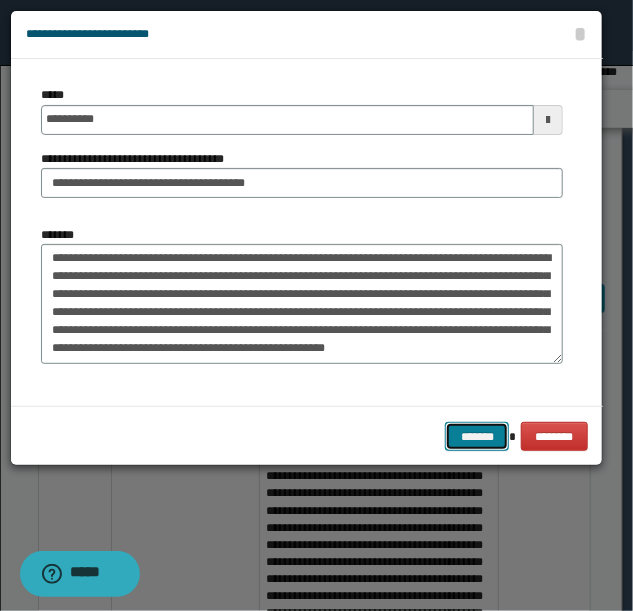 click on "*******" at bounding box center [477, 436] 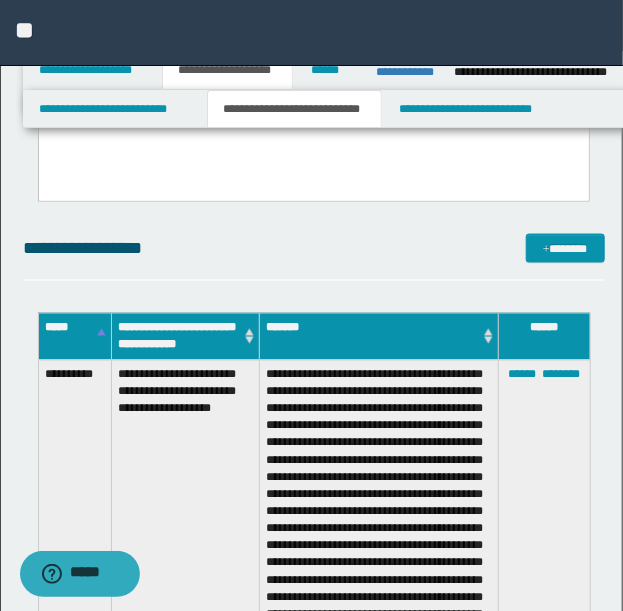 scroll, scrollTop: 991, scrollLeft: 0, axis: vertical 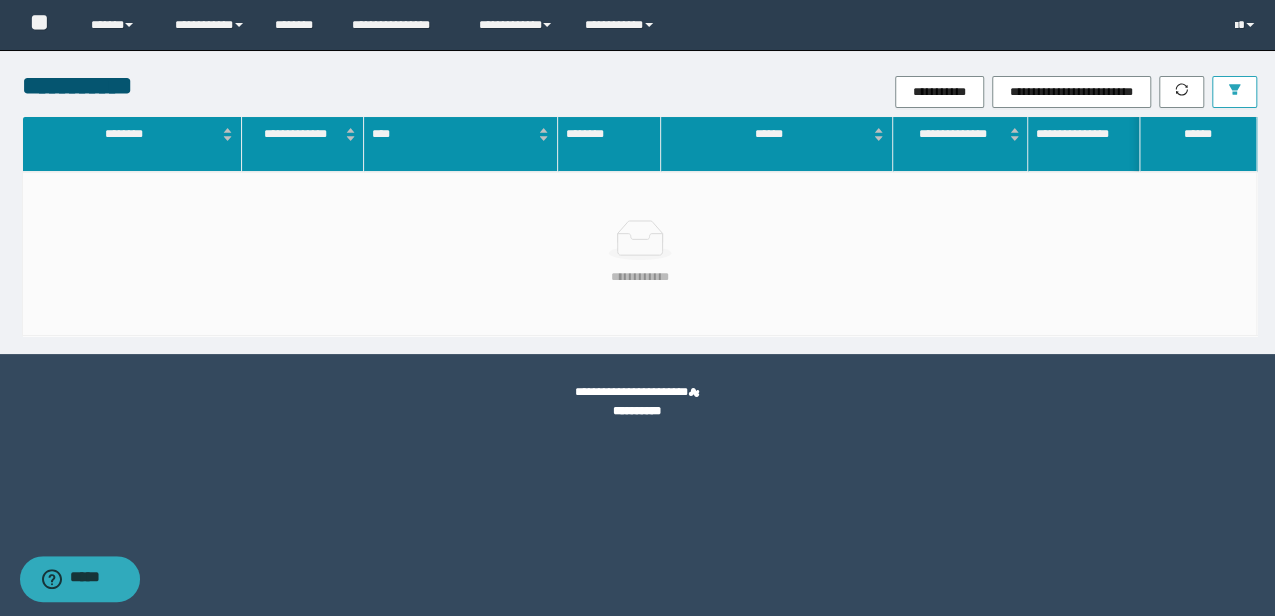 click at bounding box center [1234, 92] 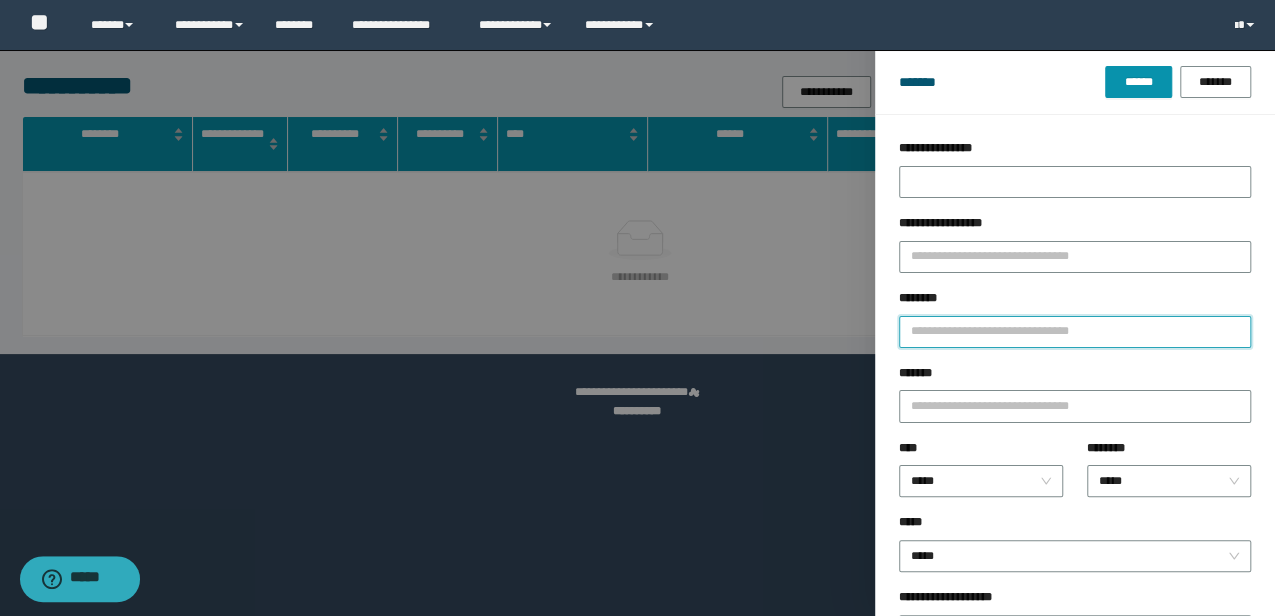 click on "********" at bounding box center (1075, 332) 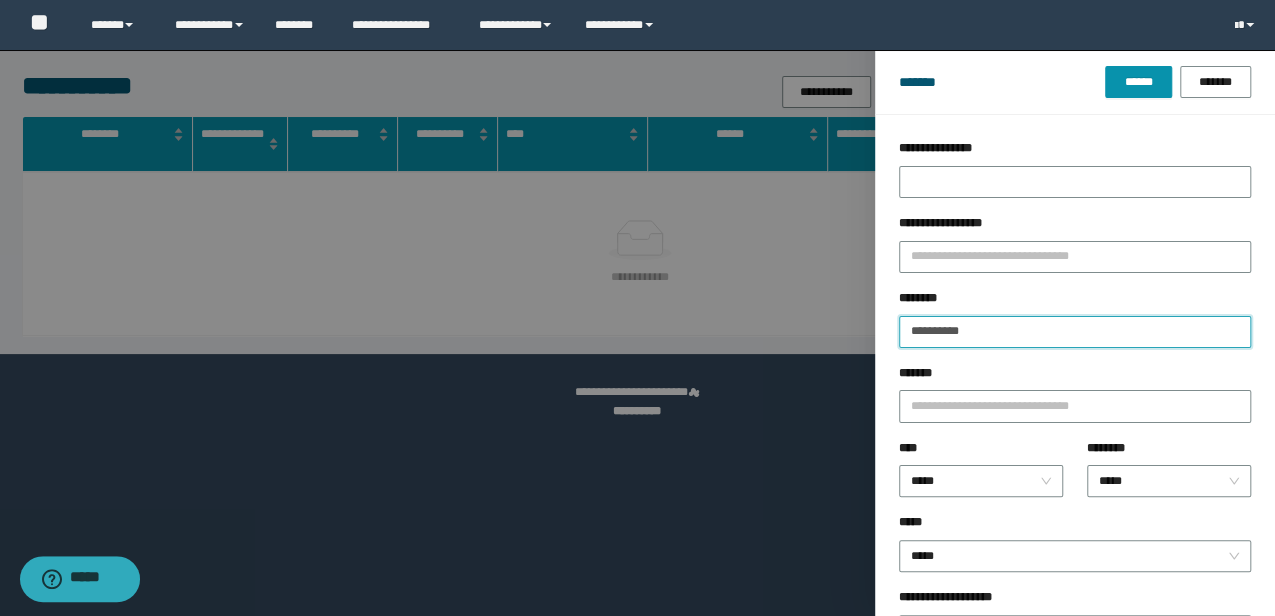 type 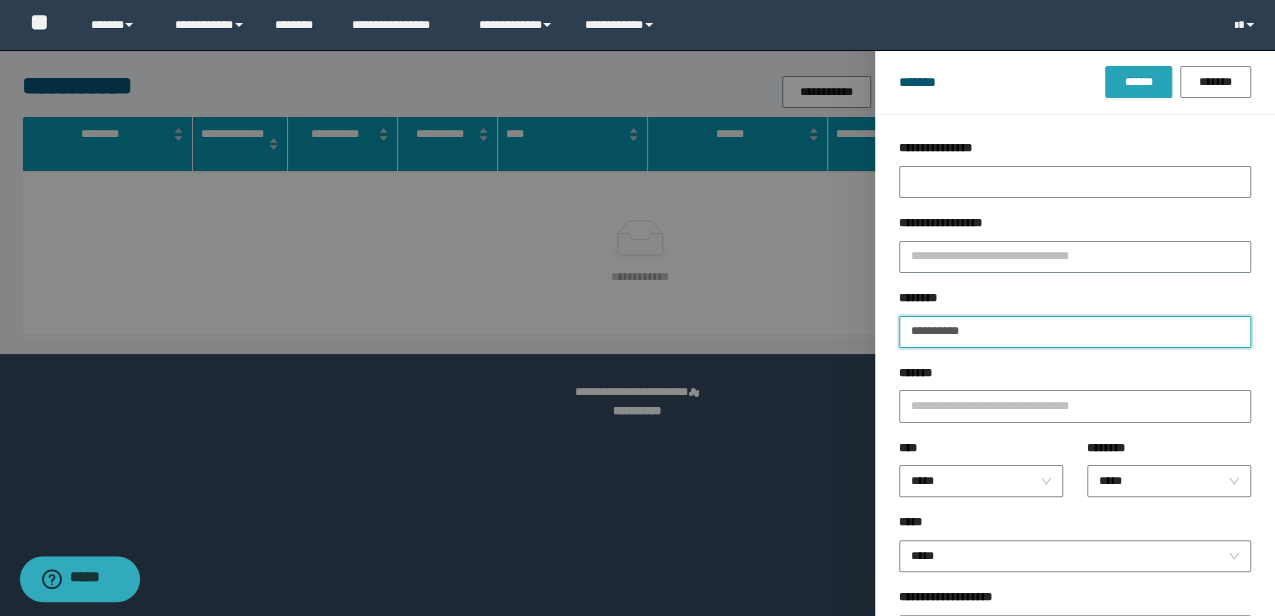 type on "**********" 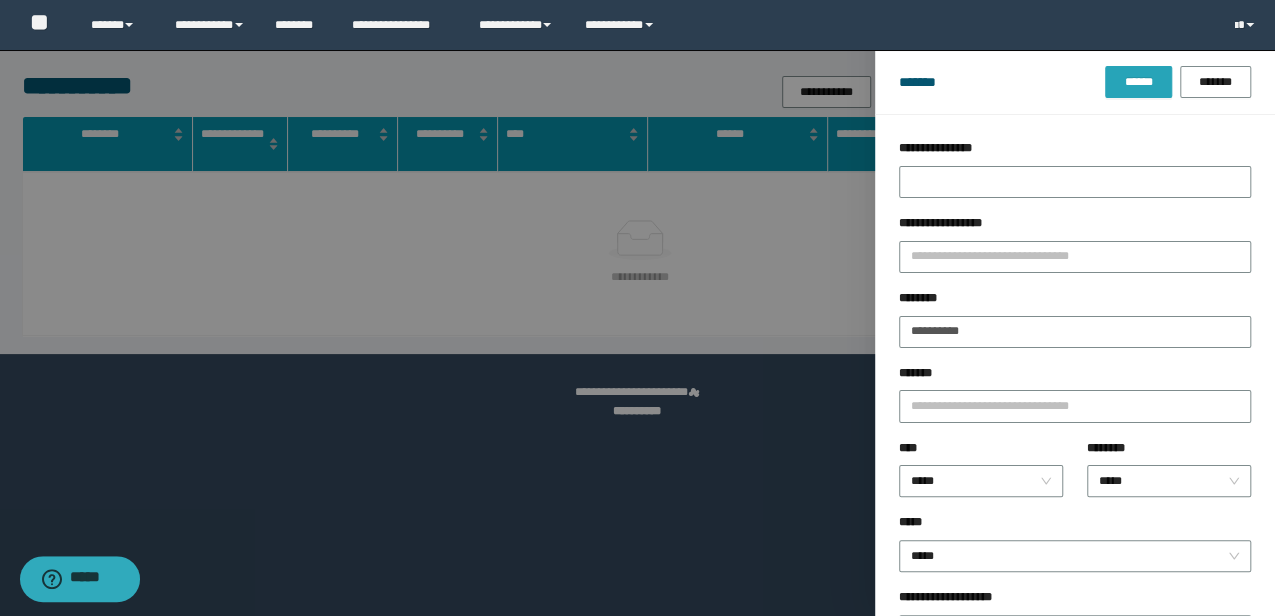 click on "******" at bounding box center [1138, 82] 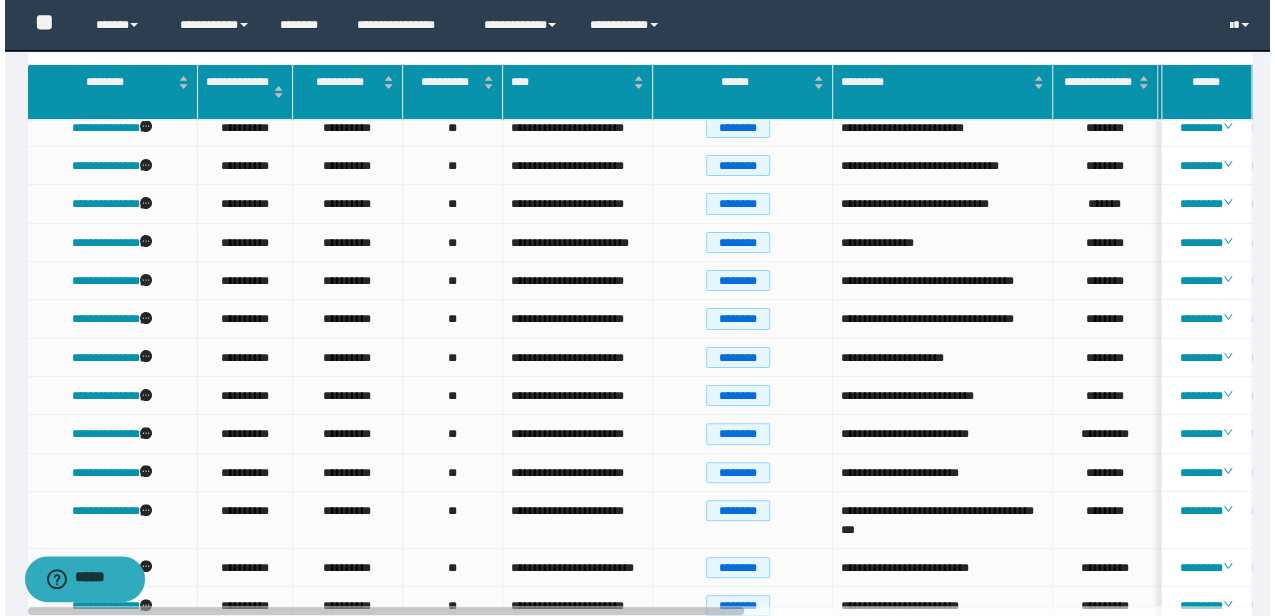 scroll, scrollTop: 0, scrollLeft: 0, axis: both 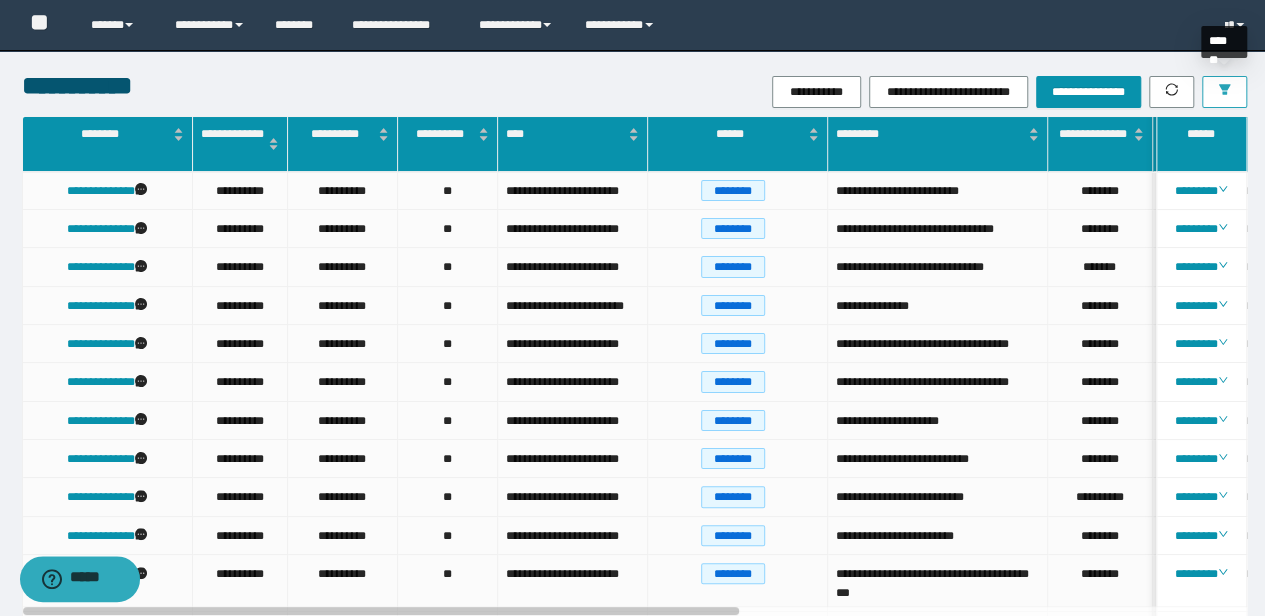 click at bounding box center [1224, 92] 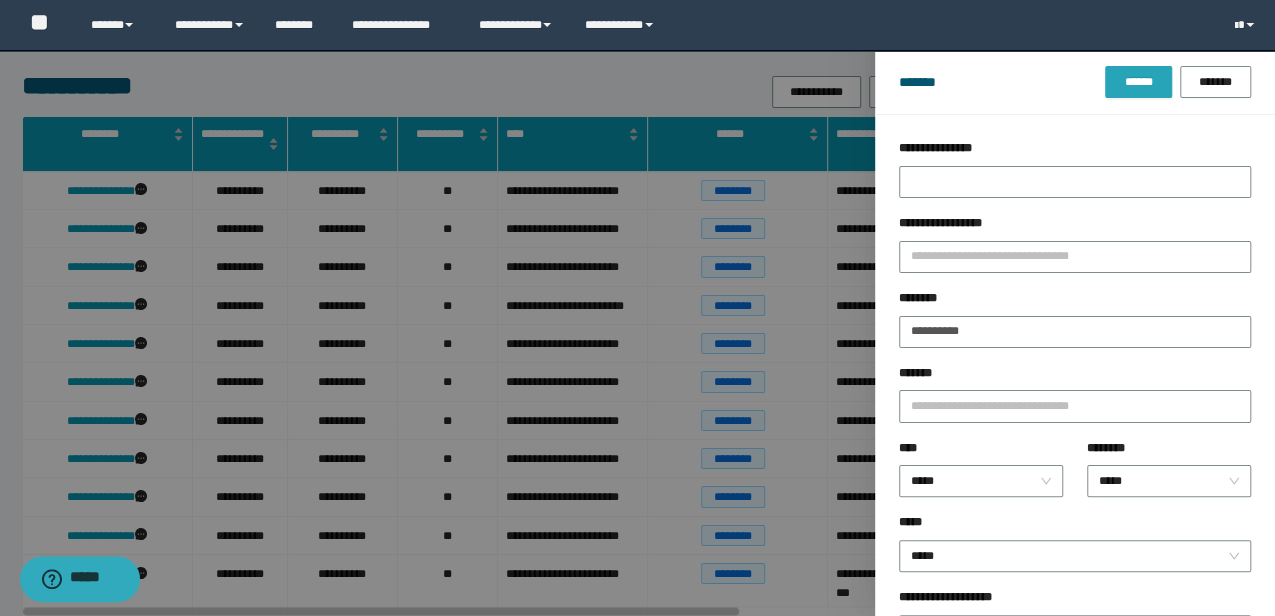 click on "******" at bounding box center [1138, 82] 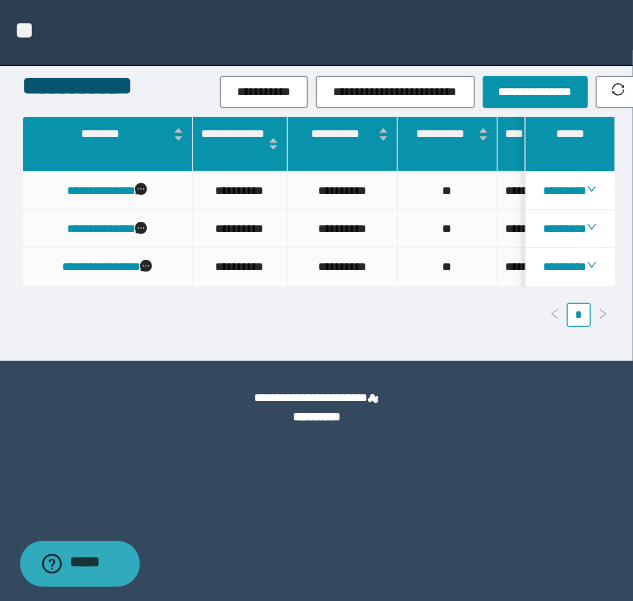 type 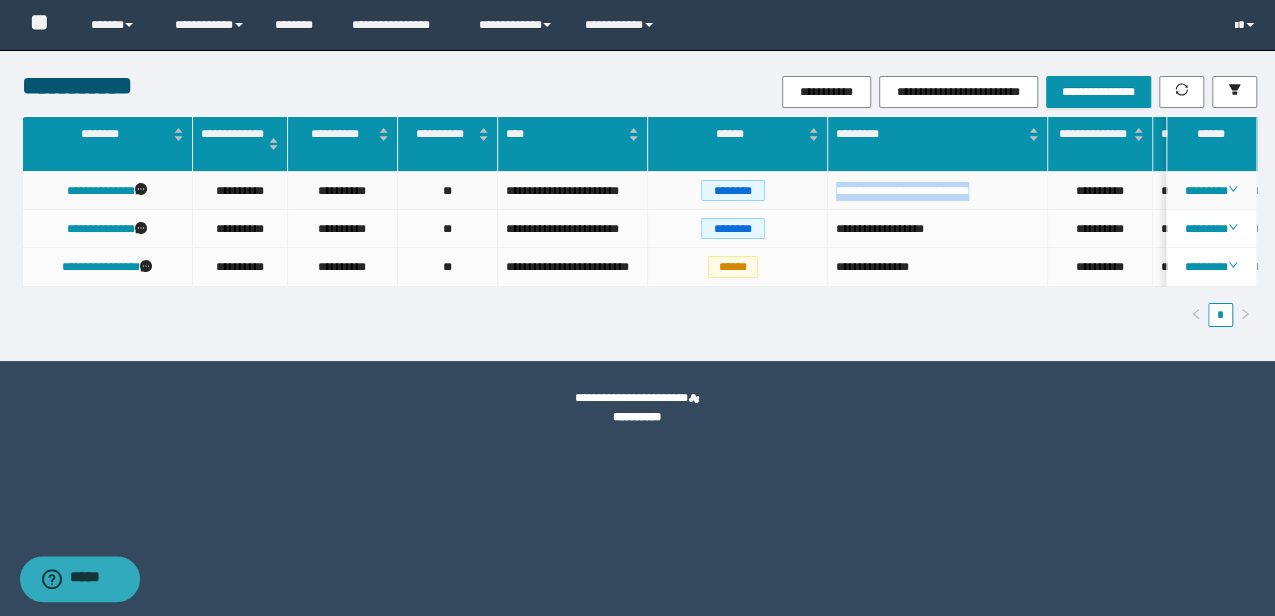drag, startPoint x: 991, startPoint y: 196, endPoint x: 832, endPoint y: 186, distance: 159.31415 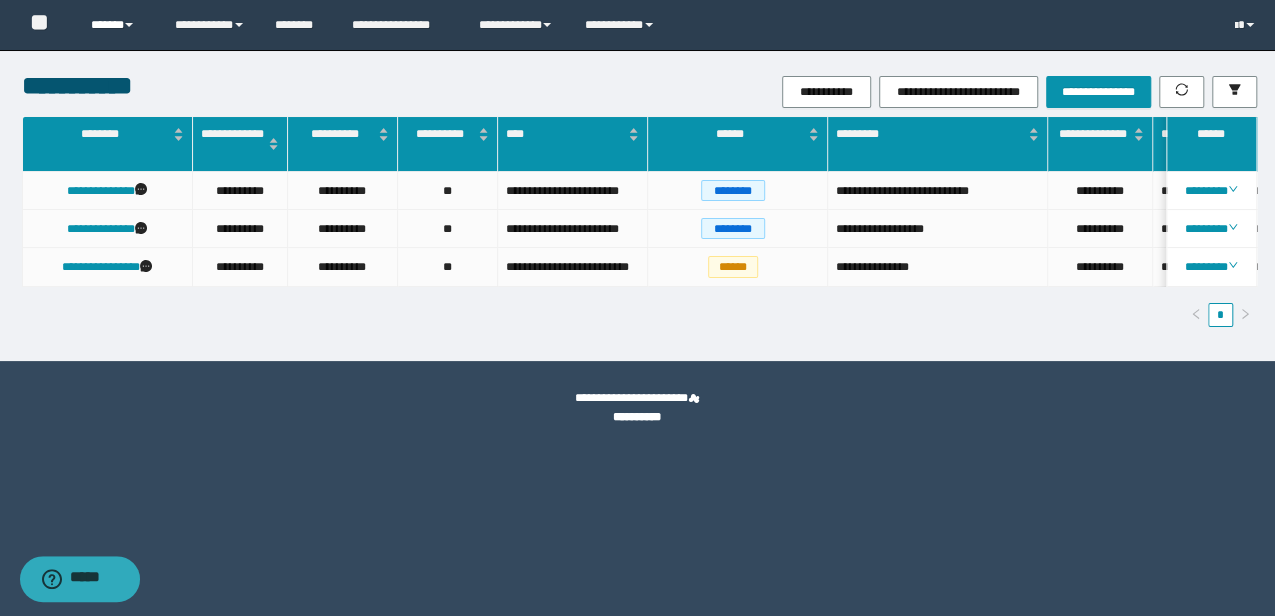 drag, startPoint x: 49, startPoint y: 28, endPoint x: 88, endPoint y: 24, distance: 39.20459 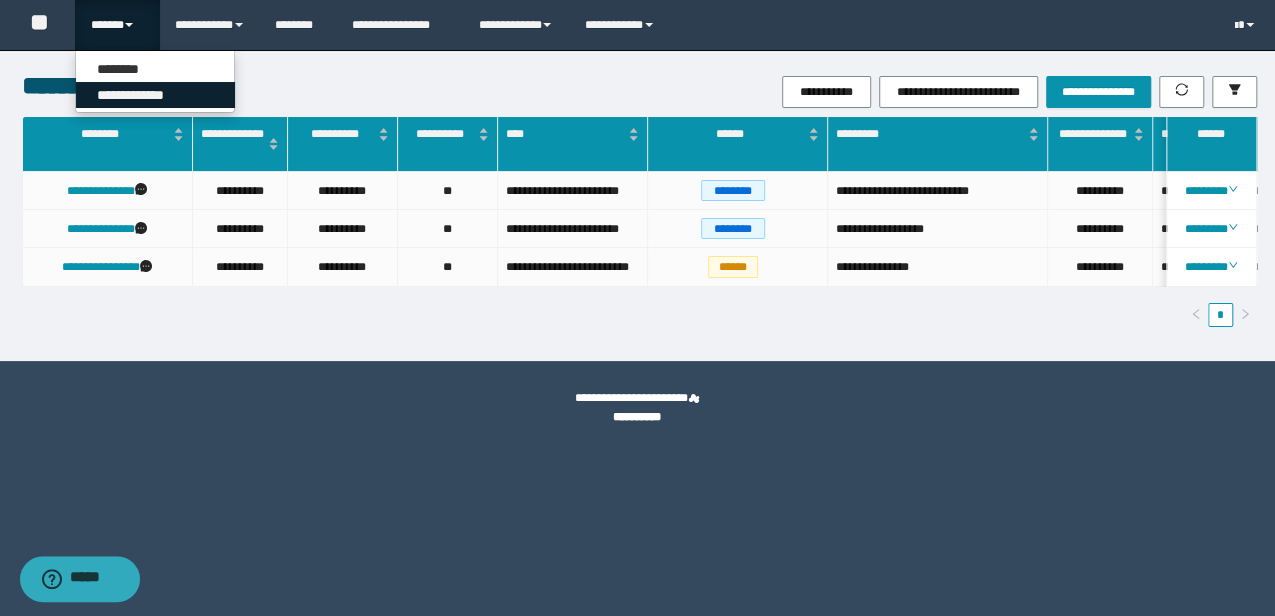 click on "**********" at bounding box center [155, 95] 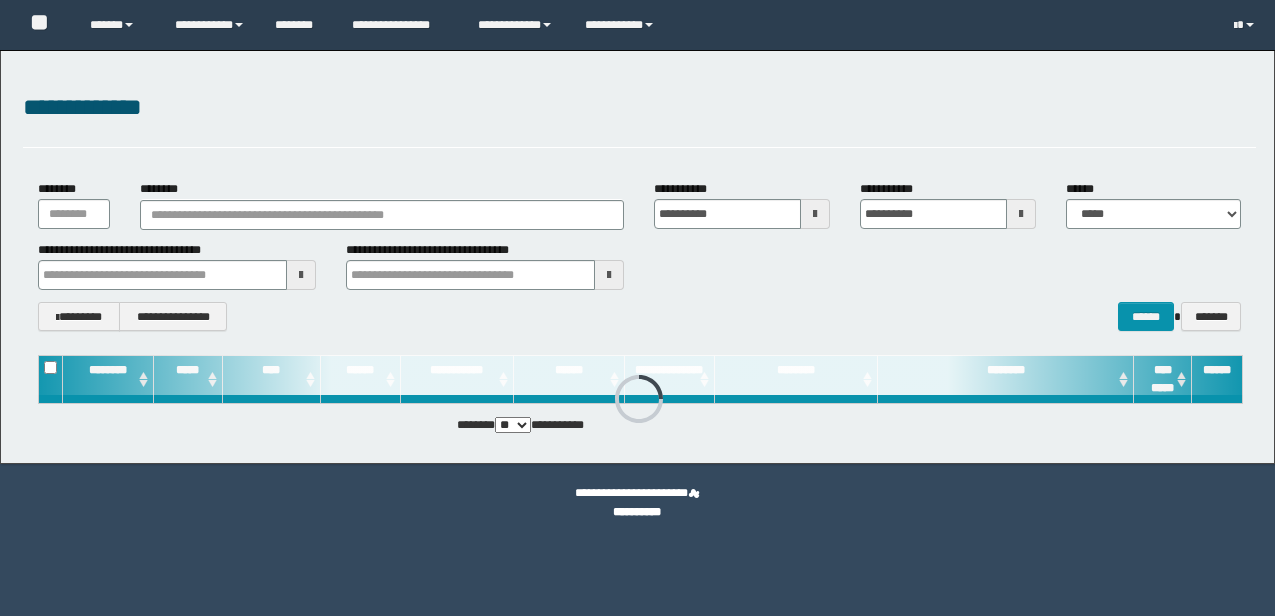 scroll, scrollTop: 0, scrollLeft: 0, axis: both 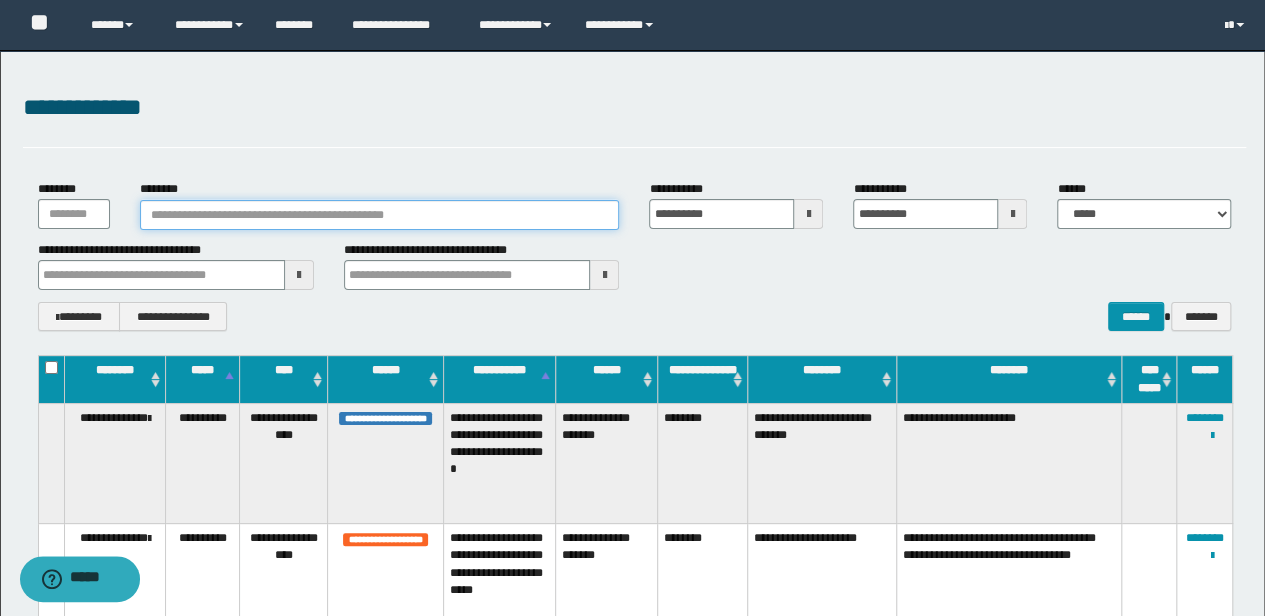 click on "********" at bounding box center [380, 215] 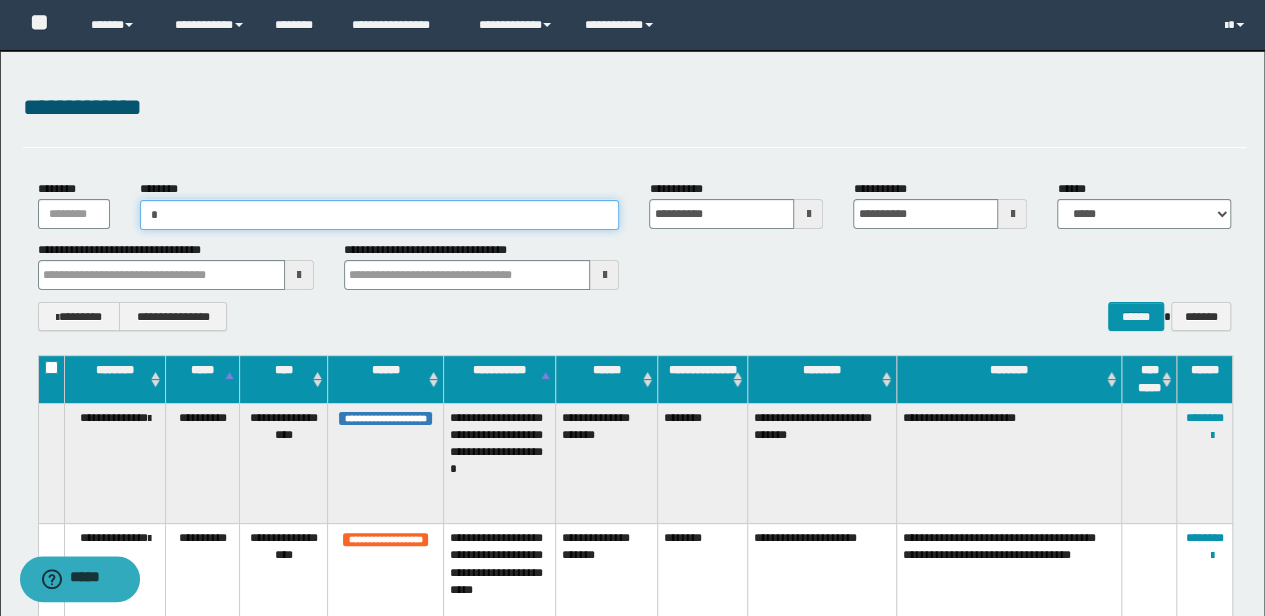 type on "**" 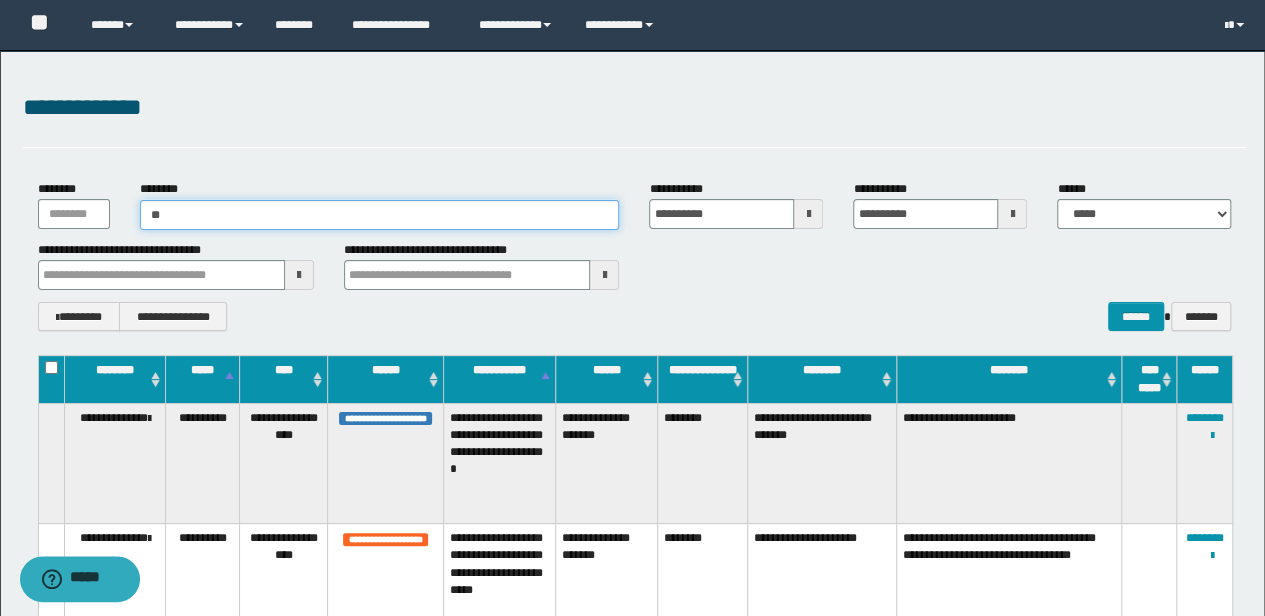 type 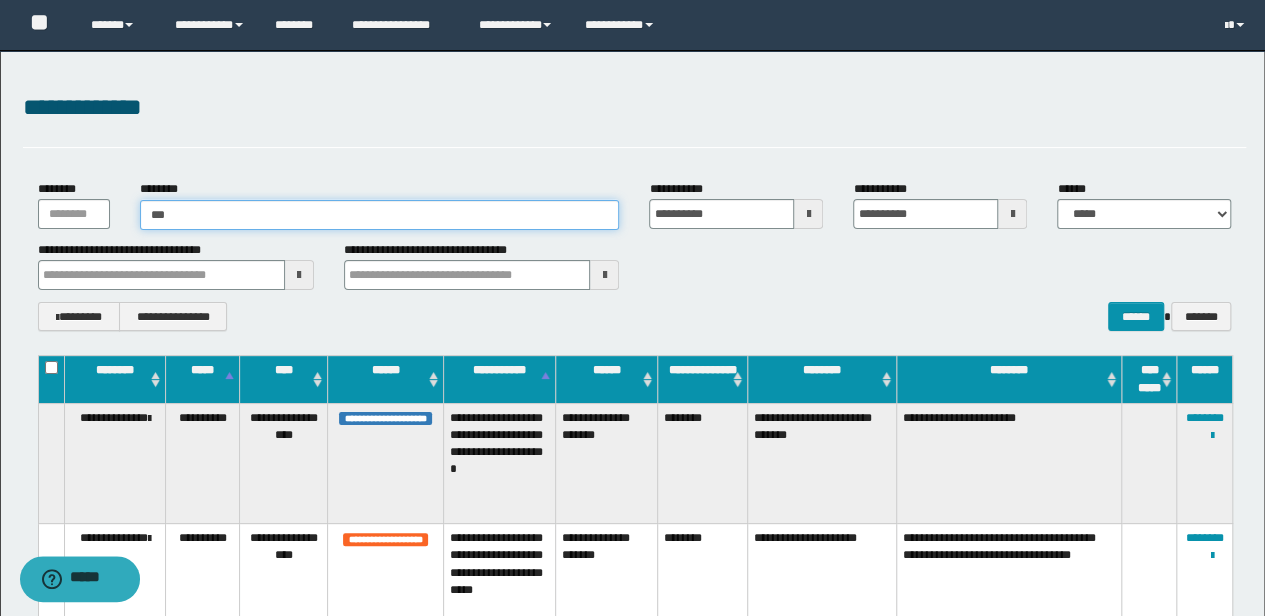 type on "****" 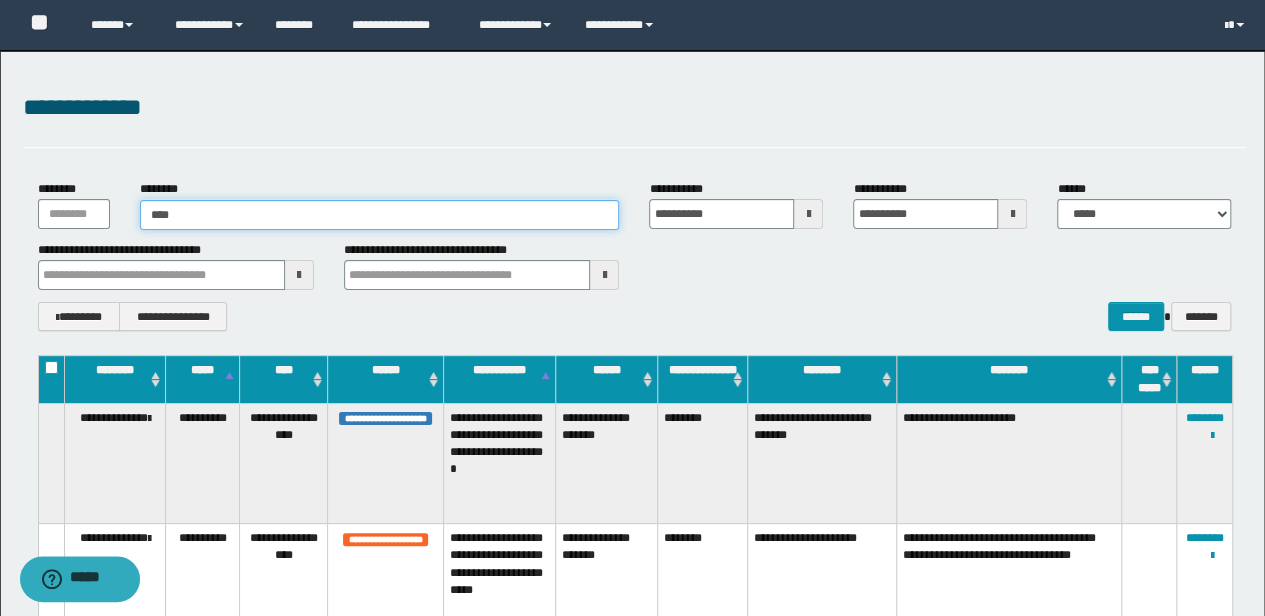 type on "****" 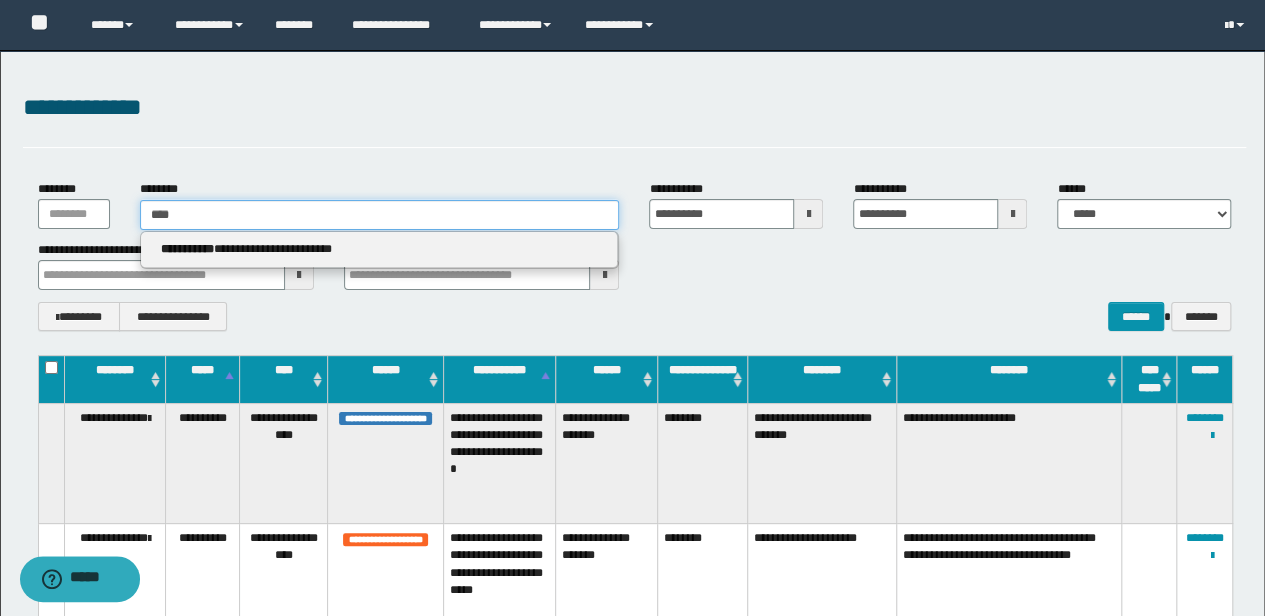 type 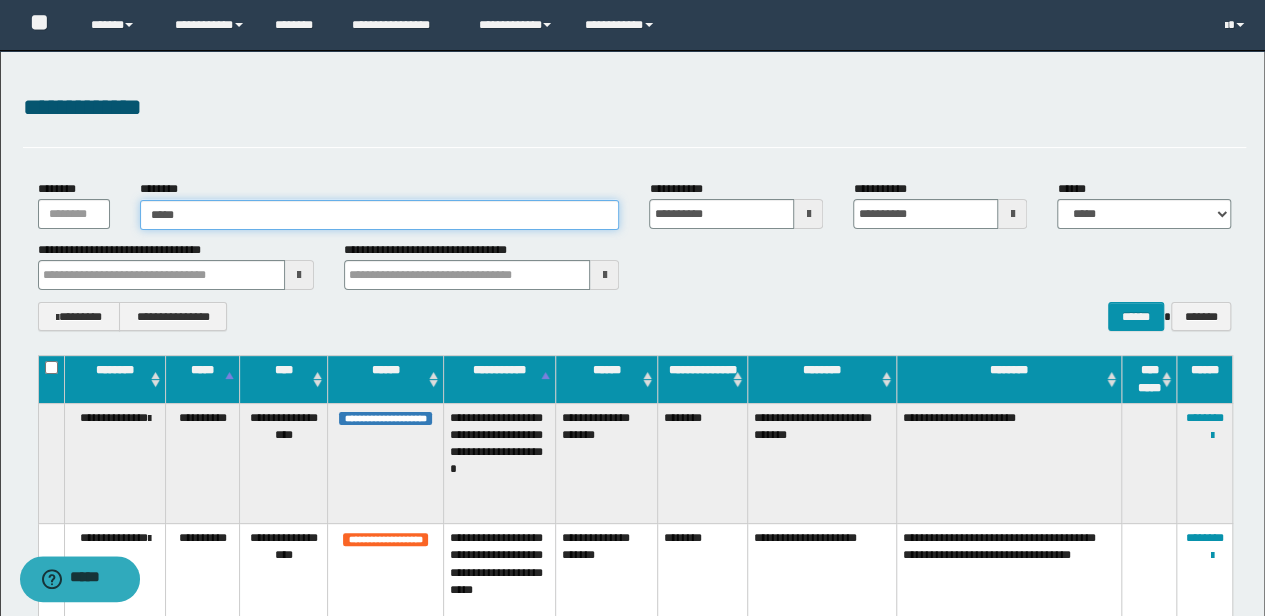type on "*****" 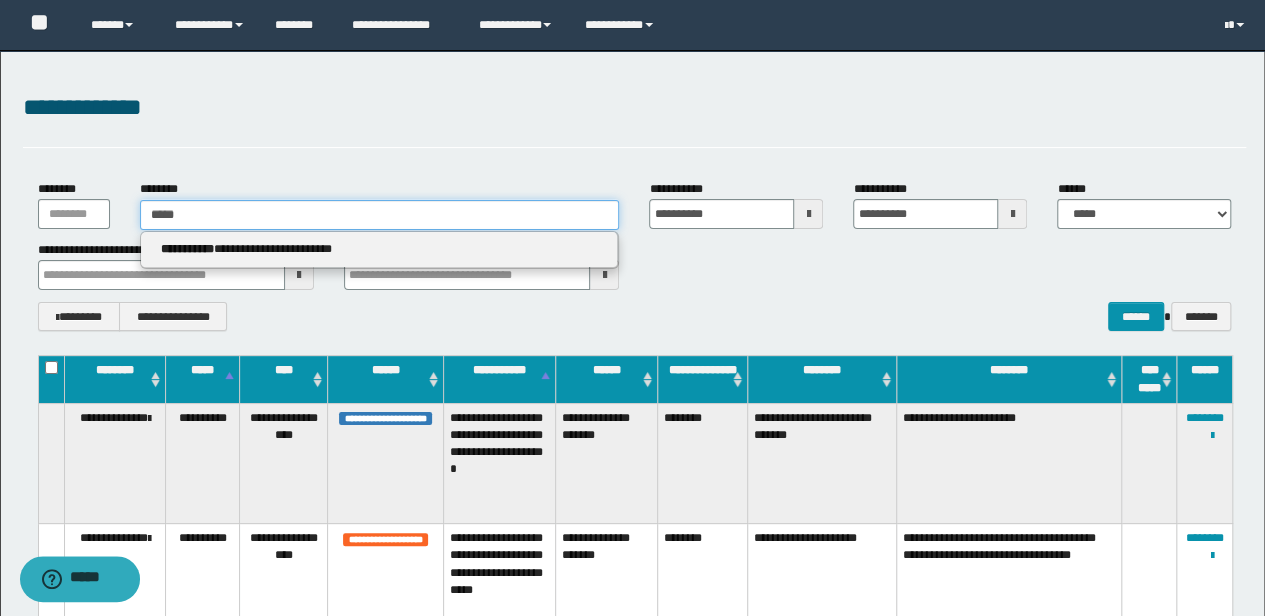 type 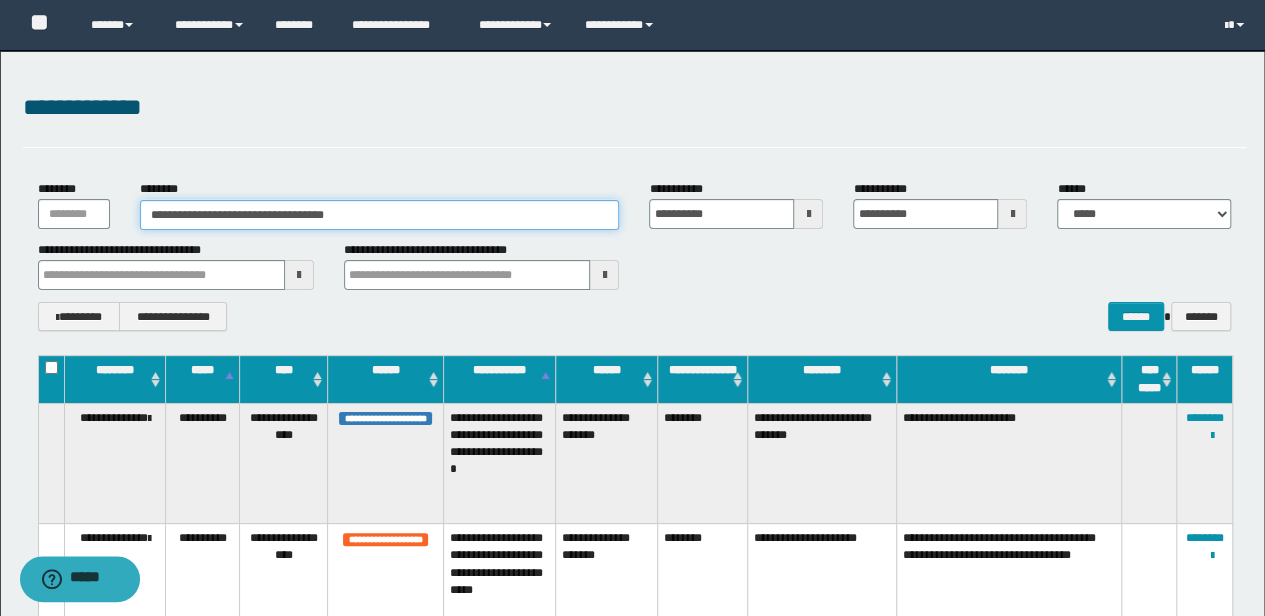 type on "**********" 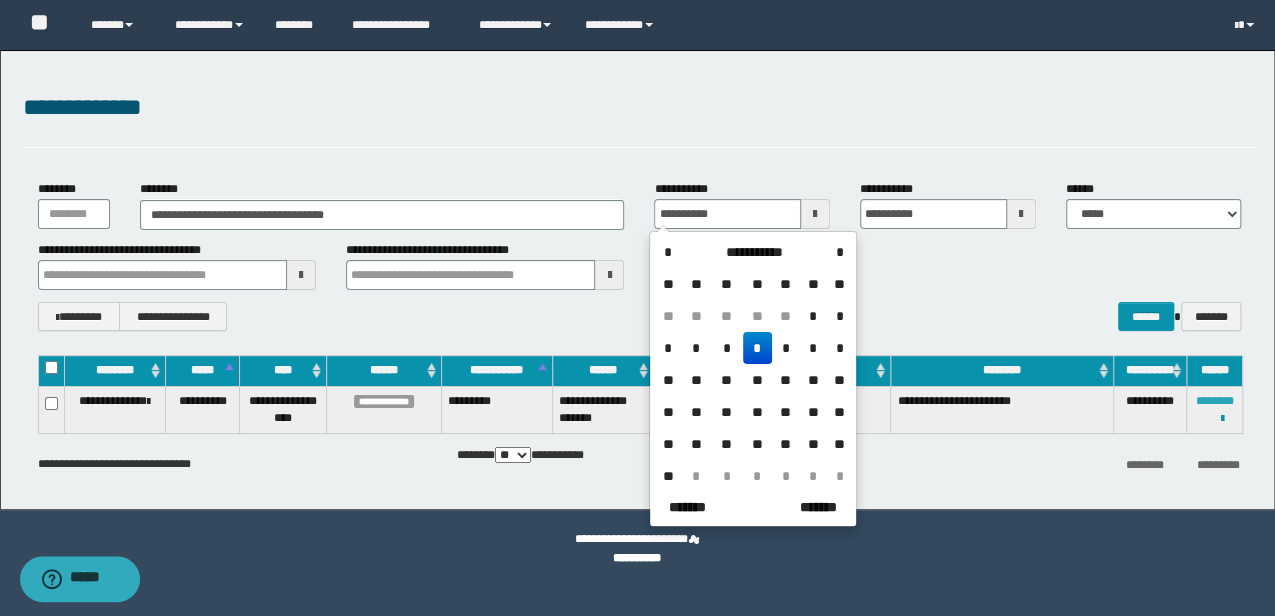 click on "********" at bounding box center [1215, 401] 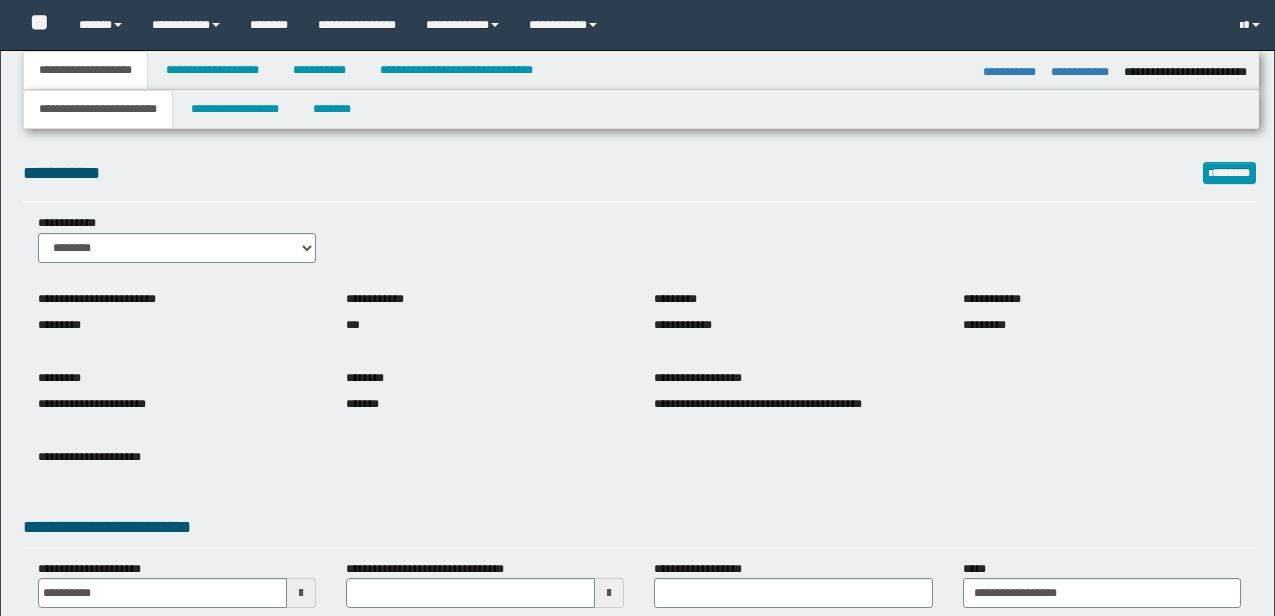 select on "*" 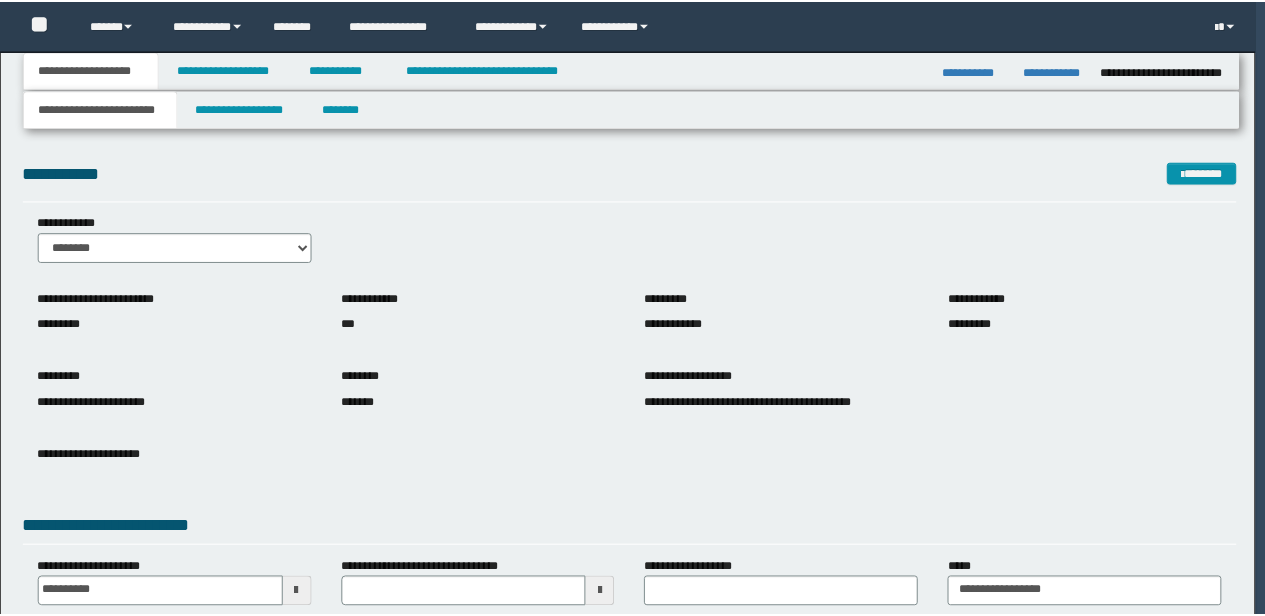 scroll, scrollTop: 0, scrollLeft: 0, axis: both 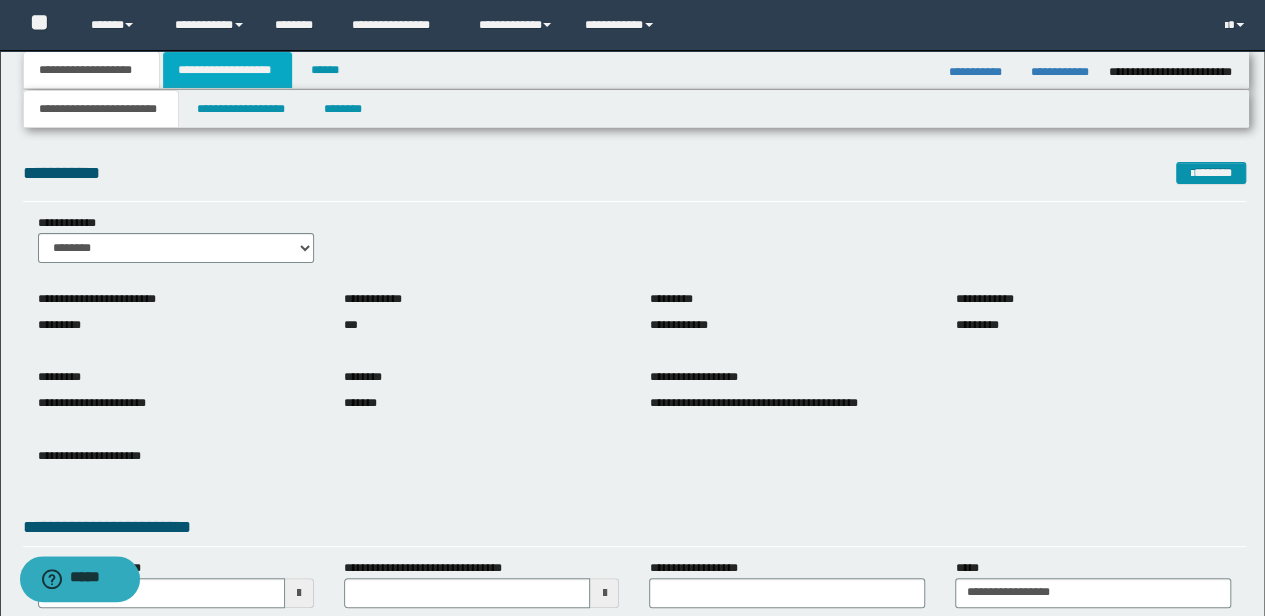 click on "**********" at bounding box center [227, 70] 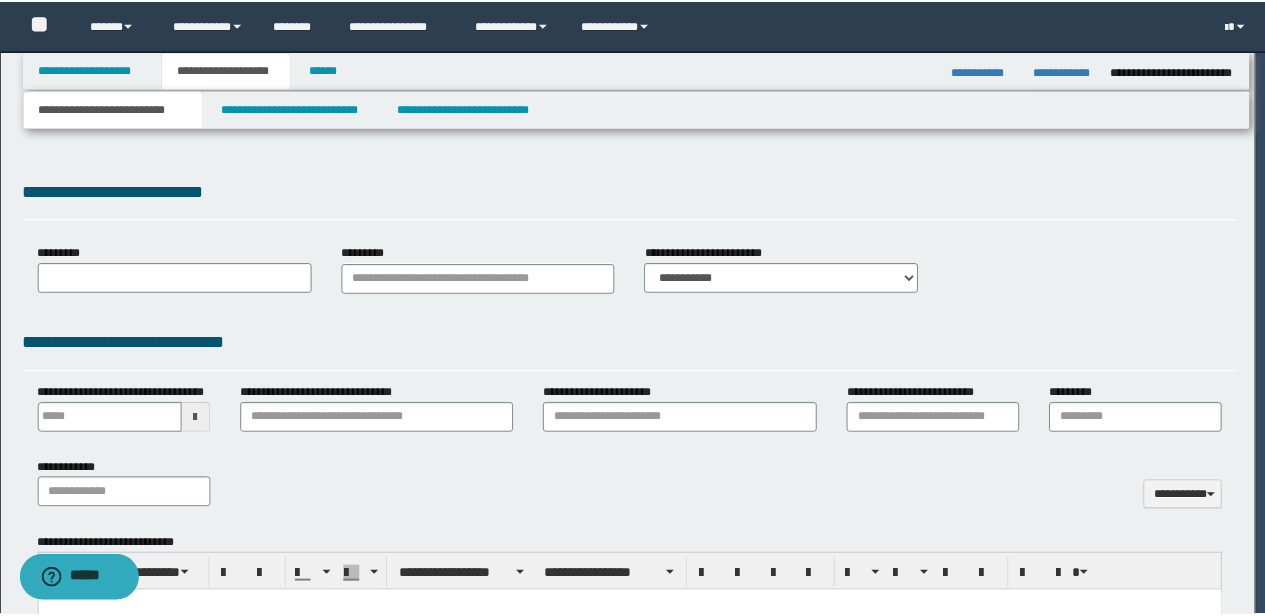 scroll, scrollTop: 0, scrollLeft: 0, axis: both 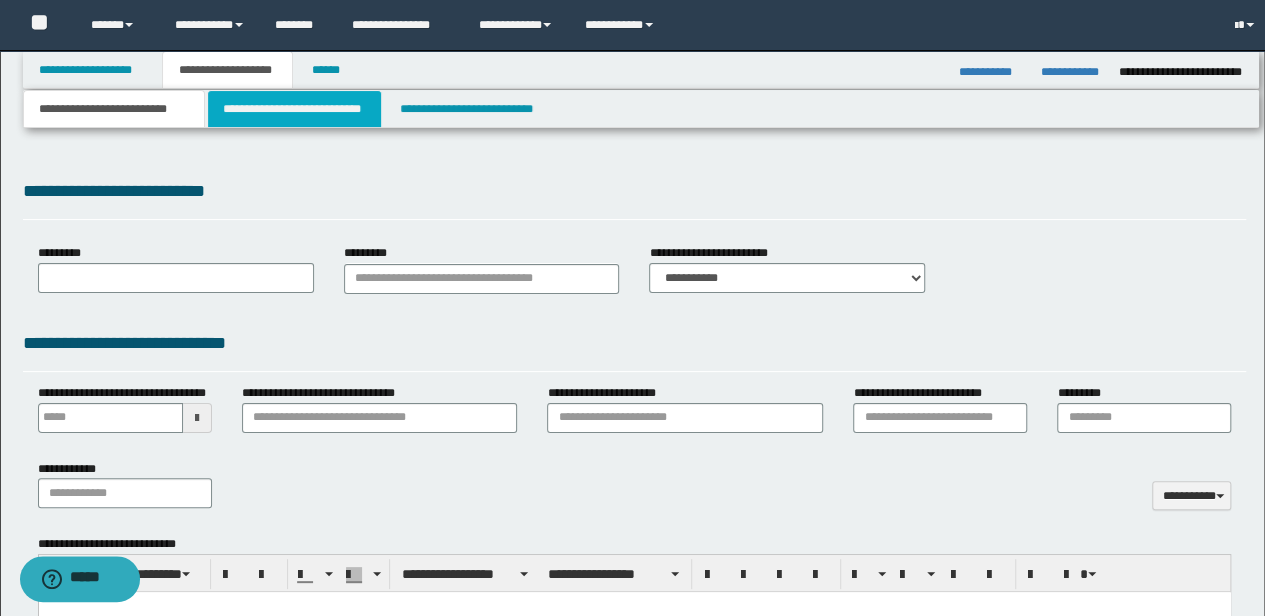 type 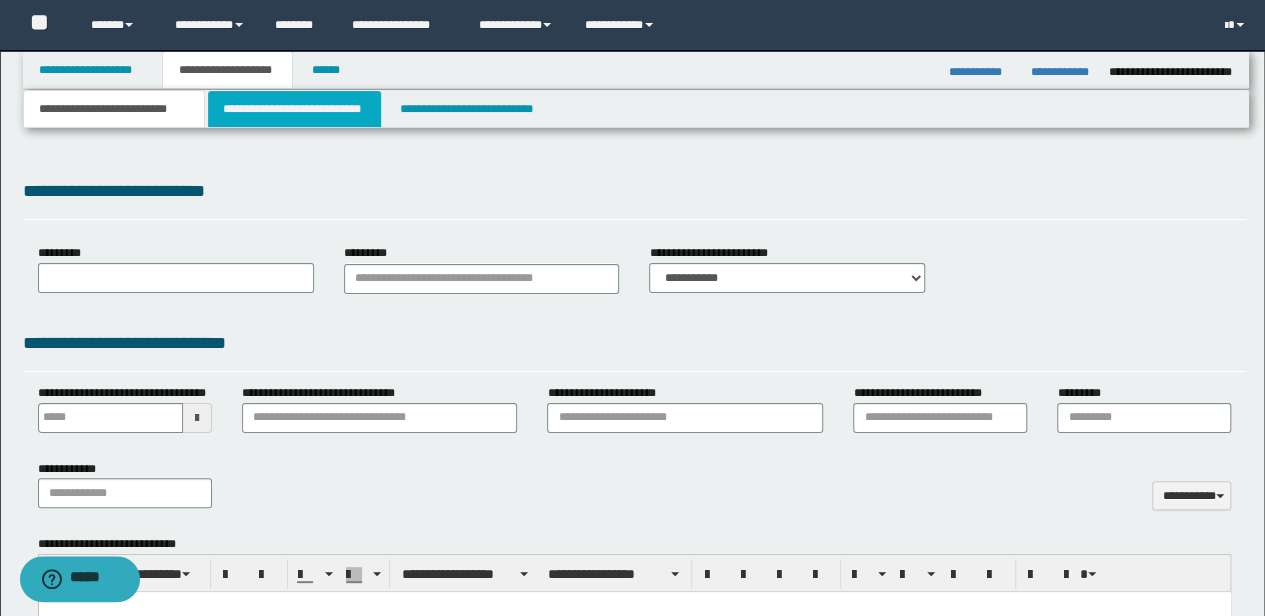 click on "**********" at bounding box center (294, 109) 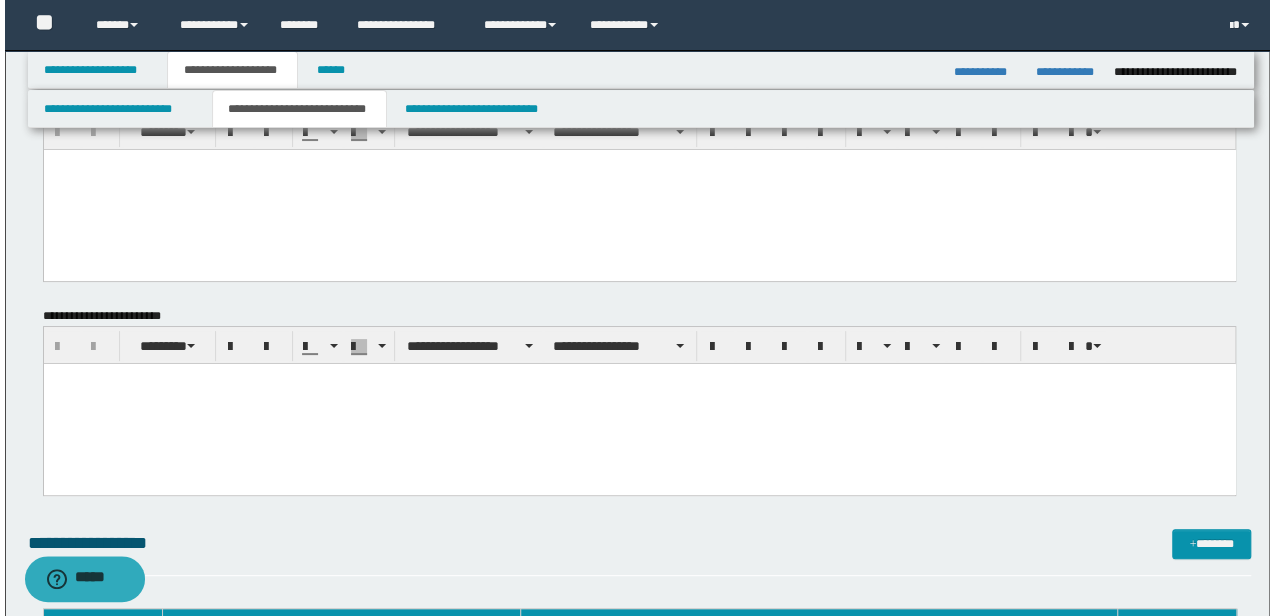 scroll, scrollTop: 0, scrollLeft: 0, axis: both 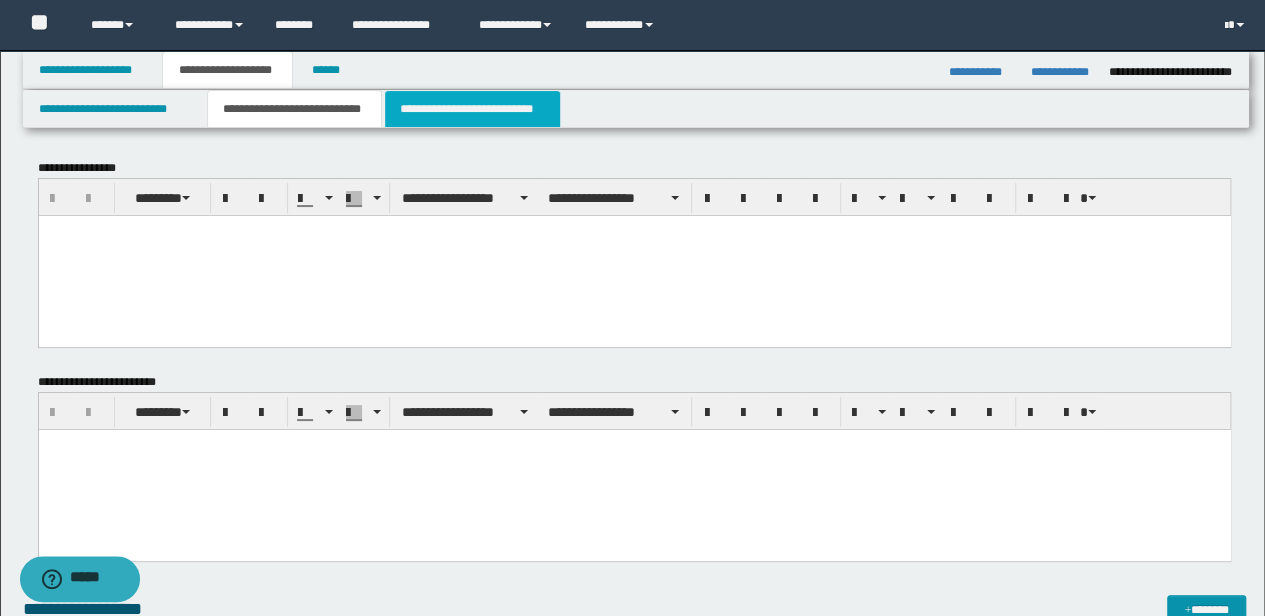 click on "**********" at bounding box center (472, 109) 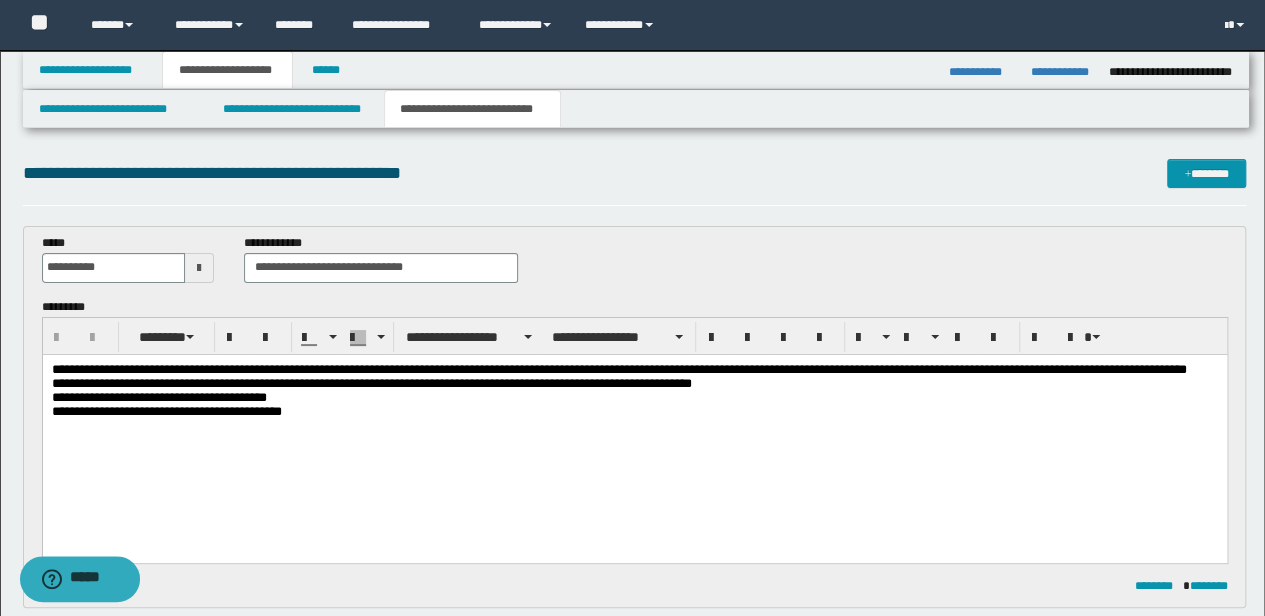 scroll, scrollTop: 0, scrollLeft: 0, axis: both 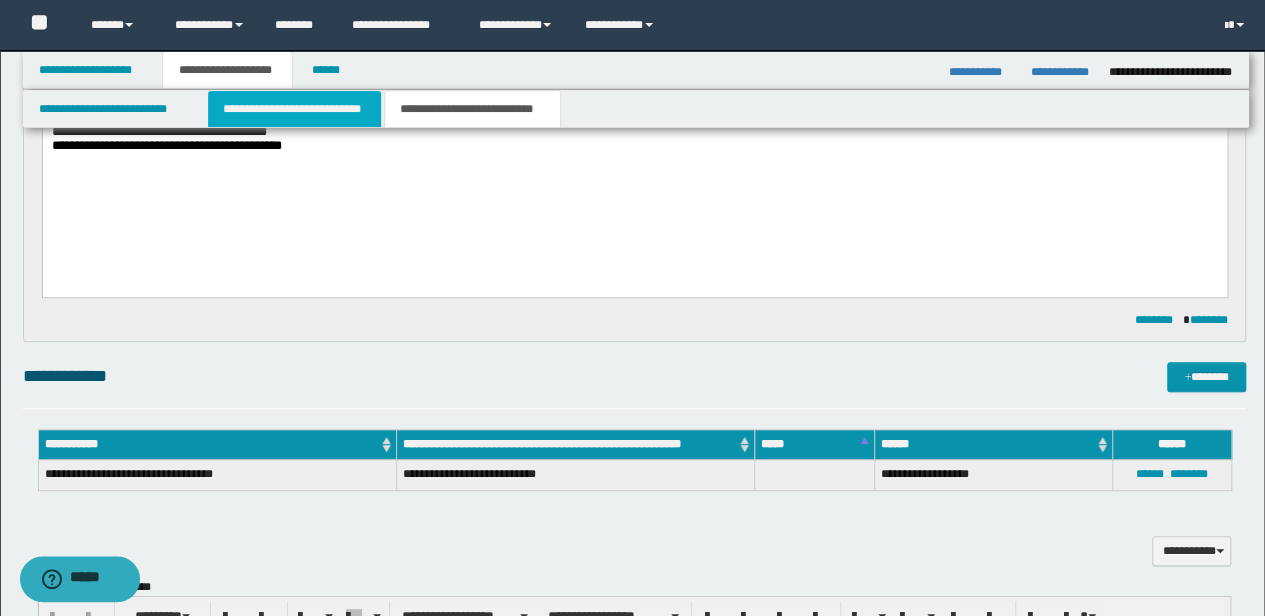 click on "**********" at bounding box center (294, 109) 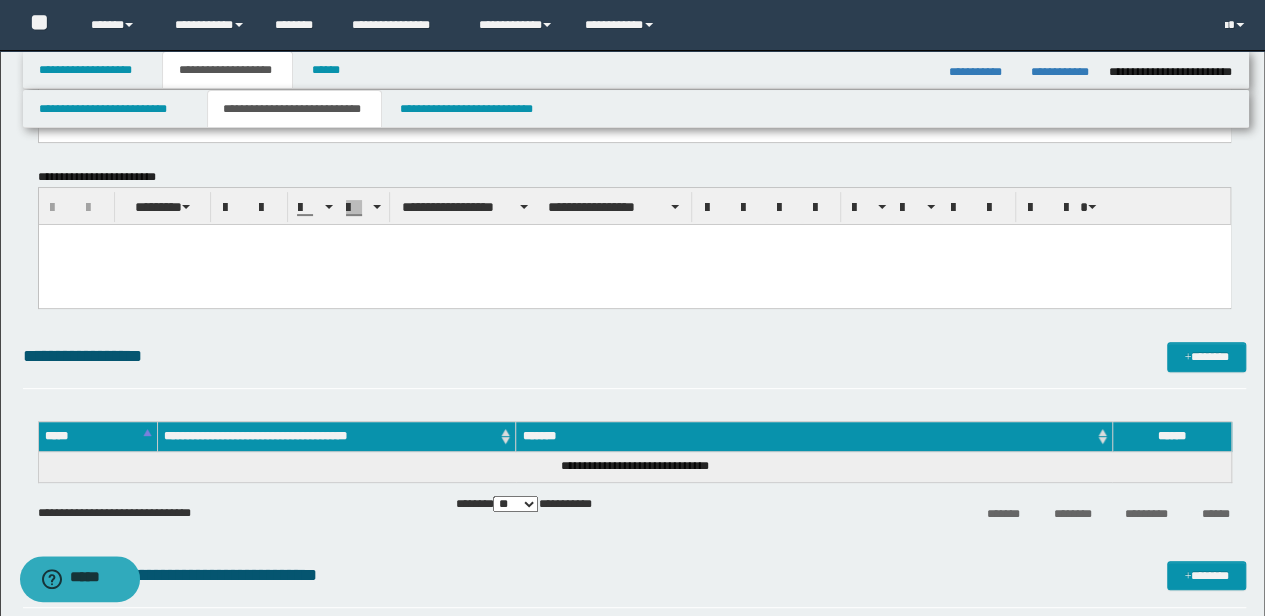 scroll, scrollTop: 0, scrollLeft: 0, axis: both 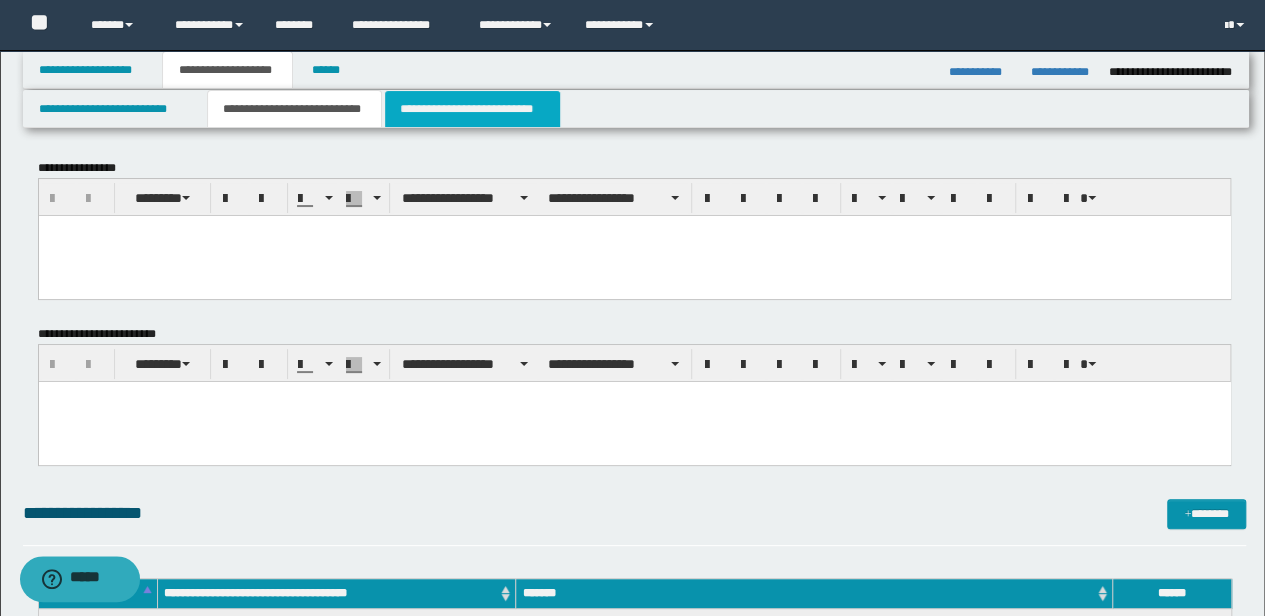 click on "**********" at bounding box center [472, 109] 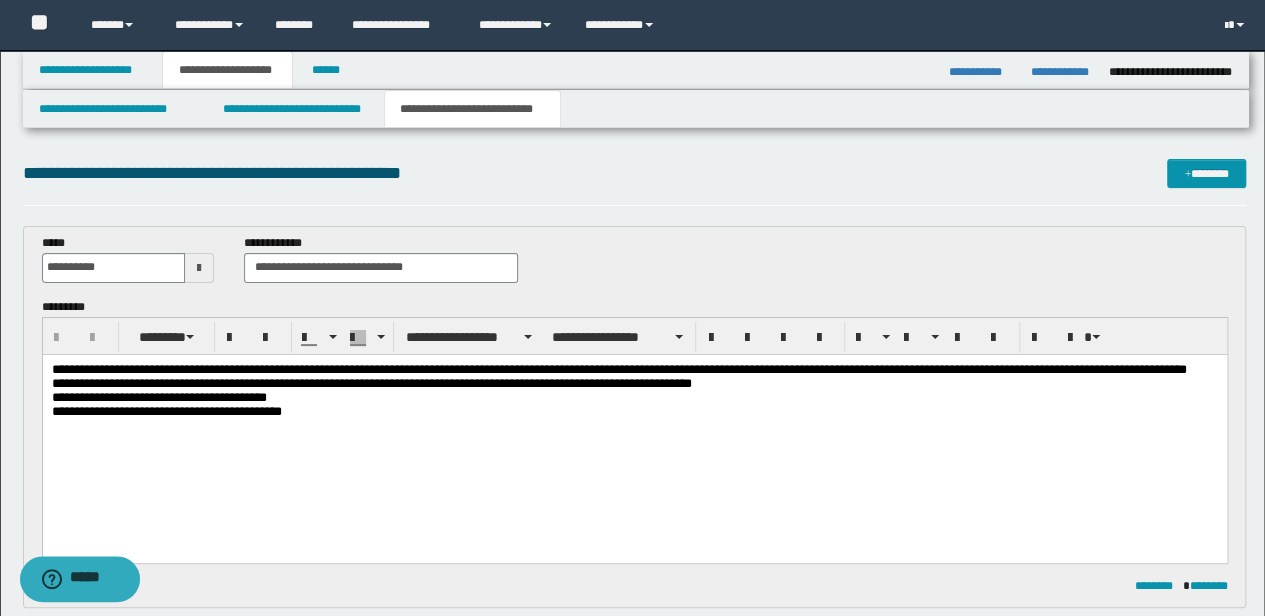scroll, scrollTop: 400, scrollLeft: 0, axis: vertical 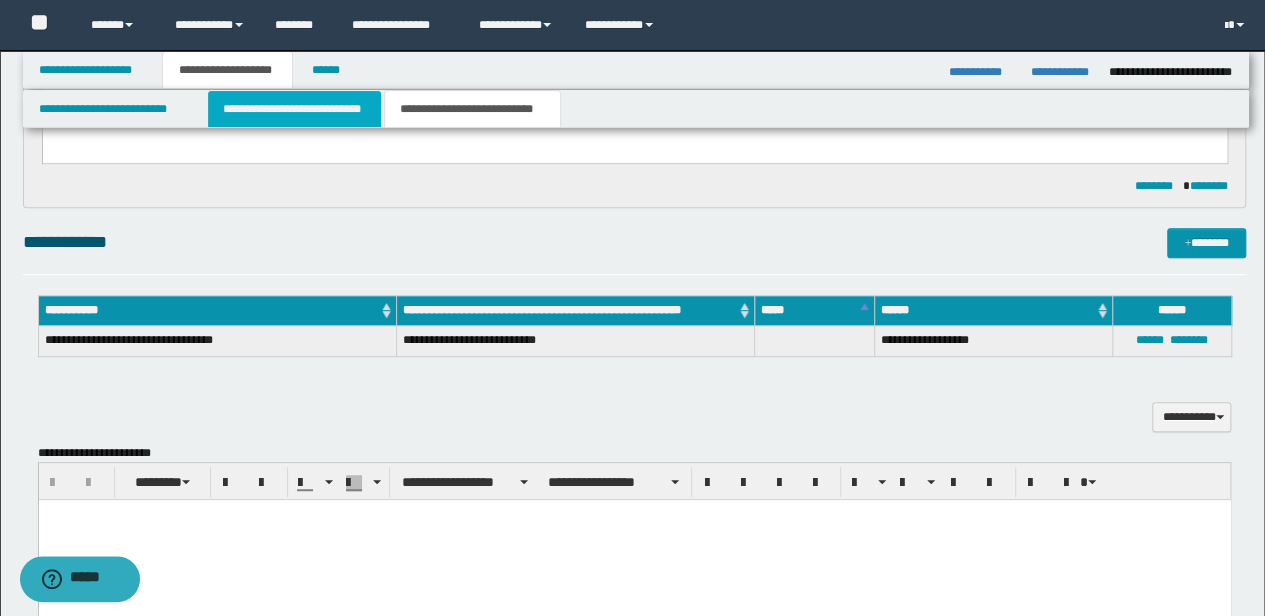 click on "**********" at bounding box center [294, 109] 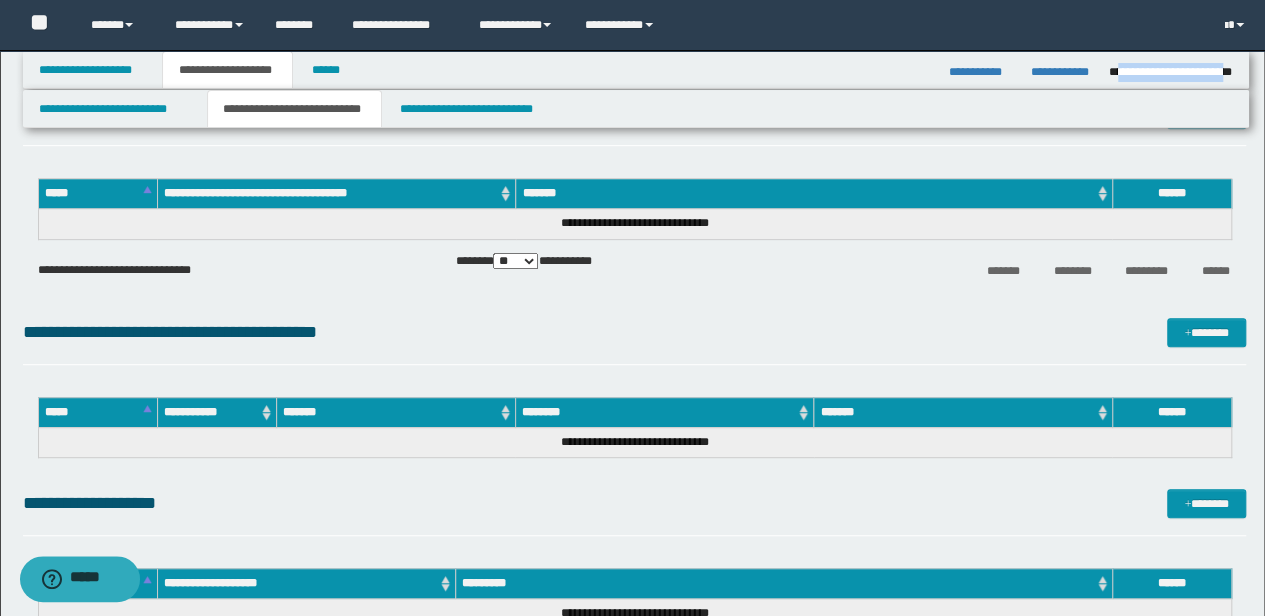 copy on "**********" 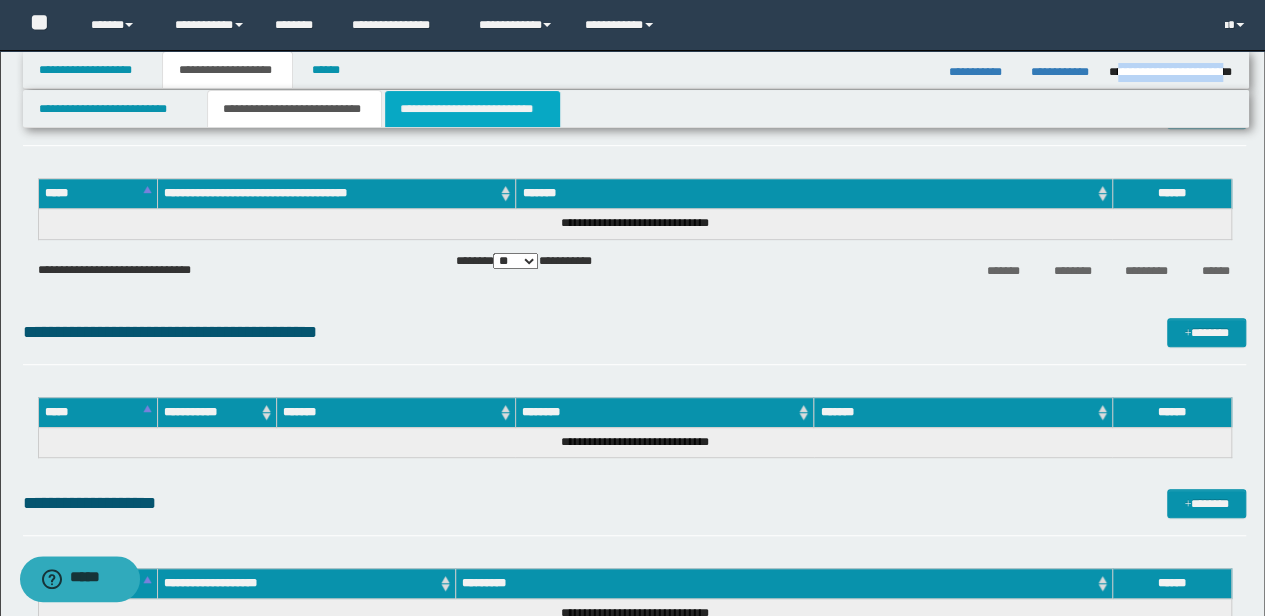 click on "**********" at bounding box center (472, 109) 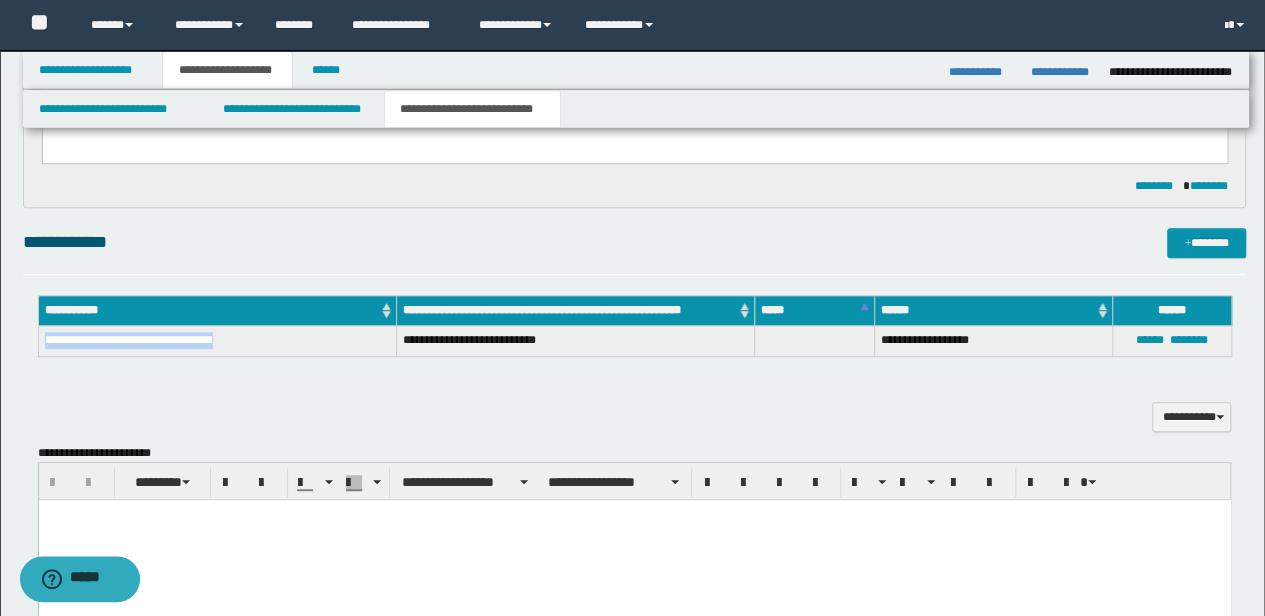 drag, startPoint x: 244, startPoint y: 338, endPoint x: 46, endPoint y: 340, distance: 198.0101 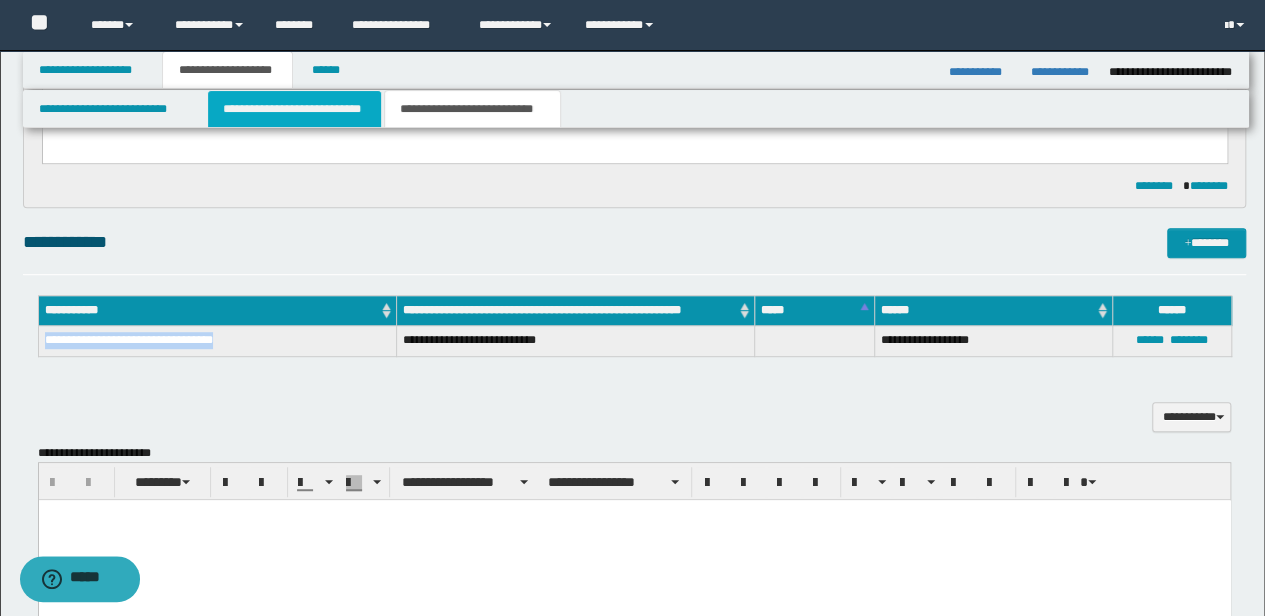 click on "**********" at bounding box center [294, 109] 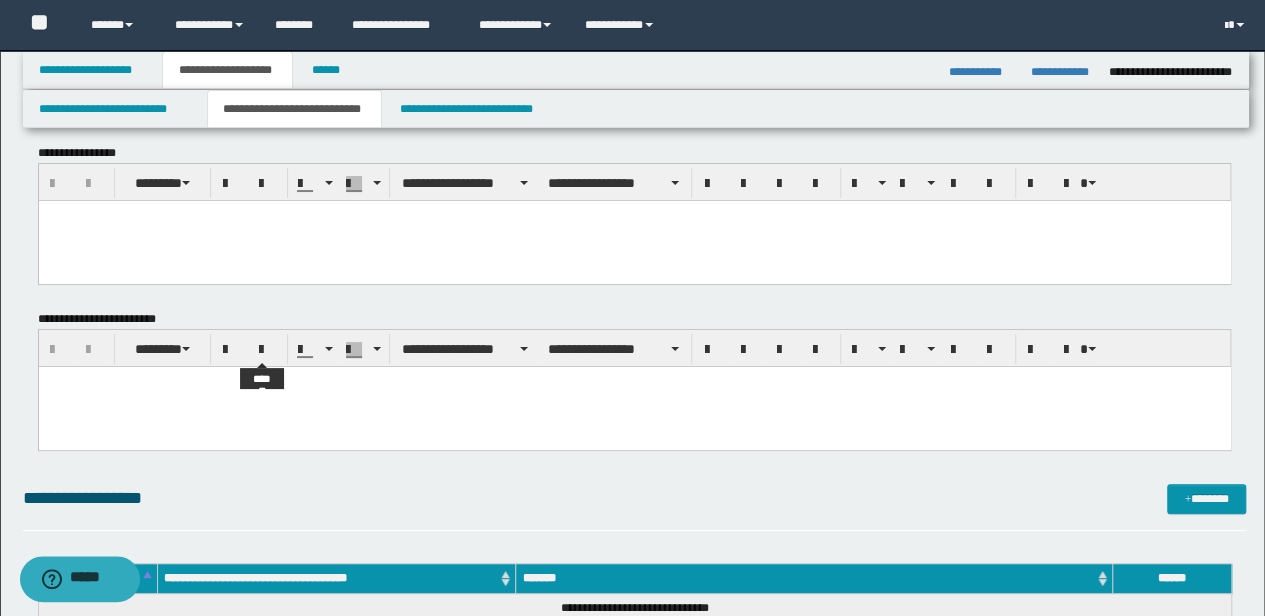 scroll, scrollTop: 0, scrollLeft: 0, axis: both 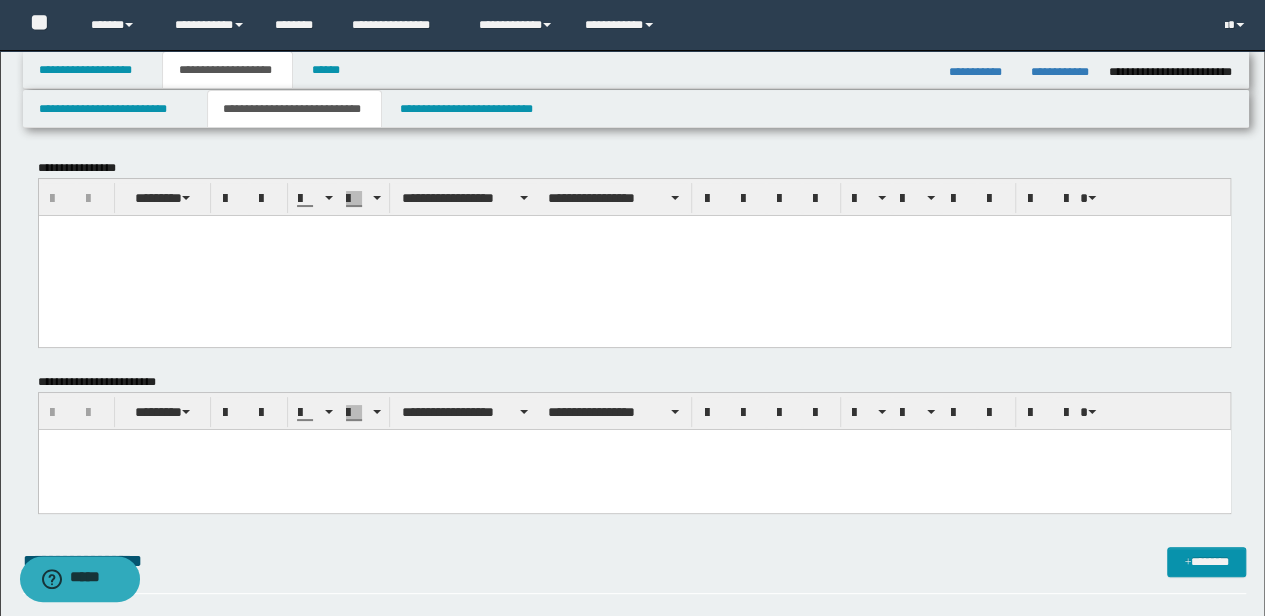 click at bounding box center (634, 255) 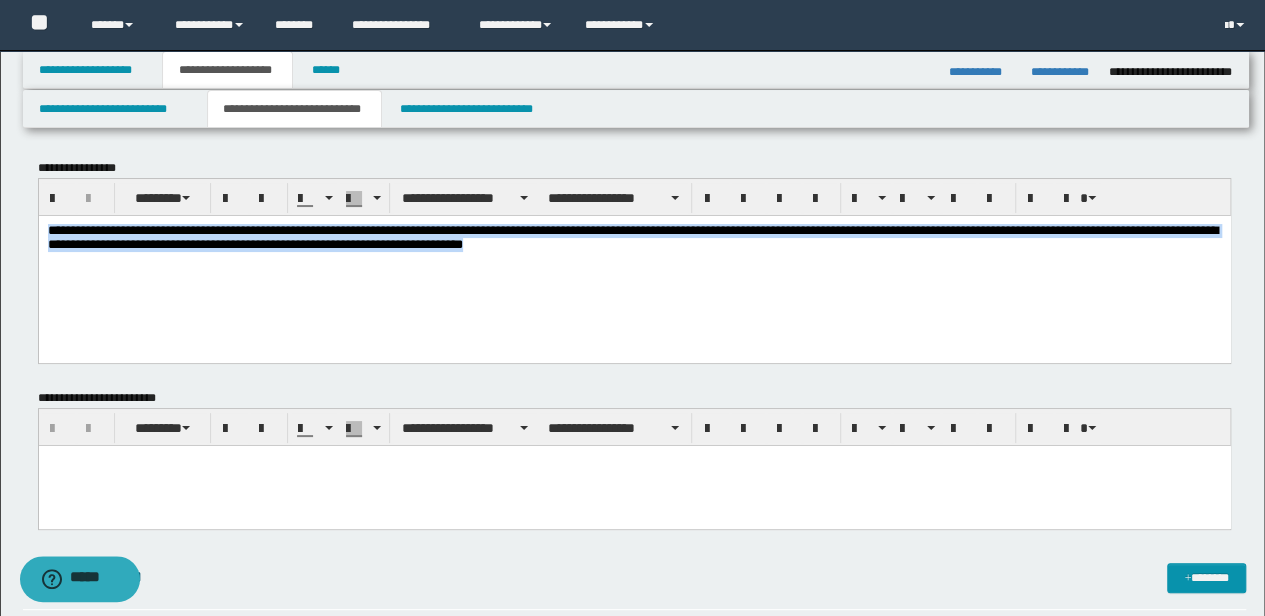 drag, startPoint x: 719, startPoint y: 252, endPoint x: -3, endPoint y: 144, distance: 730.0329 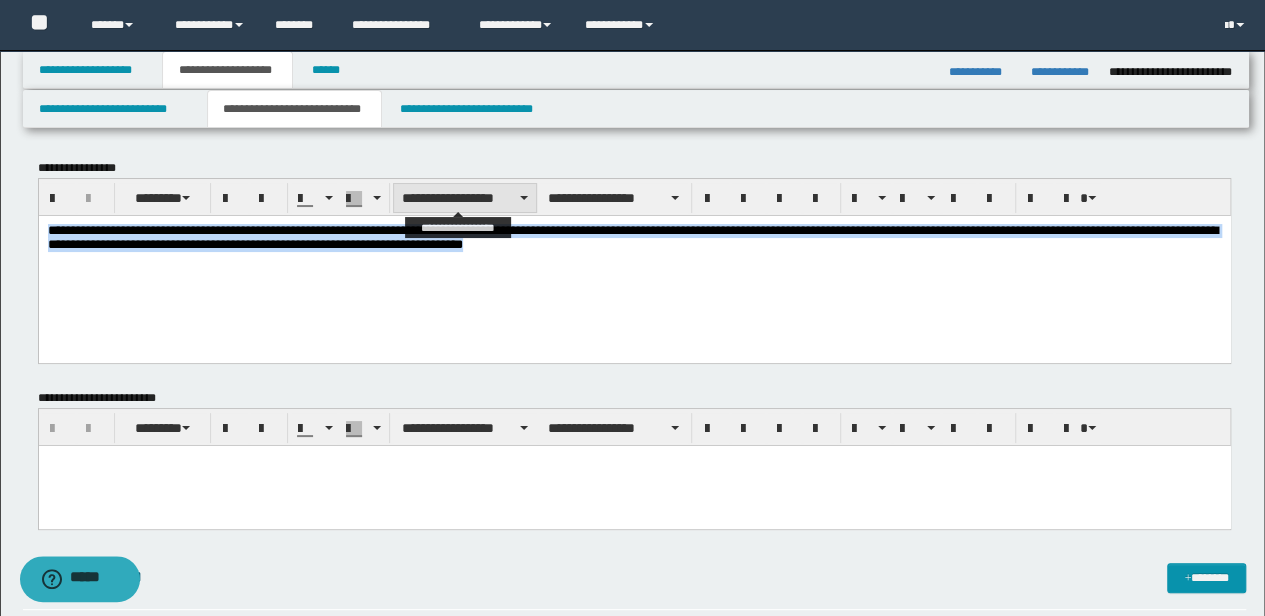 click on "**********" at bounding box center (465, 198) 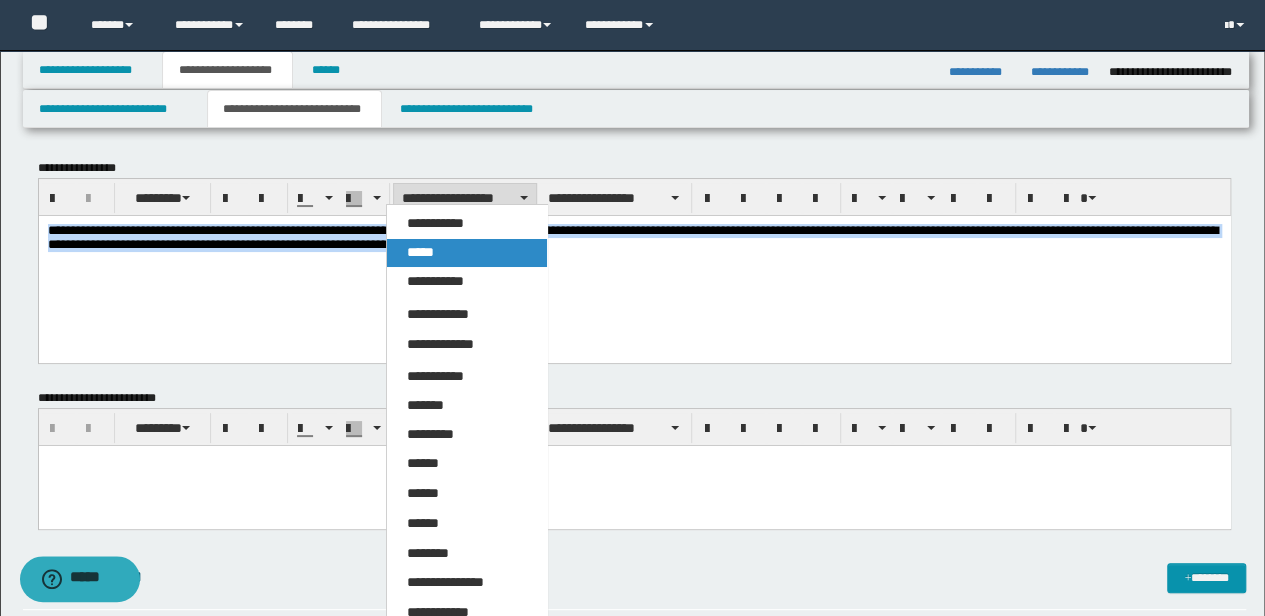 click on "*****" at bounding box center (466, 253) 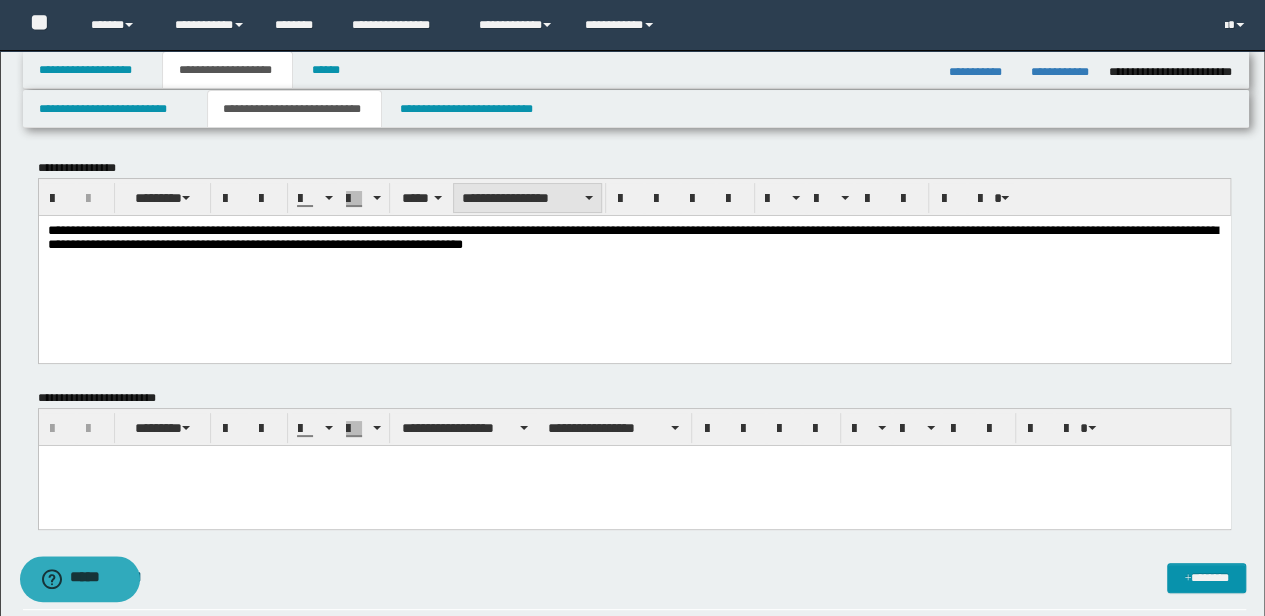 click on "**********" at bounding box center [527, 198] 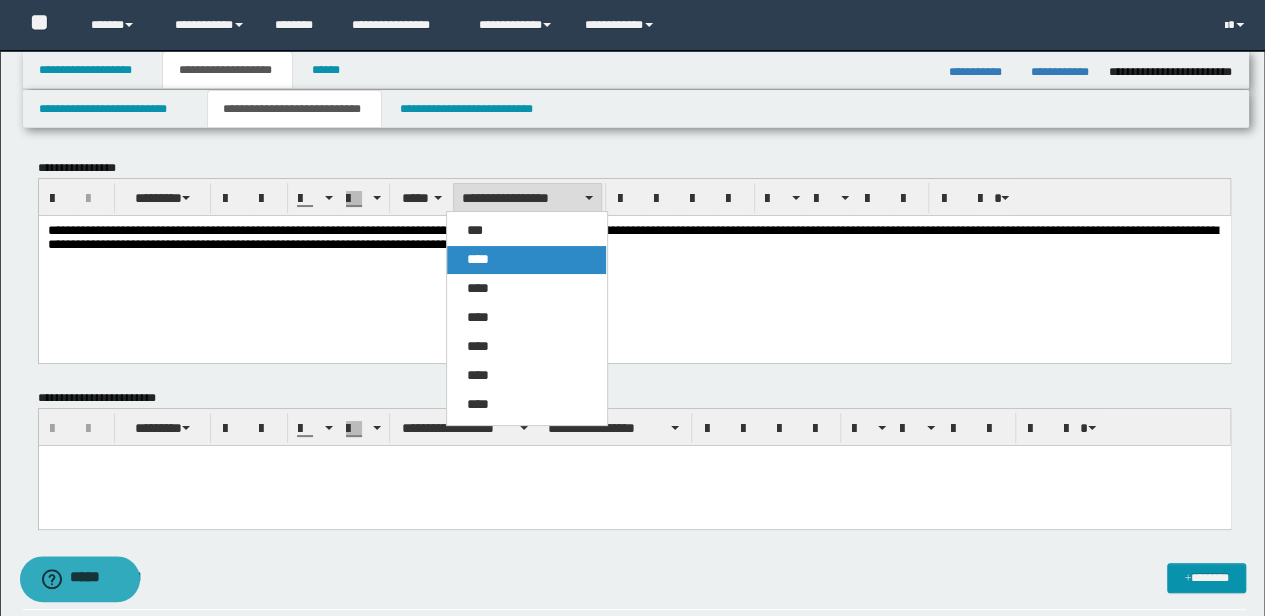 click on "****" at bounding box center (526, 260) 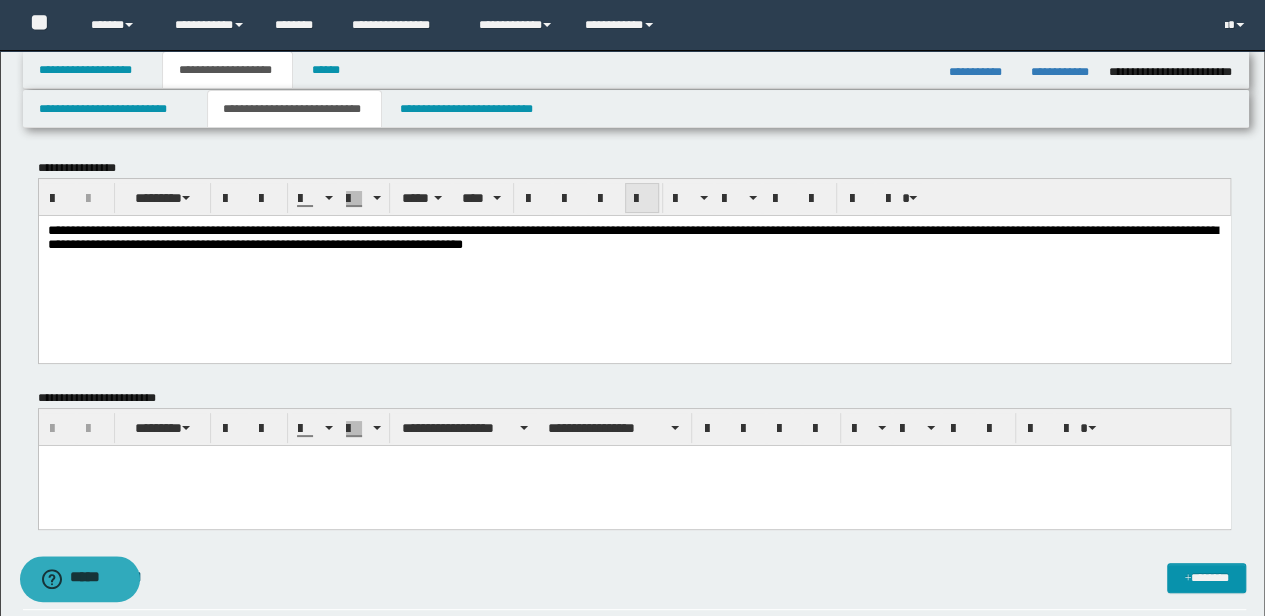 click at bounding box center (642, 199) 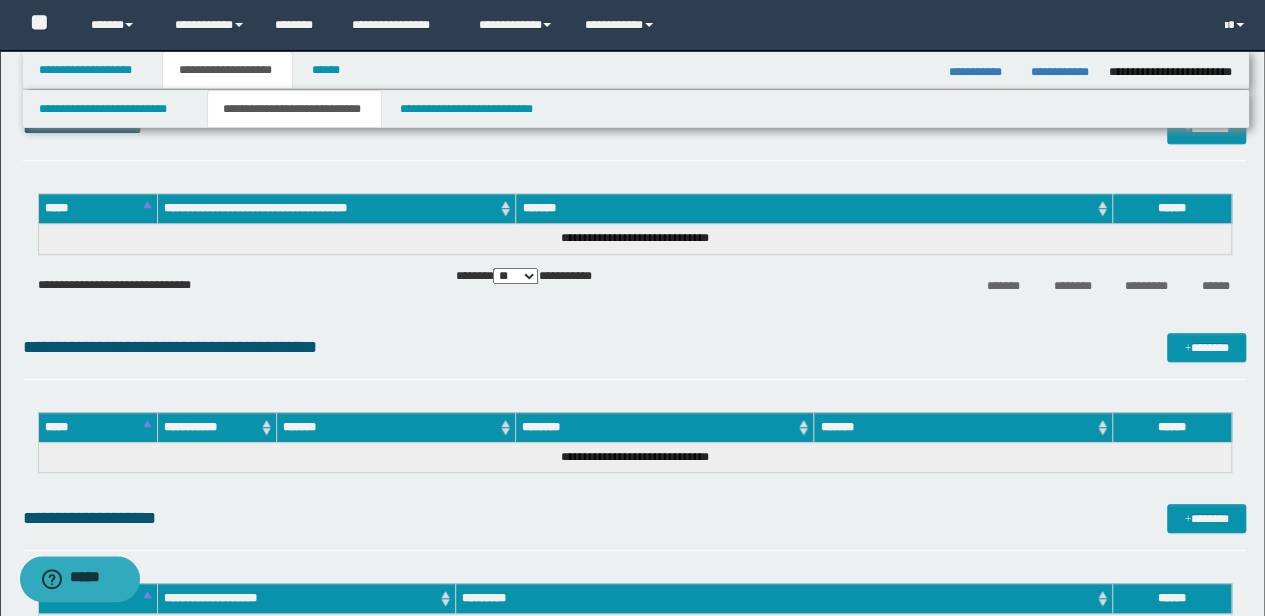 scroll, scrollTop: 600, scrollLeft: 0, axis: vertical 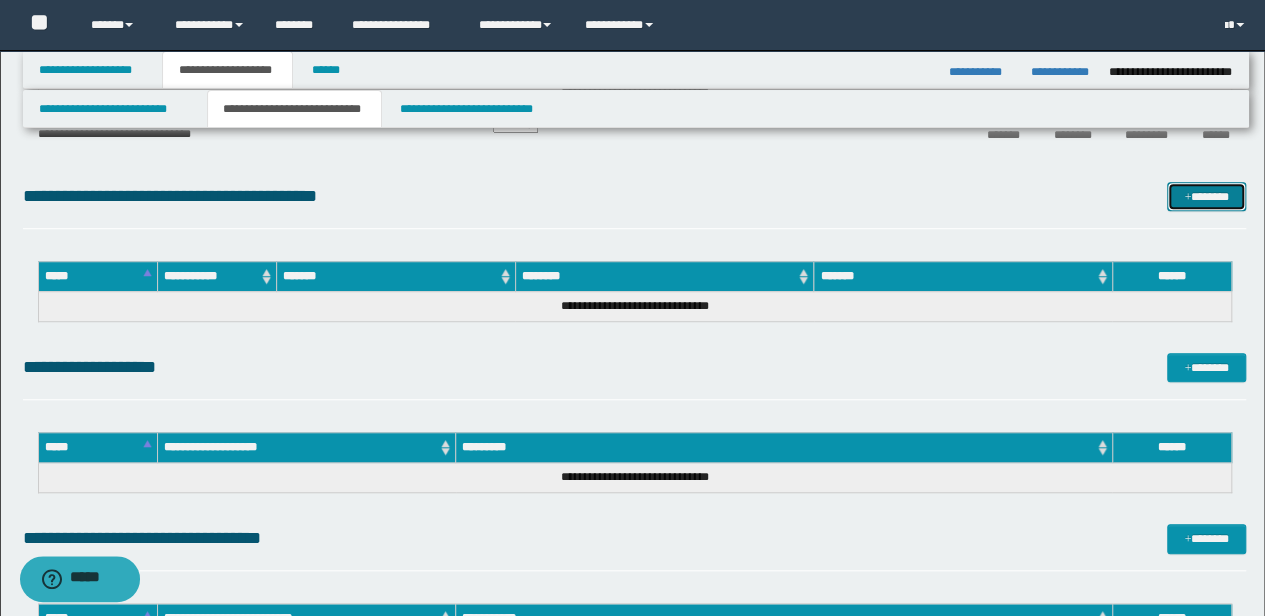 click on "*******" at bounding box center (1206, 196) 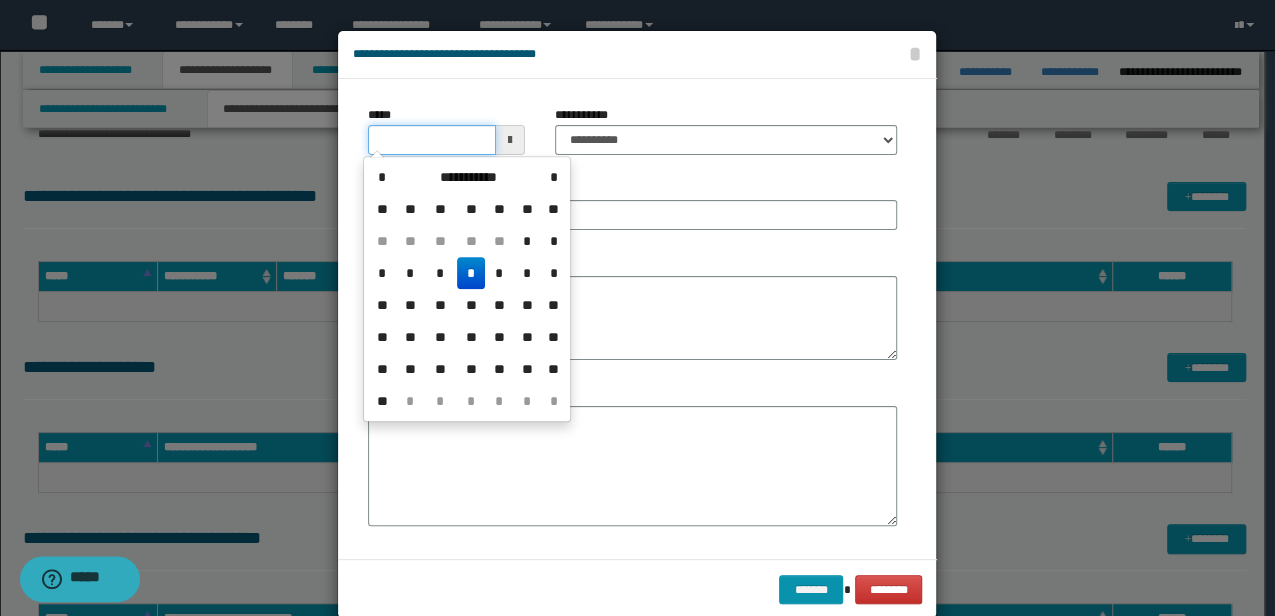drag, startPoint x: 453, startPoint y: 152, endPoint x: 326, endPoint y: 150, distance: 127.01575 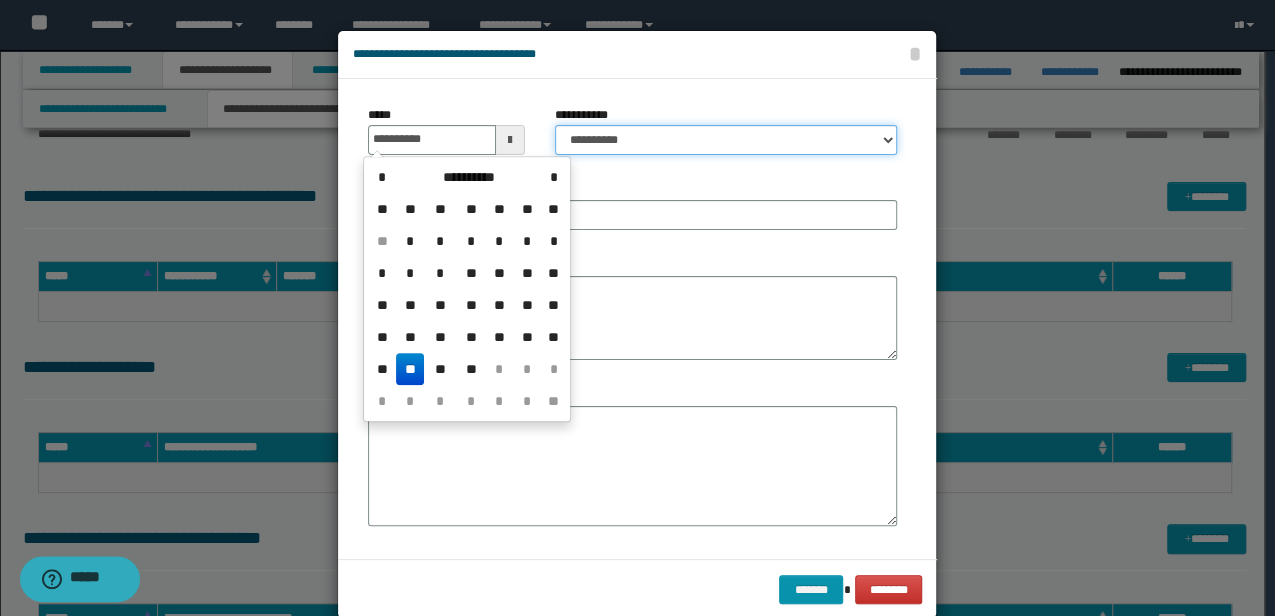 type on "**********" 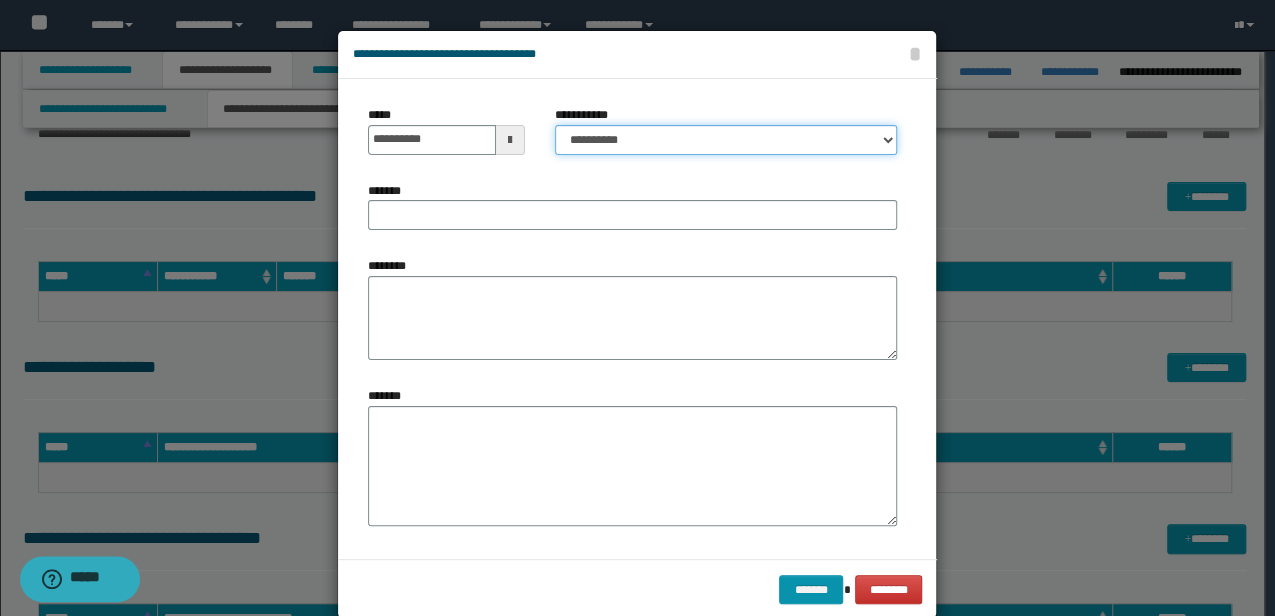 select on "*" 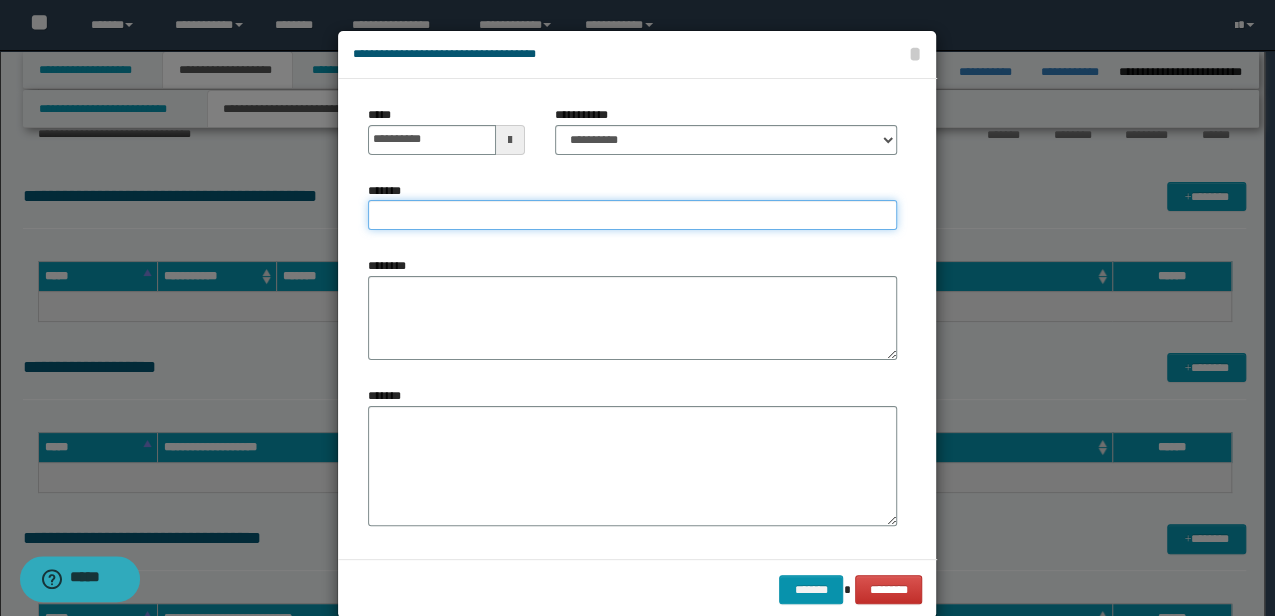 click on "*******" at bounding box center (632, 215) 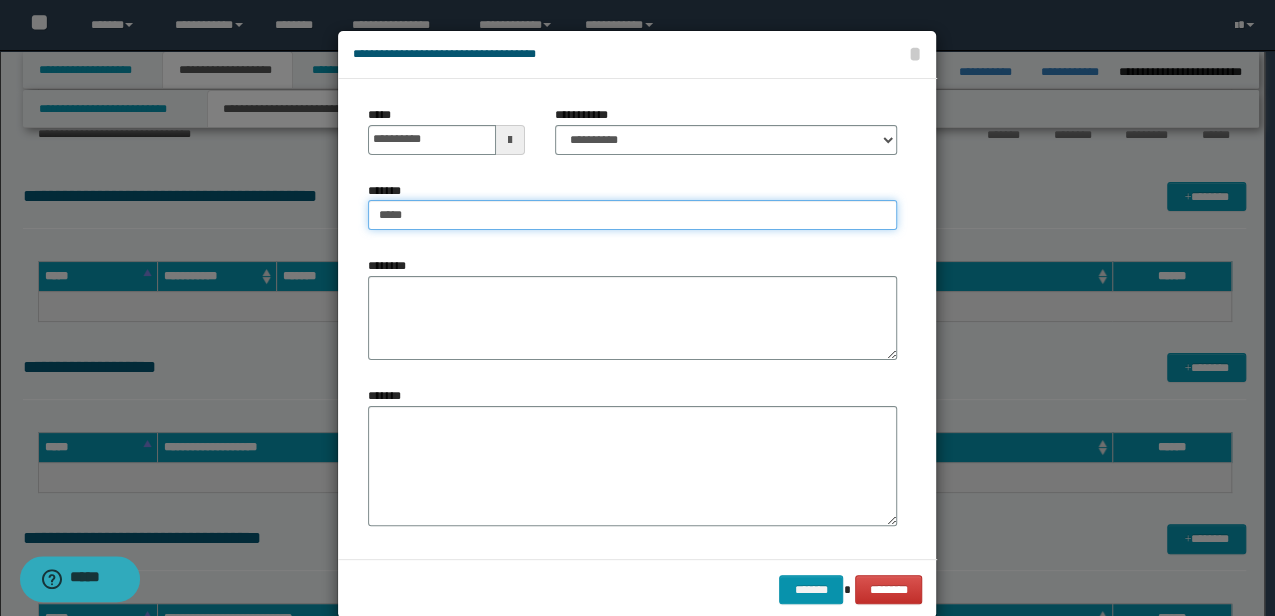 type on "**********" 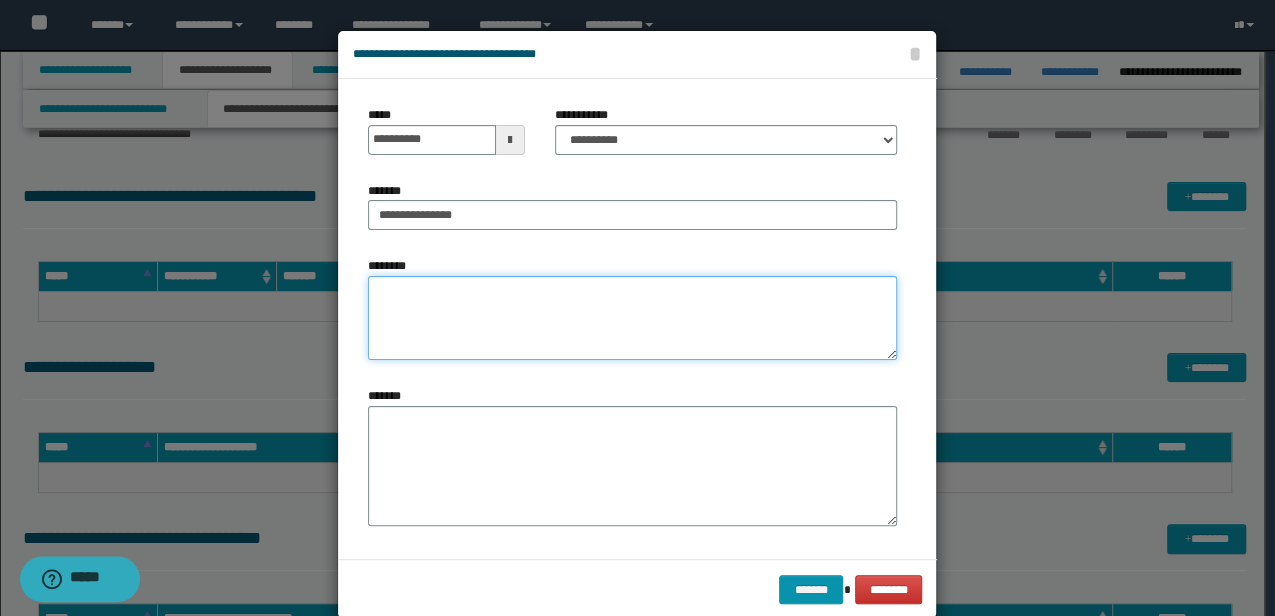 click on "********" at bounding box center (632, 318) 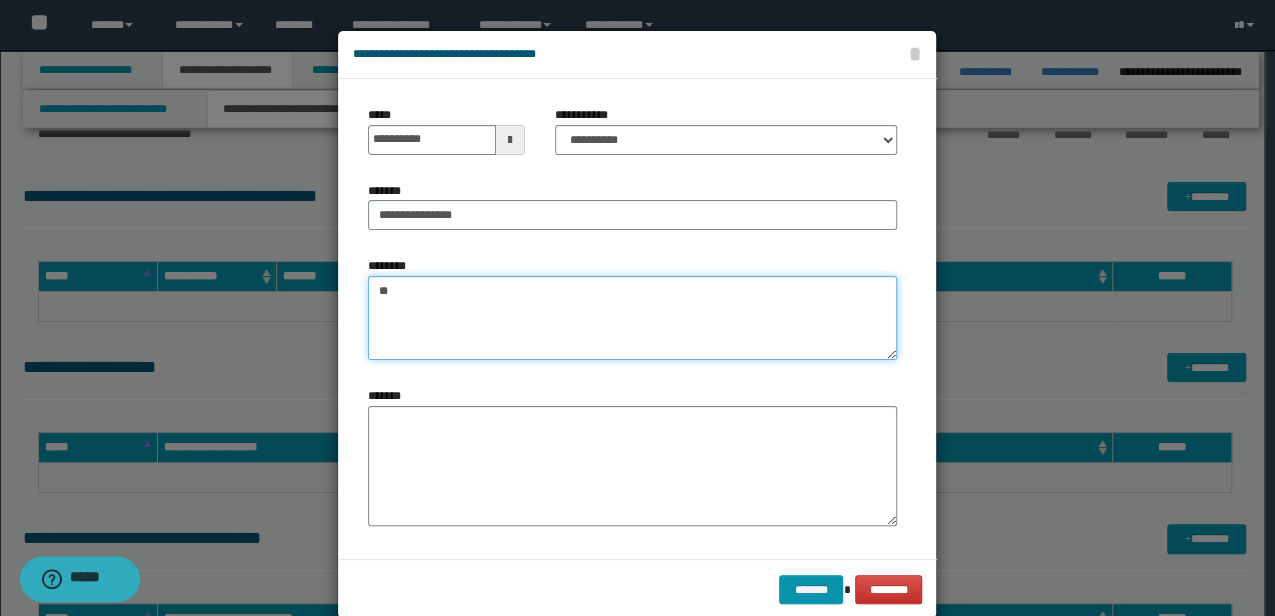 type on "*" 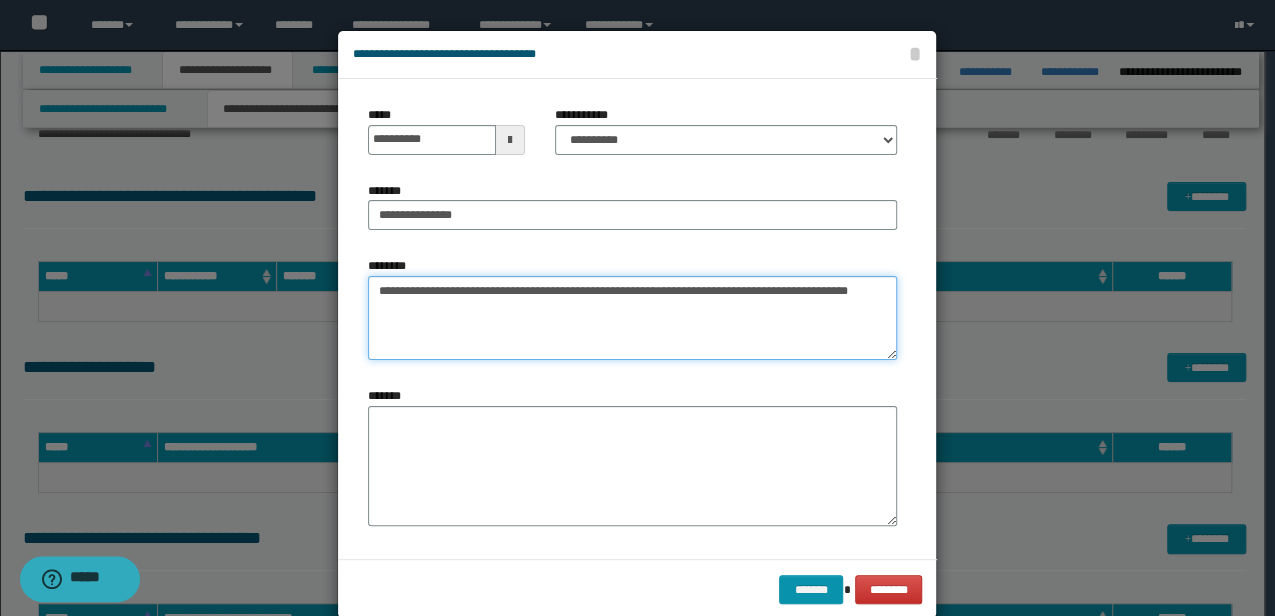 type on "**********" 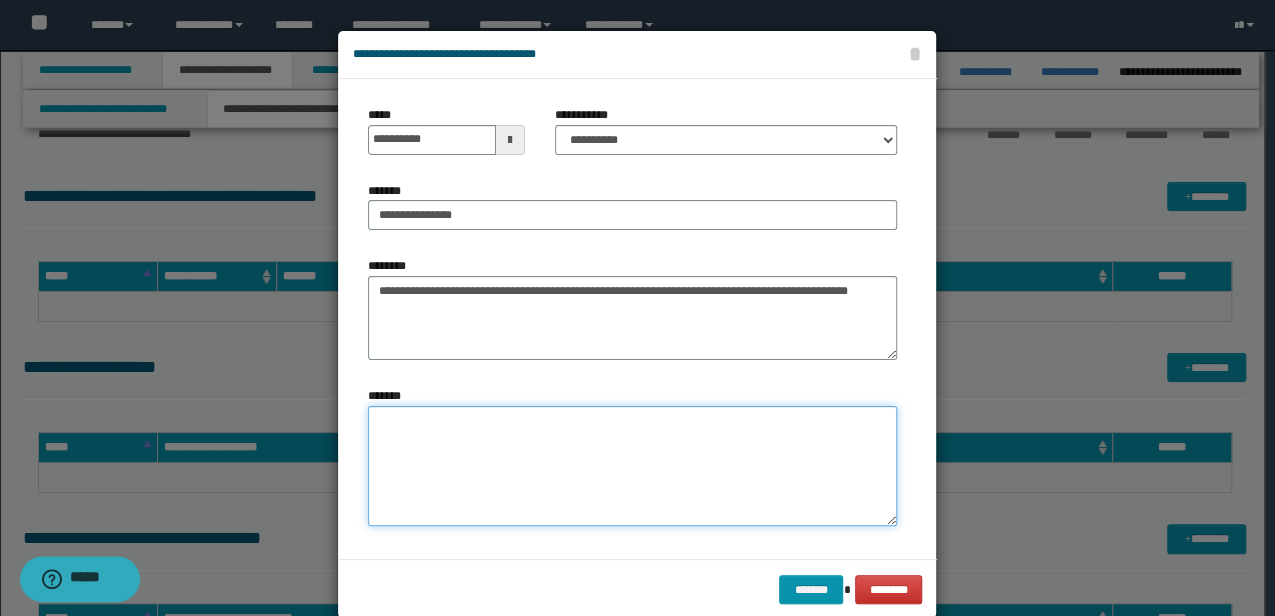 click on "*******" at bounding box center [632, 466] 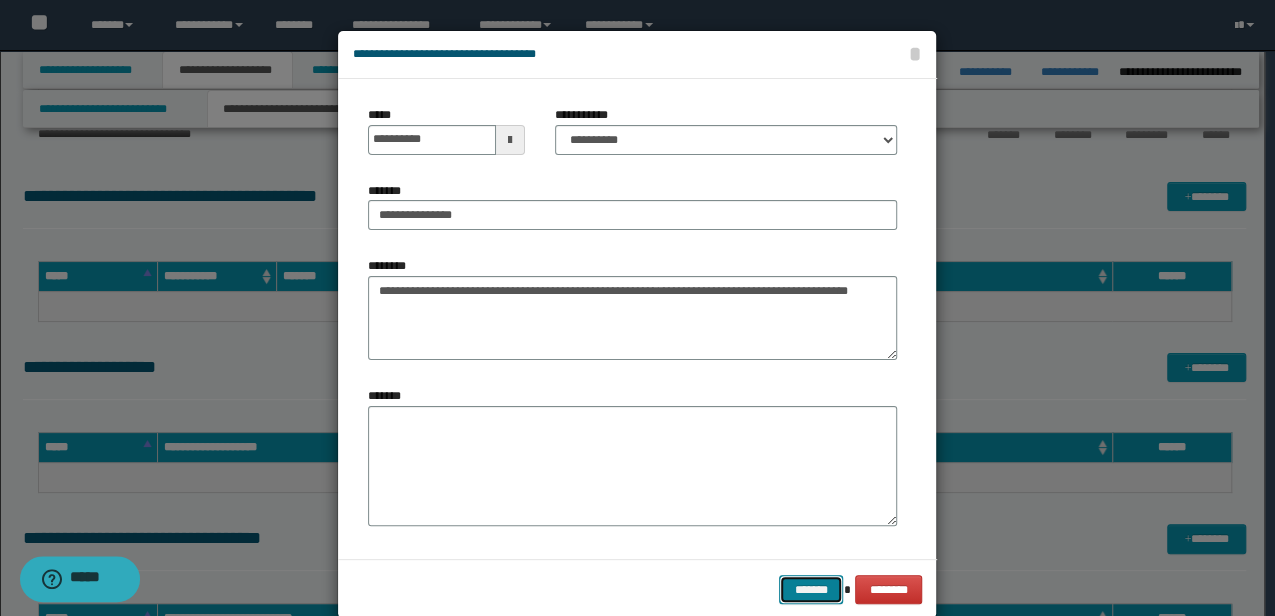 click on "*******" at bounding box center (811, 589) 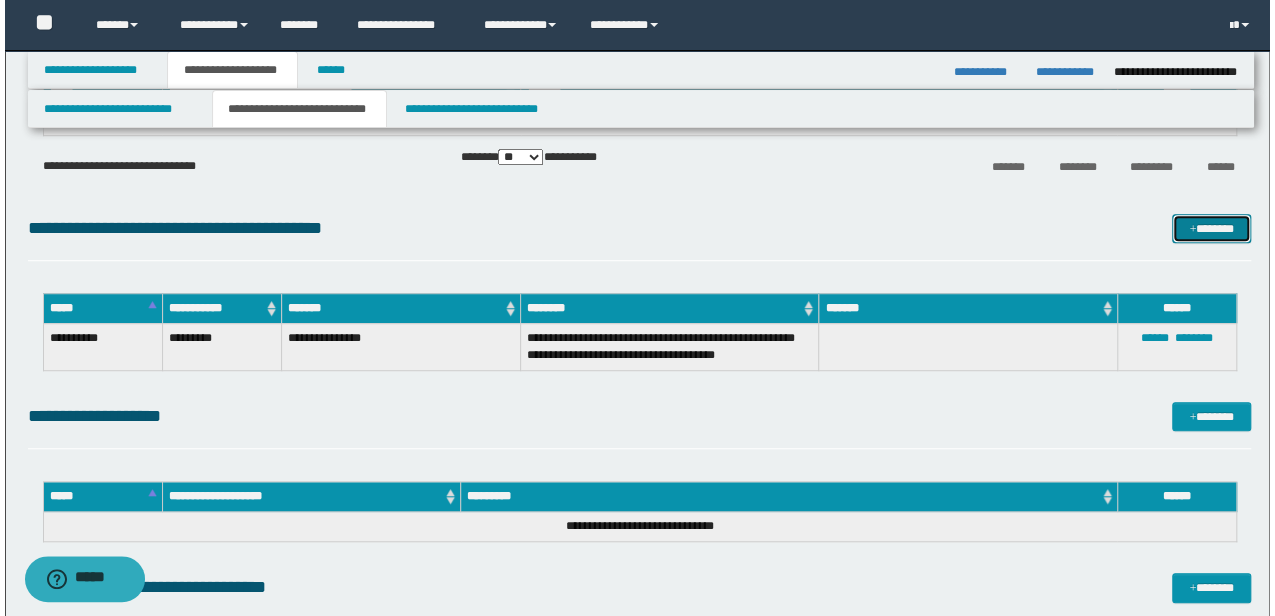 scroll, scrollTop: 266, scrollLeft: 0, axis: vertical 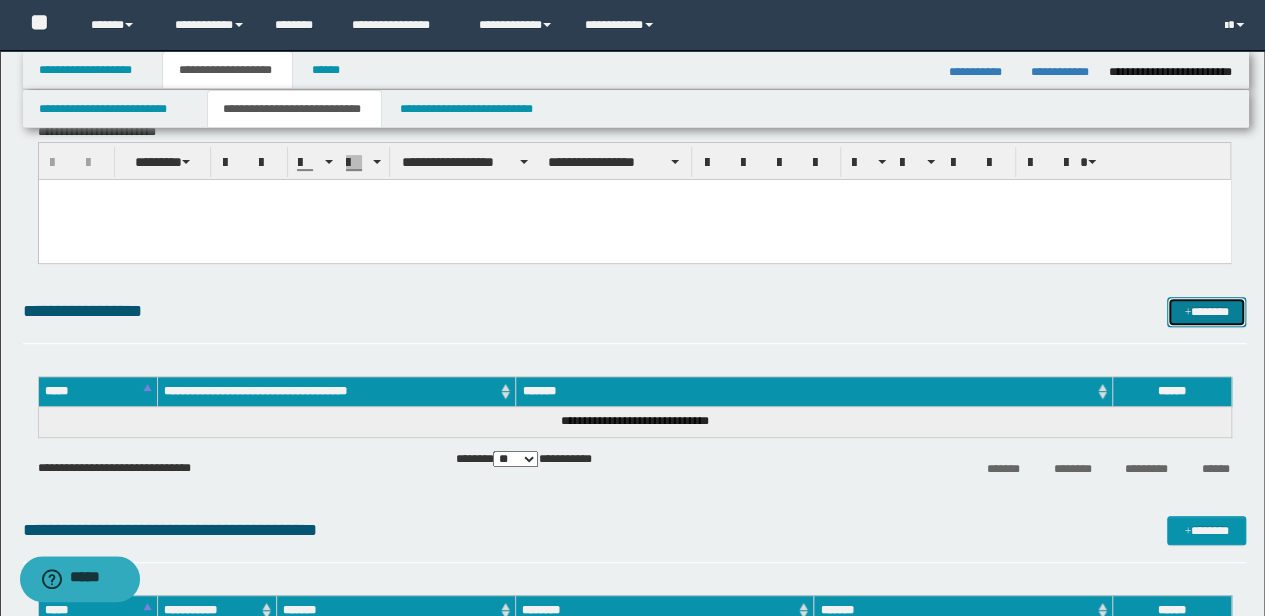 drag, startPoint x: 1239, startPoint y: 314, endPoint x: 1226, endPoint y: 314, distance: 13 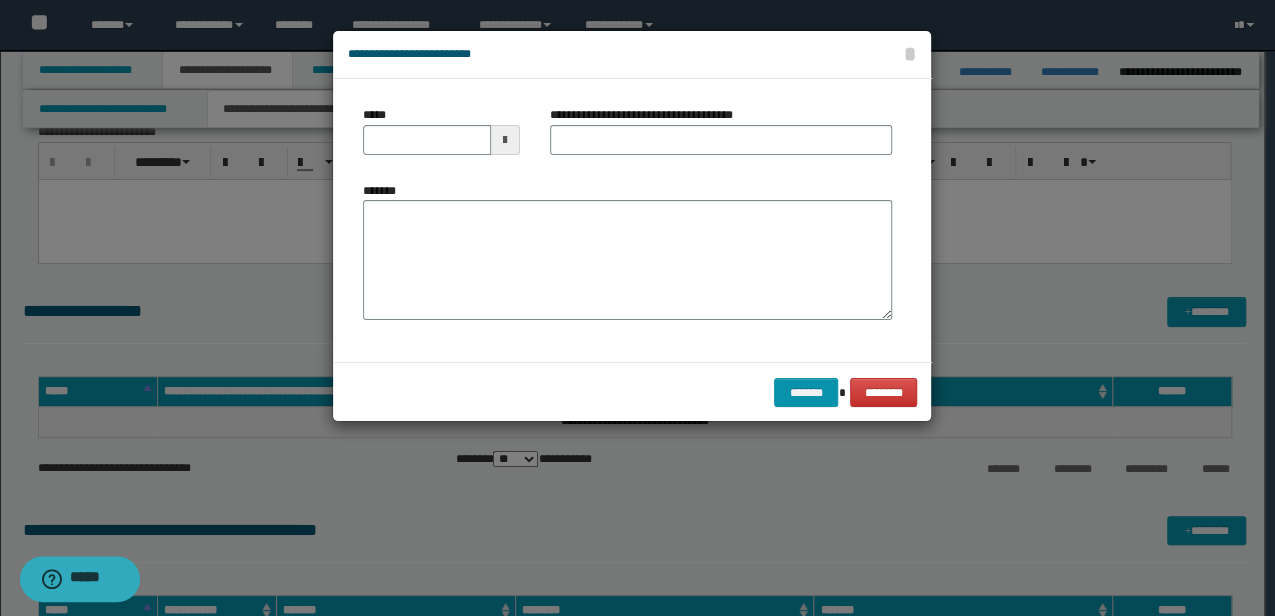 click on "**********" at bounding box center [649, 115] 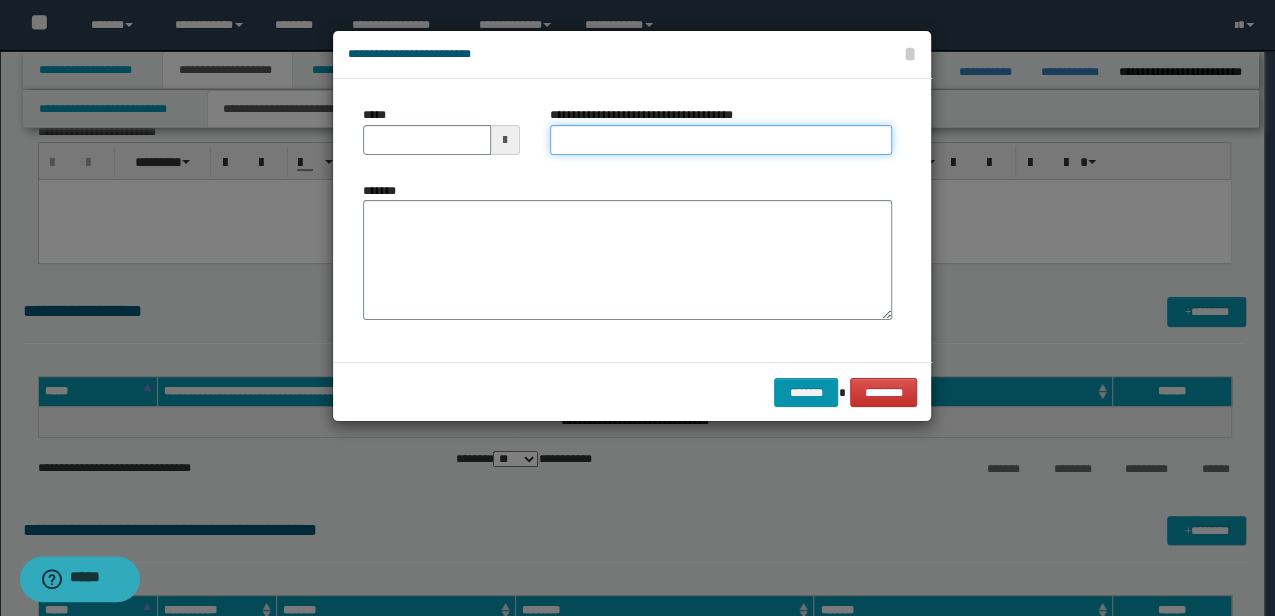 click on "**********" at bounding box center [721, 140] 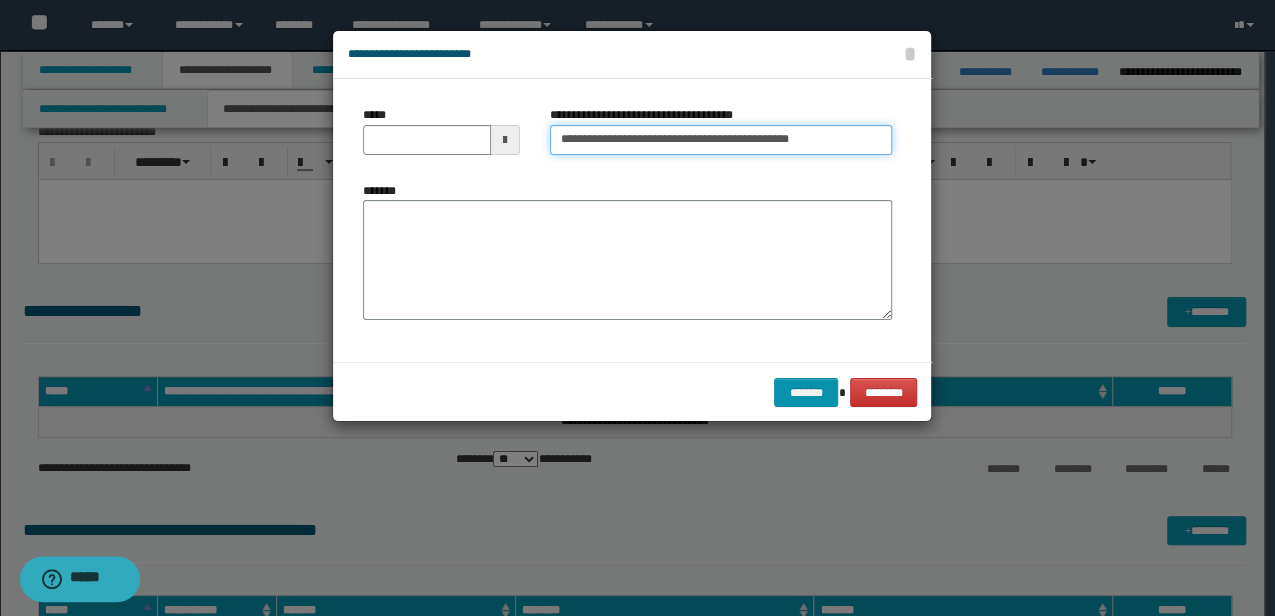 type 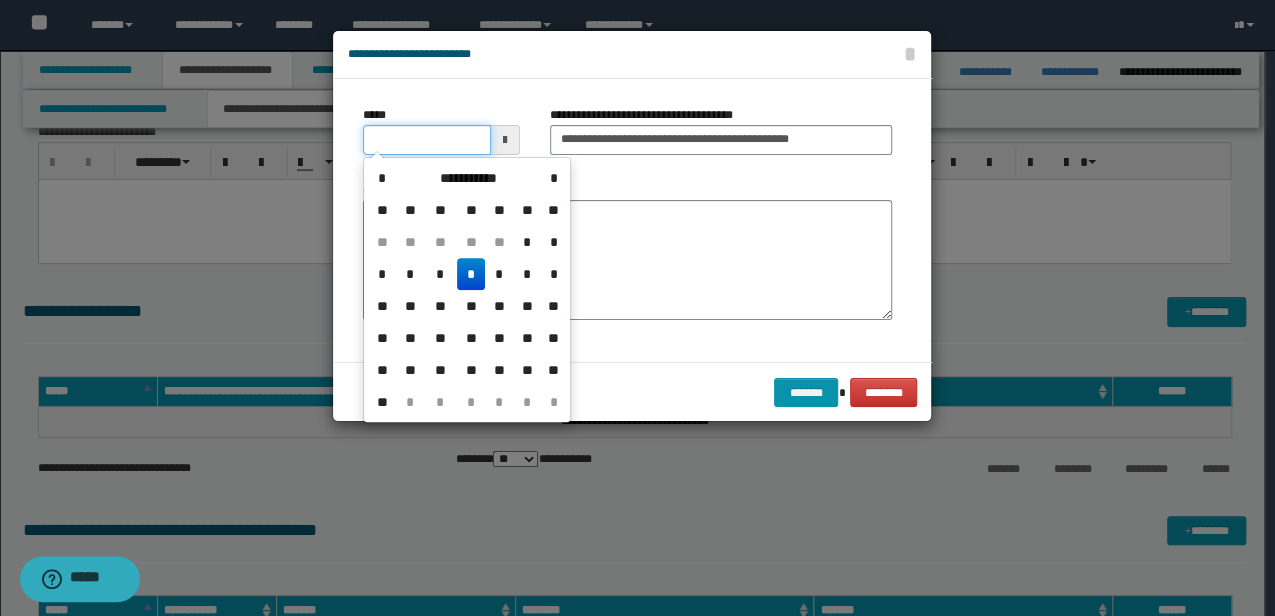 drag, startPoint x: 444, startPoint y: 138, endPoint x: 145, endPoint y: 126, distance: 299.2407 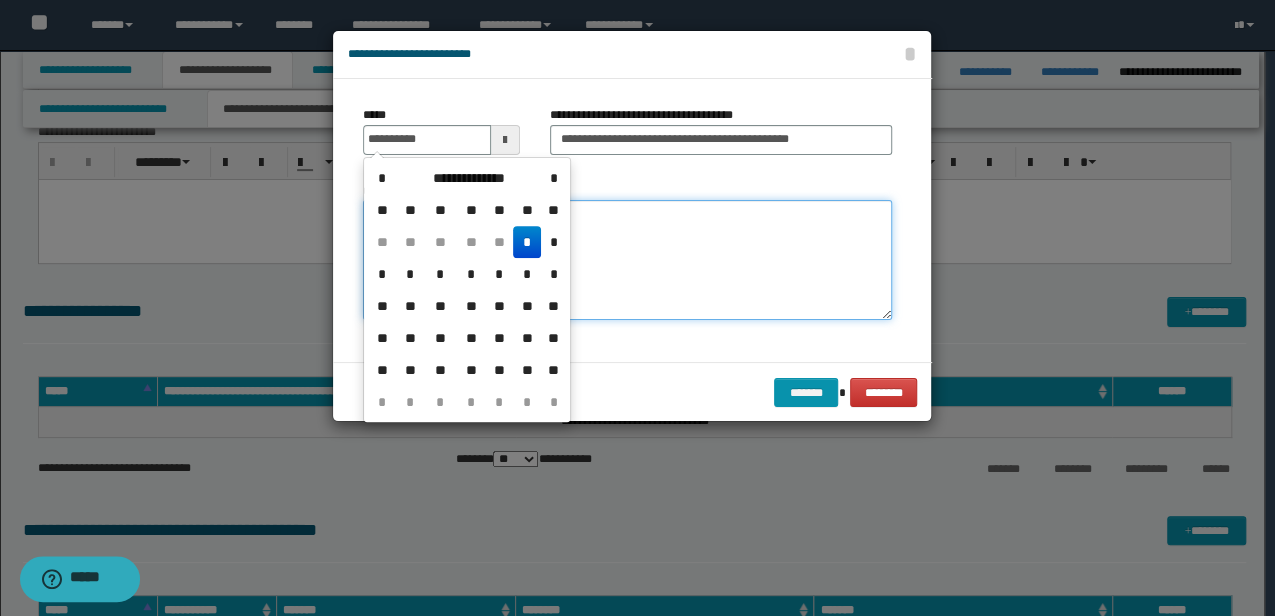 type on "**********" 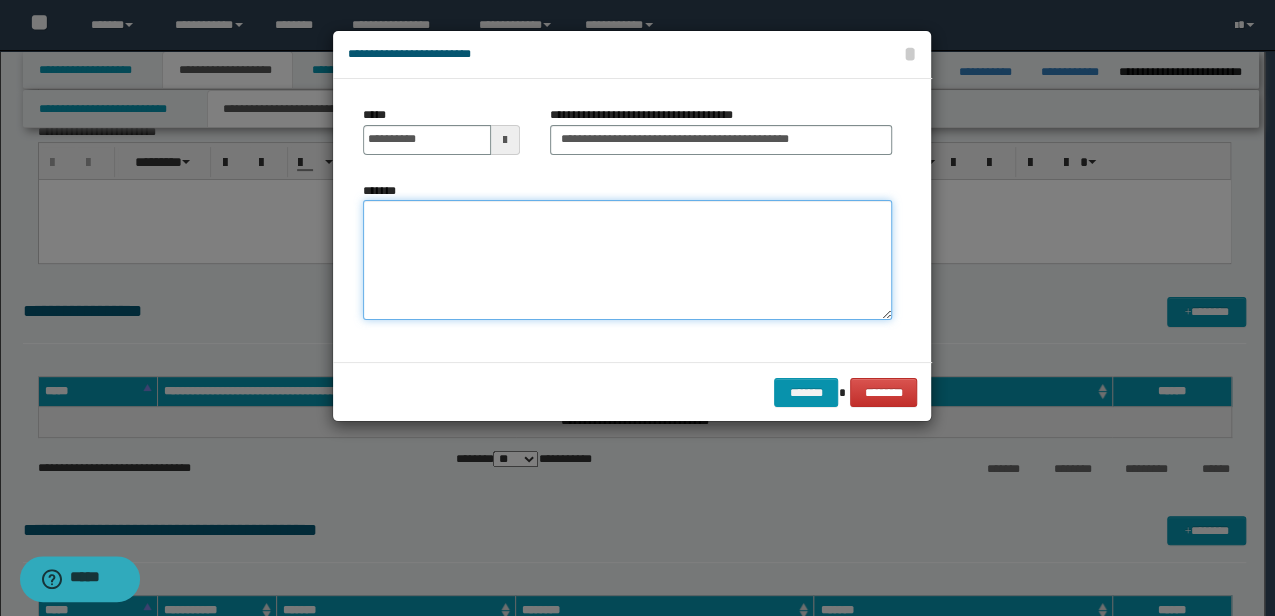 click on "*******" at bounding box center [627, 260] 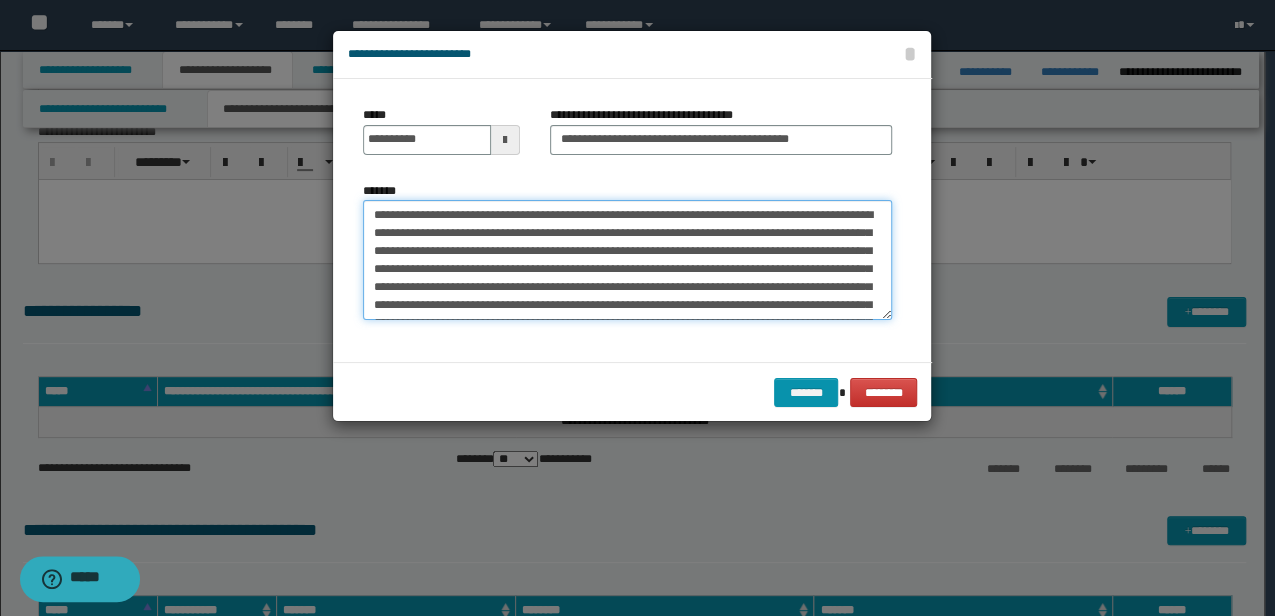 scroll, scrollTop: 30, scrollLeft: 0, axis: vertical 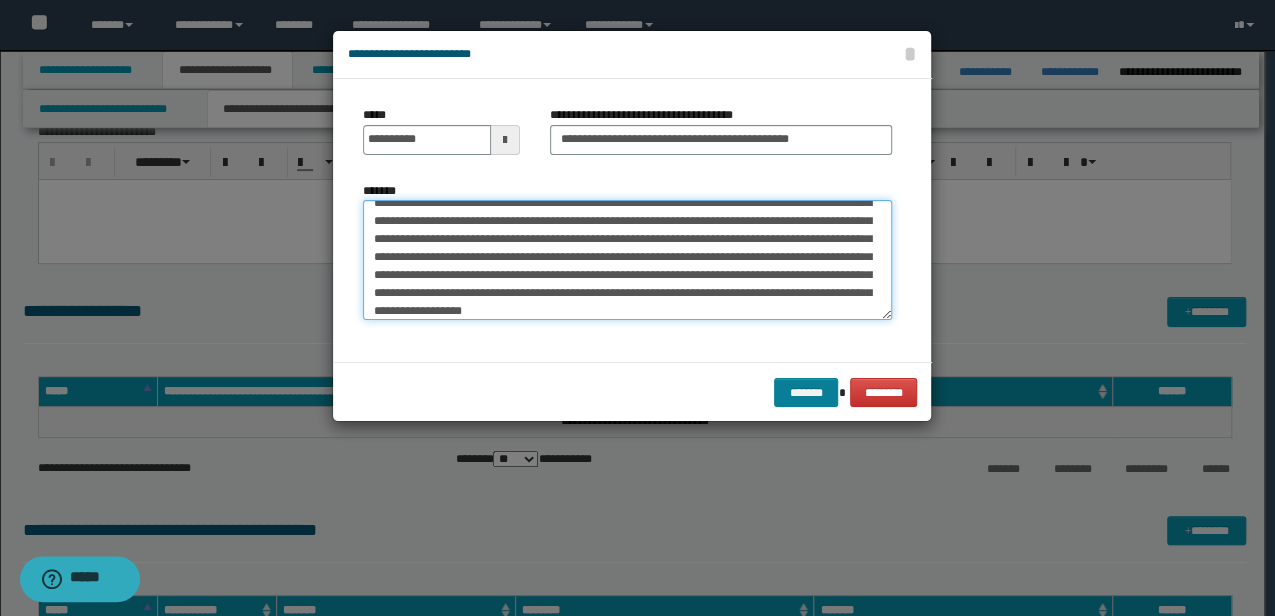type on "**********" 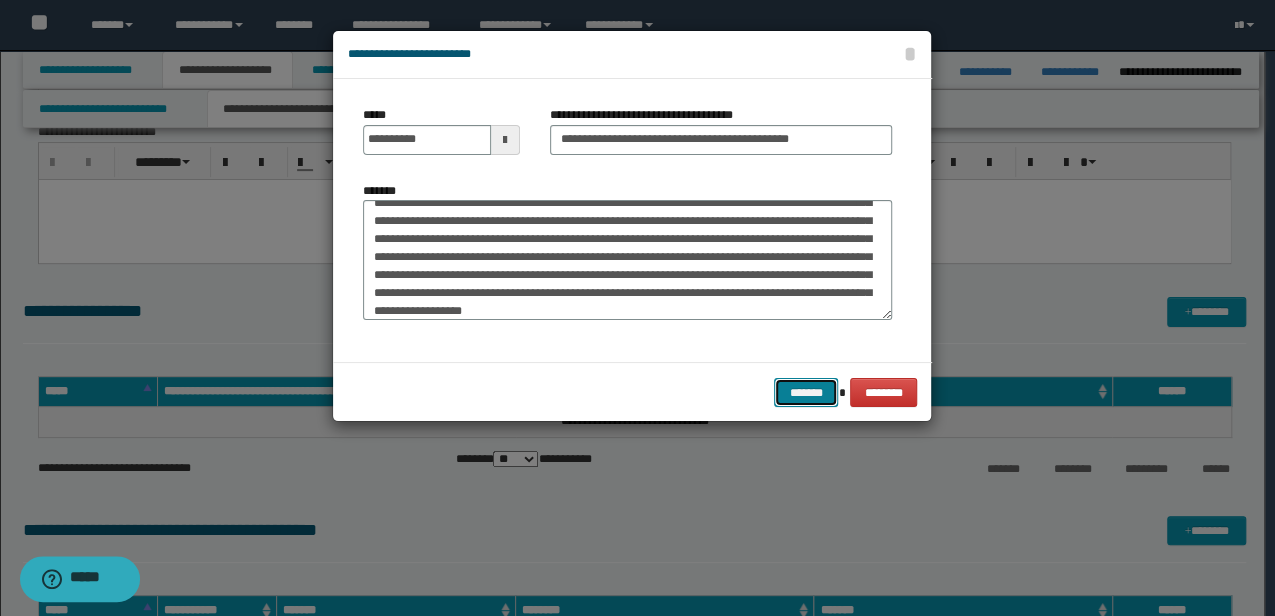 click on "*******" at bounding box center (806, 392) 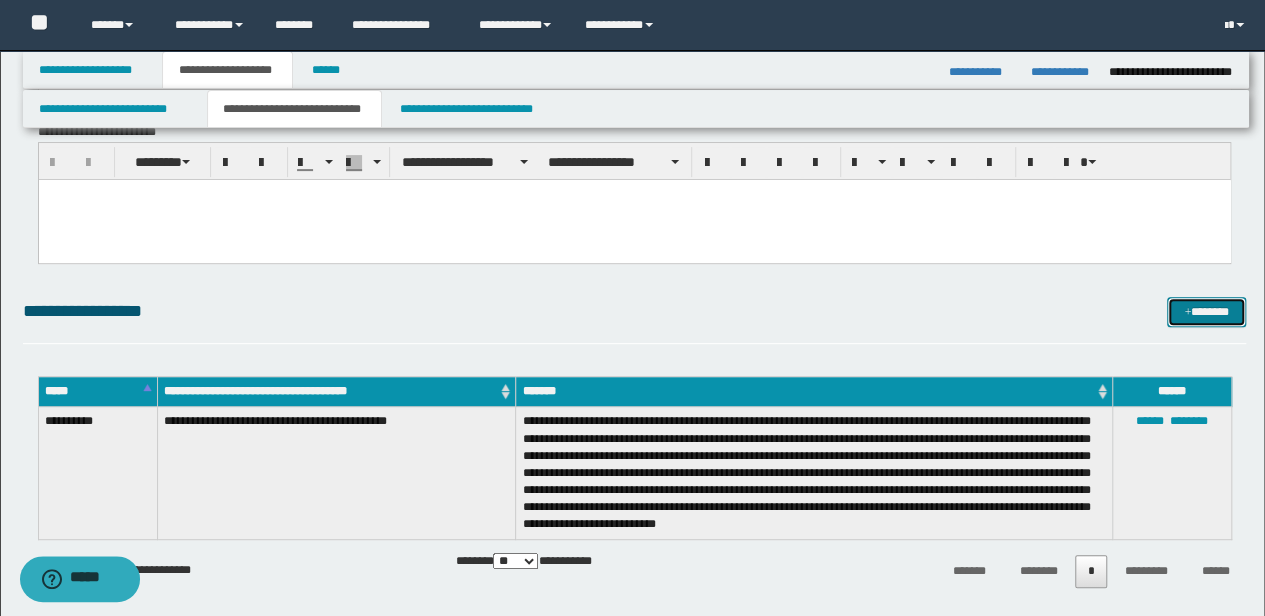 click on "*******" at bounding box center (1206, 311) 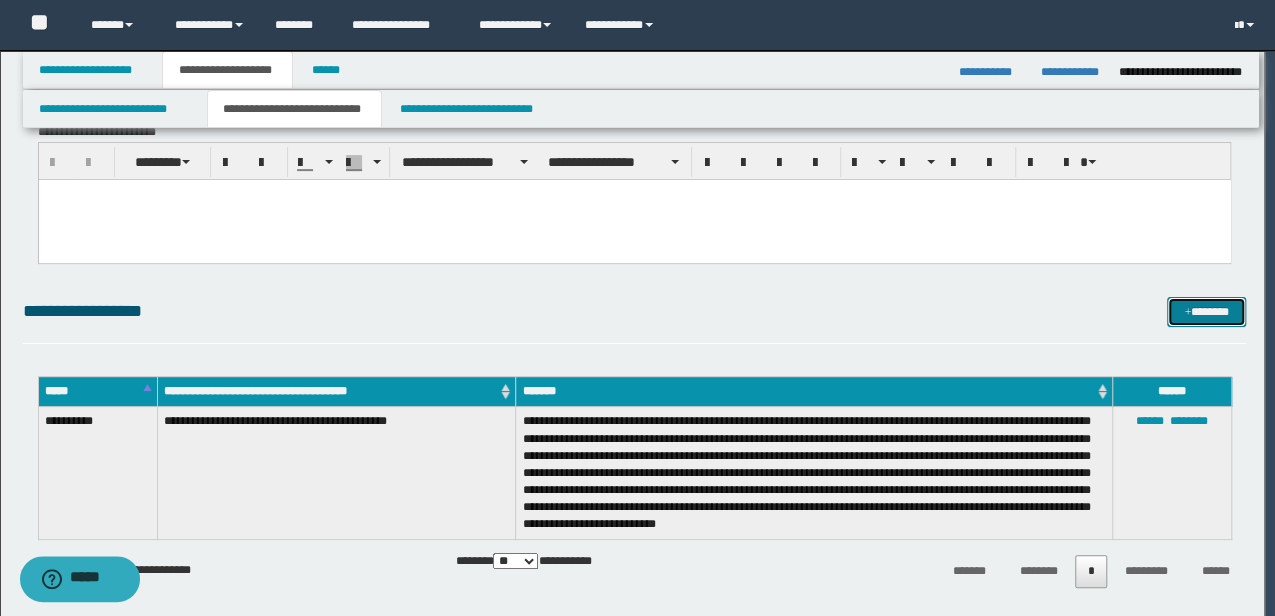 scroll, scrollTop: 0, scrollLeft: 0, axis: both 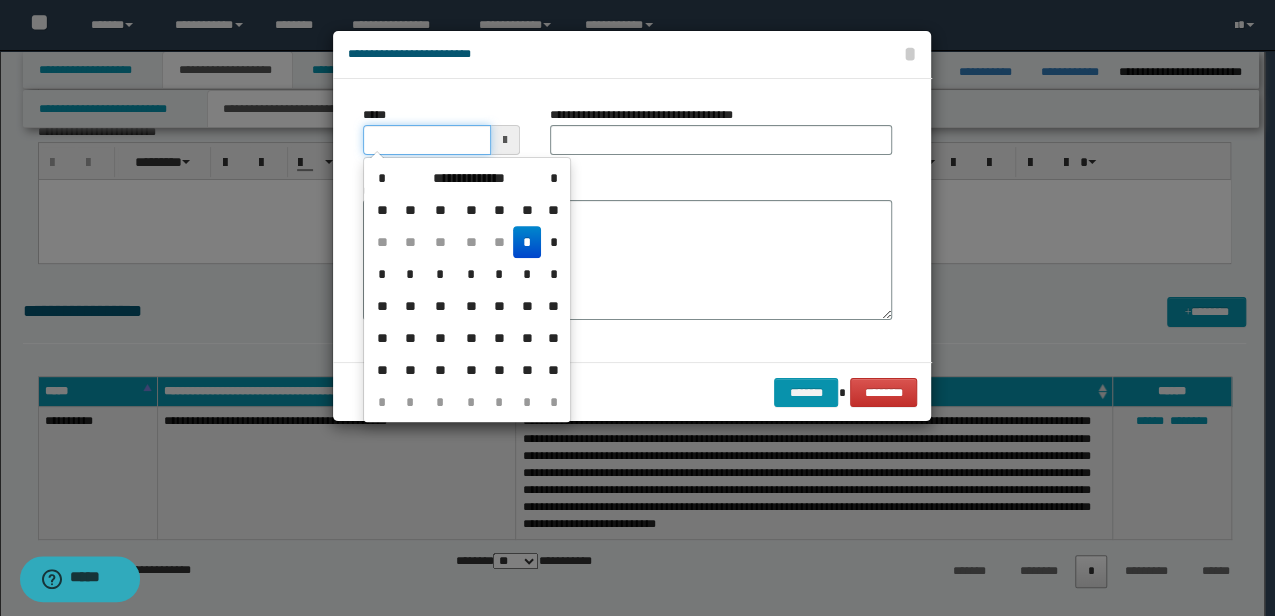 drag, startPoint x: 438, startPoint y: 134, endPoint x: 269, endPoint y: 142, distance: 169.18924 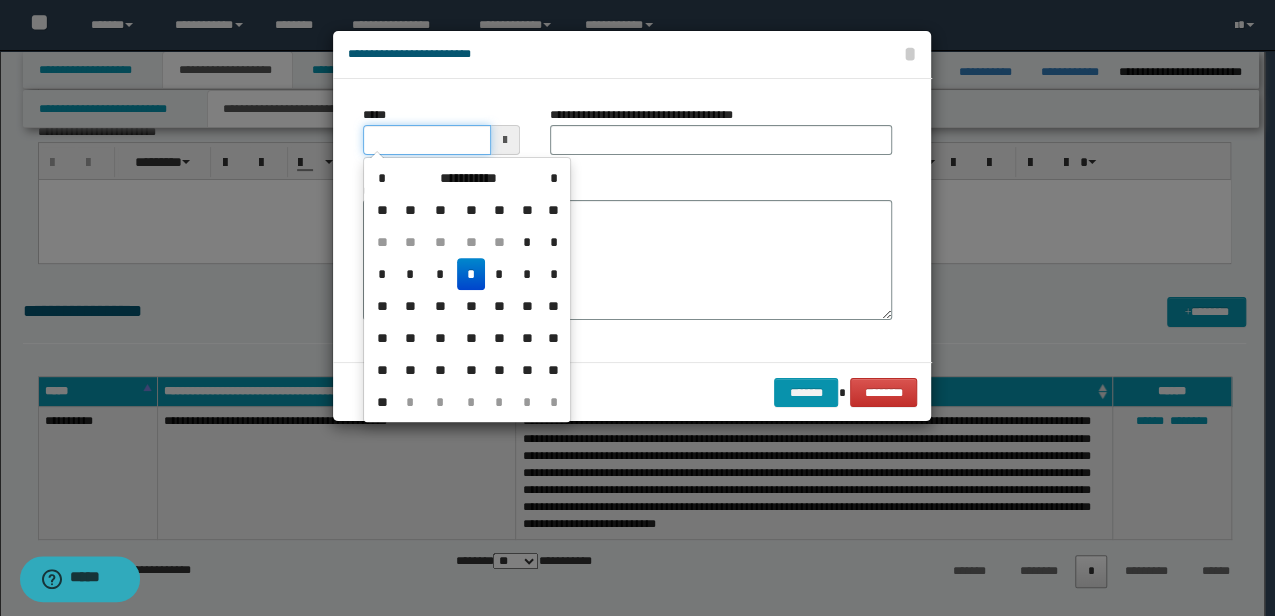 drag, startPoint x: 429, startPoint y: 128, endPoint x: 235, endPoint y: 146, distance: 194.83327 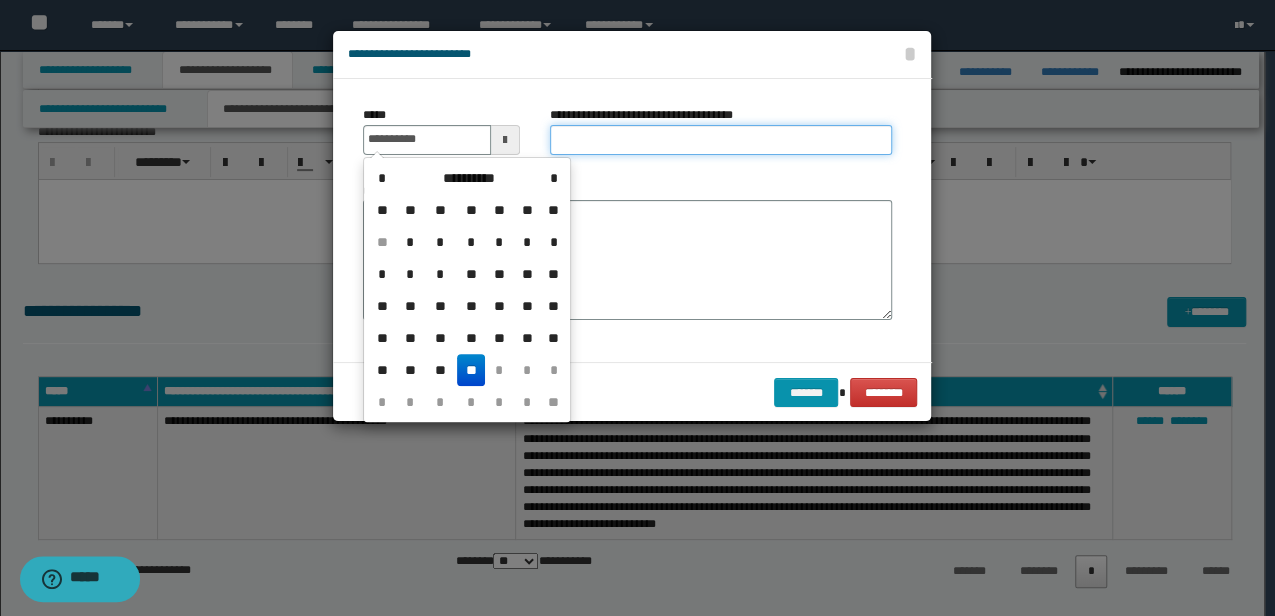 type on "**********" 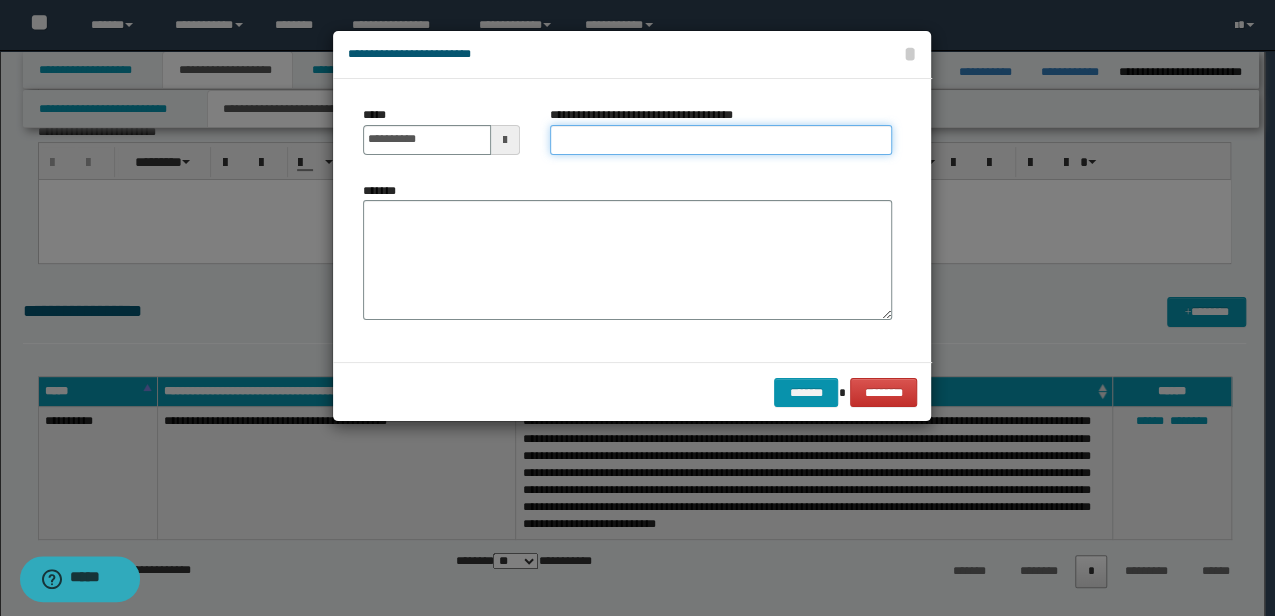 drag, startPoint x: 742, startPoint y: 135, endPoint x: 714, endPoint y: 134, distance: 28.01785 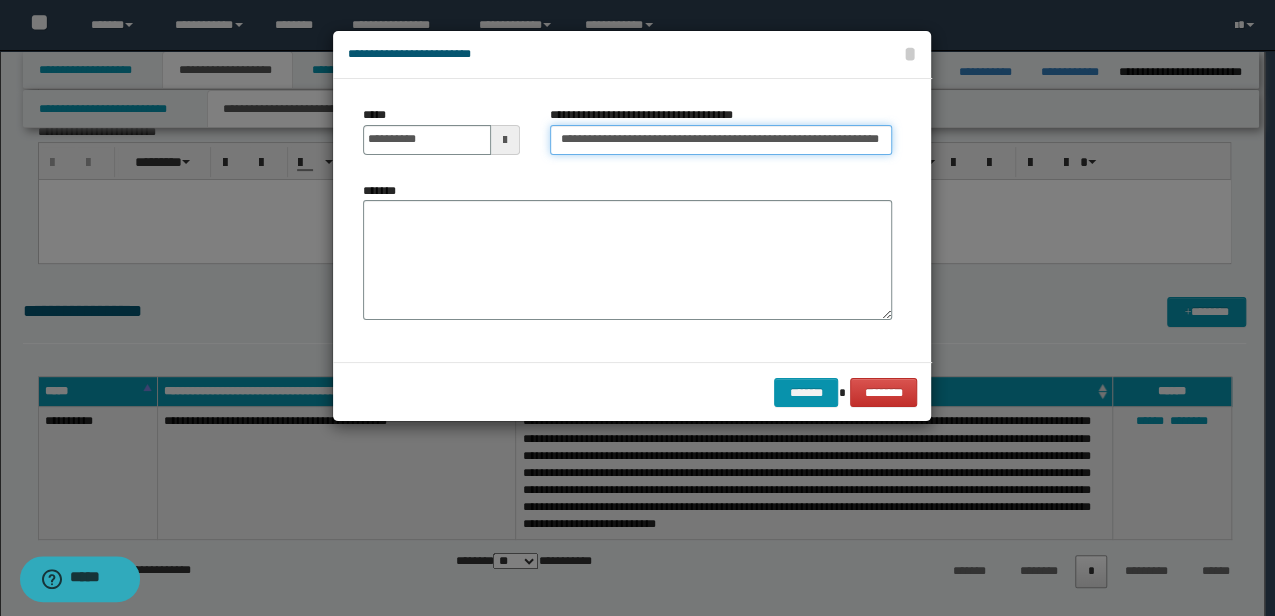 scroll, scrollTop: 0, scrollLeft: 24, axis: horizontal 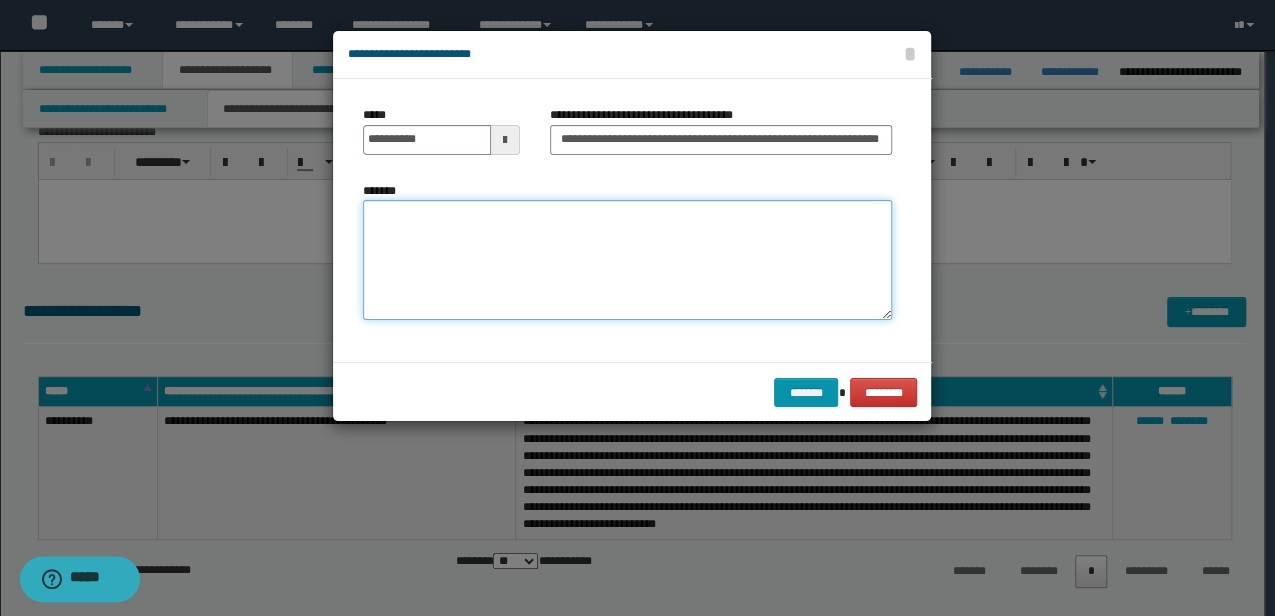 click on "*******" at bounding box center [627, 259] 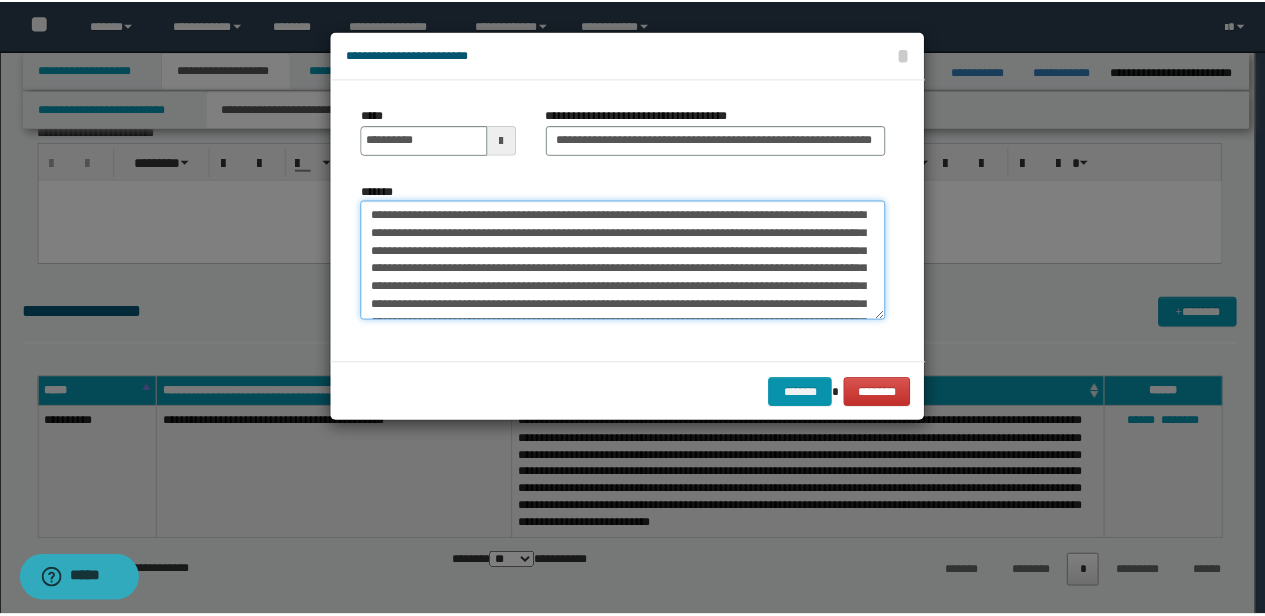 scroll, scrollTop: 48, scrollLeft: 0, axis: vertical 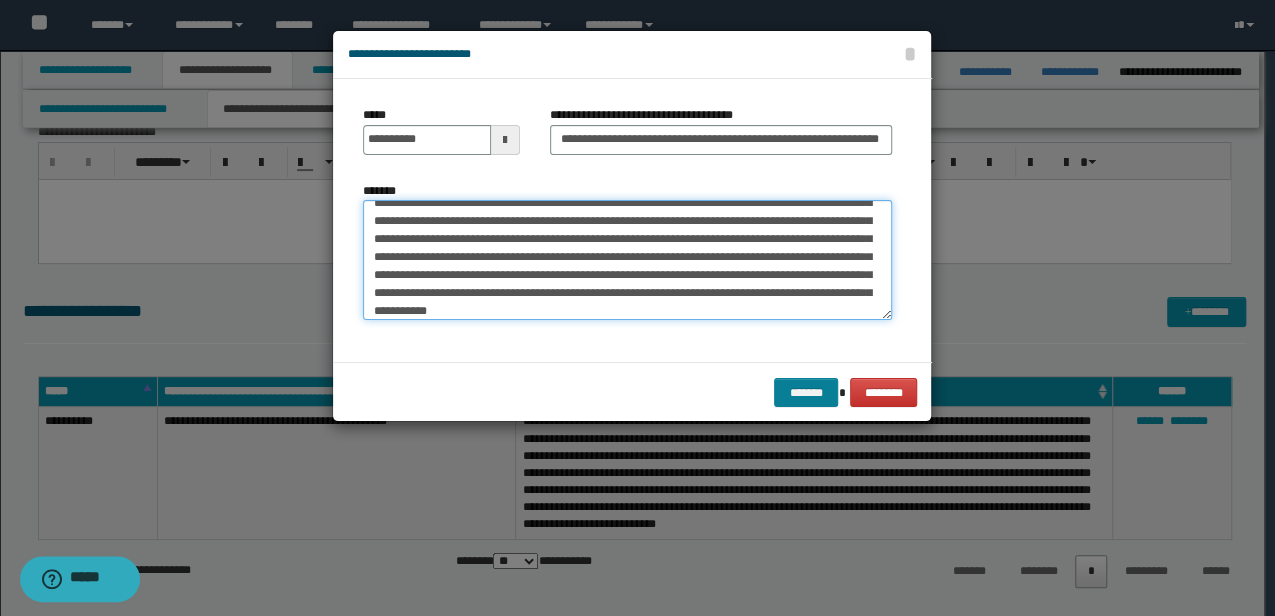 type on "**********" 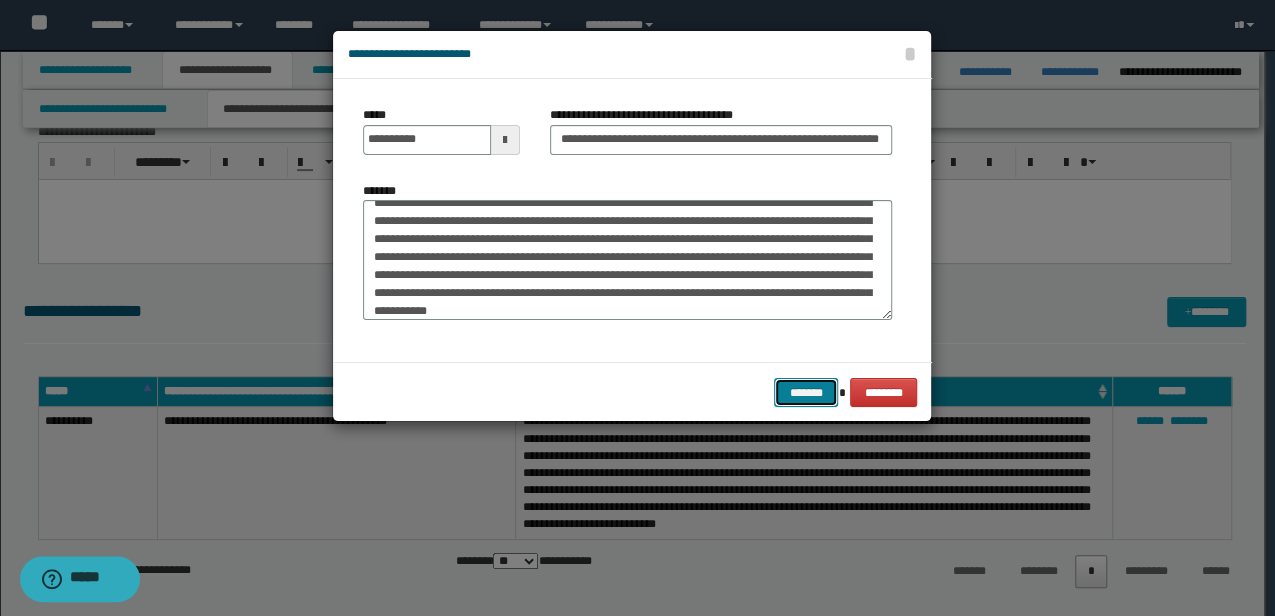 click on "*******" at bounding box center (806, 392) 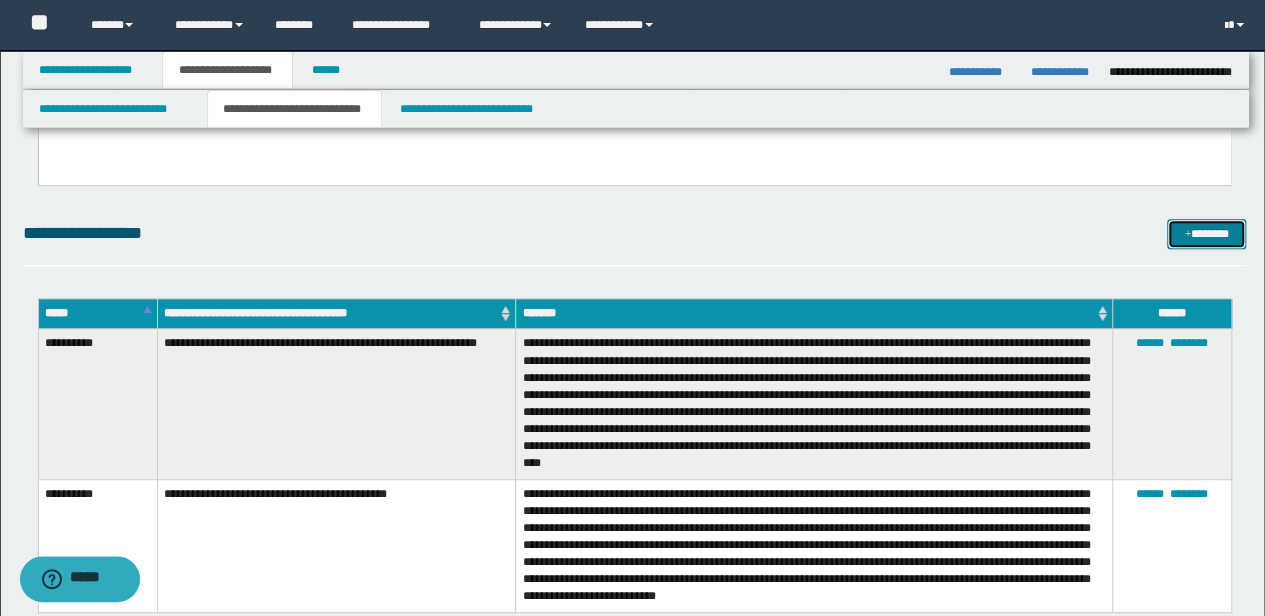 scroll, scrollTop: 333, scrollLeft: 0, axis: vertical 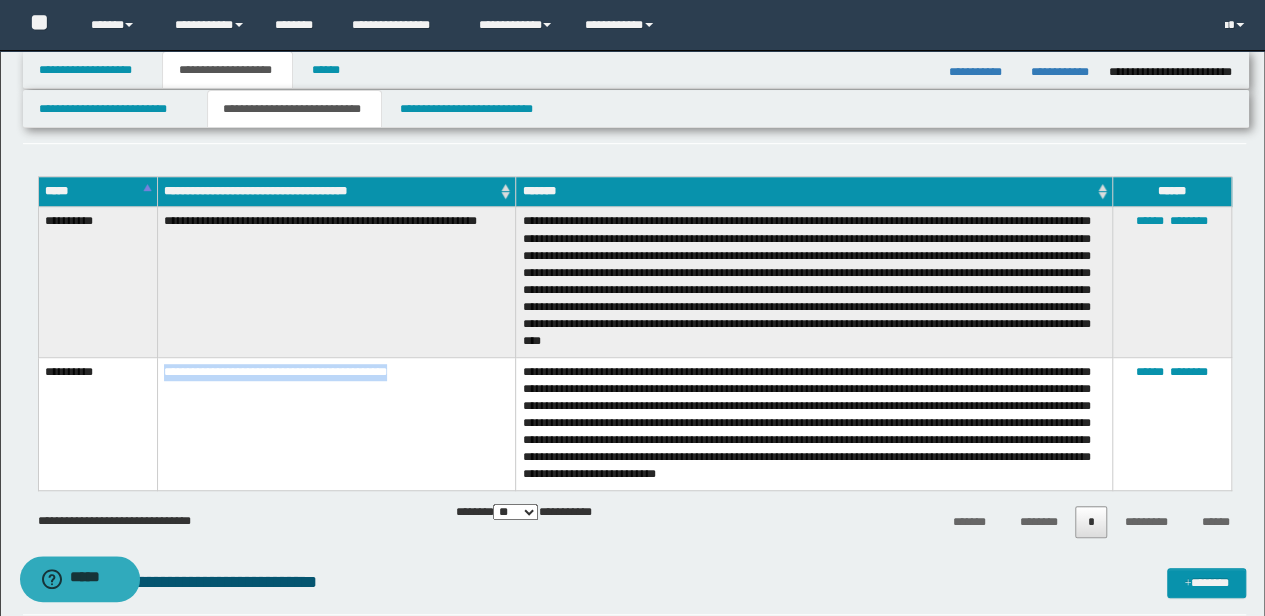 drag, startPoint x: 416, startPoint y: 373, endPoint x: 166, endPoint y: 372, distance: 250.002 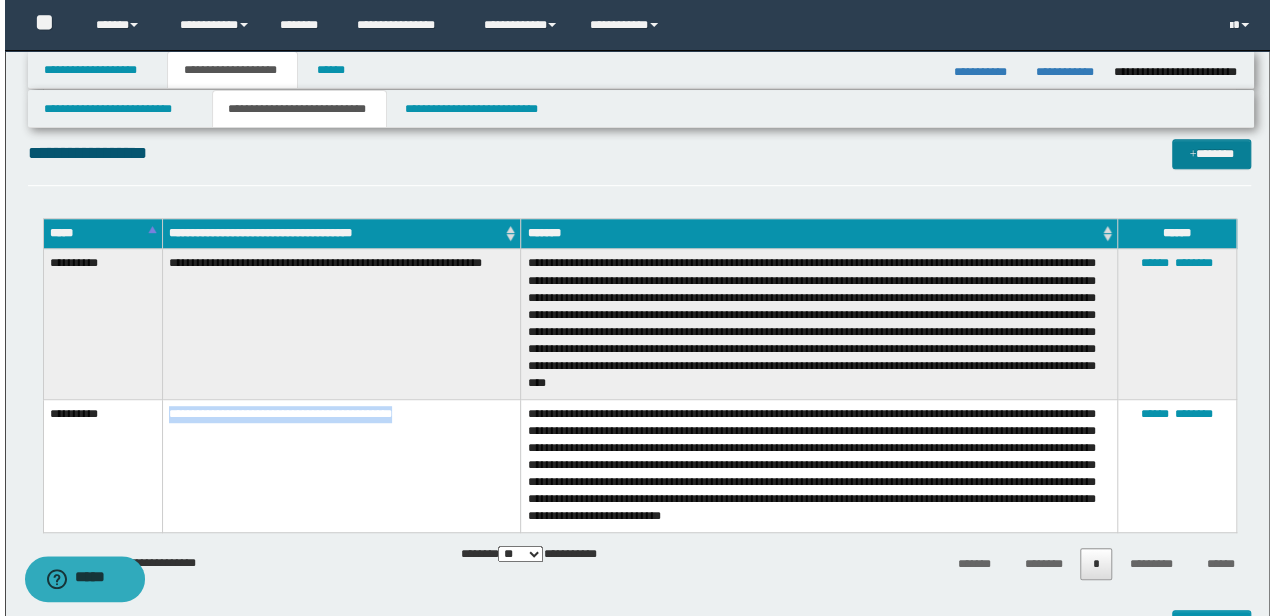 scroll, scrollTop: 400, scrollLeft: 0, axis: vertical 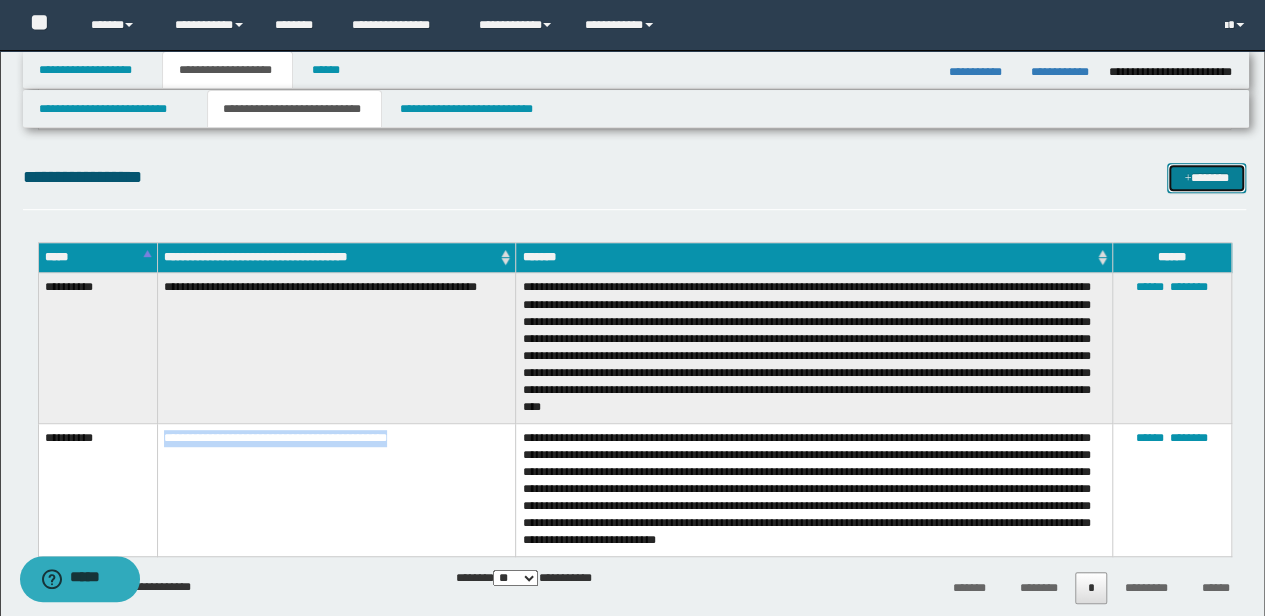 drag, startPoint x: 1191, startPoint y: 176, endPoint x: 946, endPoint y: 189, distance: 245.34465 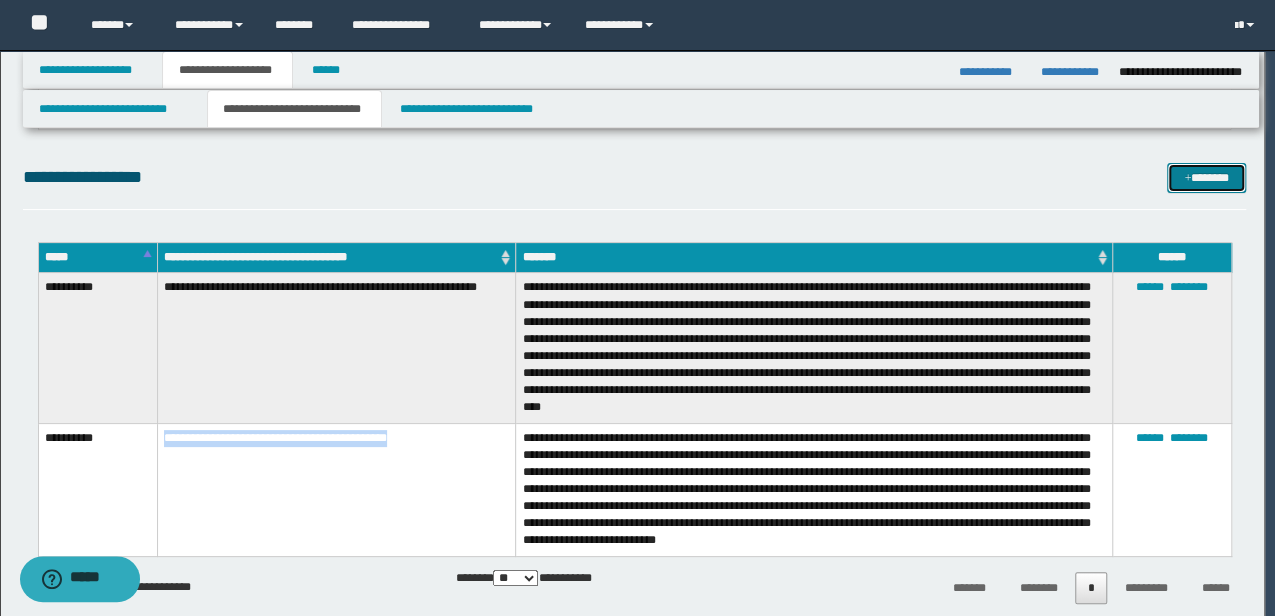 scroll, scrollTop: 0, scrollLeft: 0, axis: both 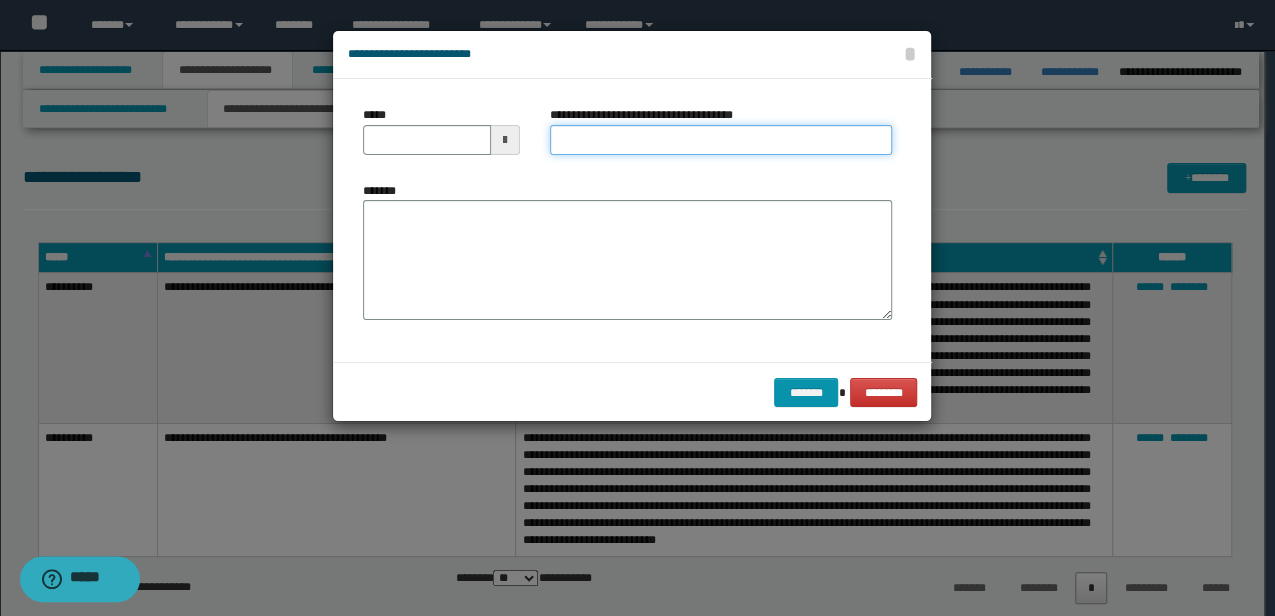 drag, startPoint x: 636, startPoint y: 142, endPoint x: 610, endPoint y: 138, distance: 26.305893 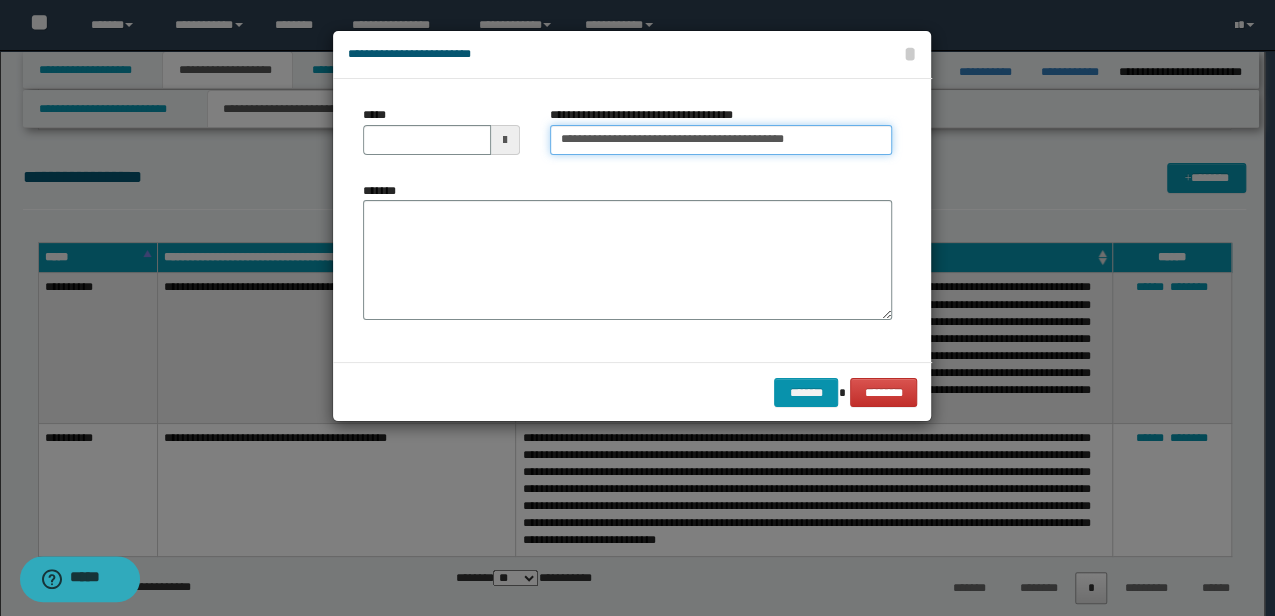 type 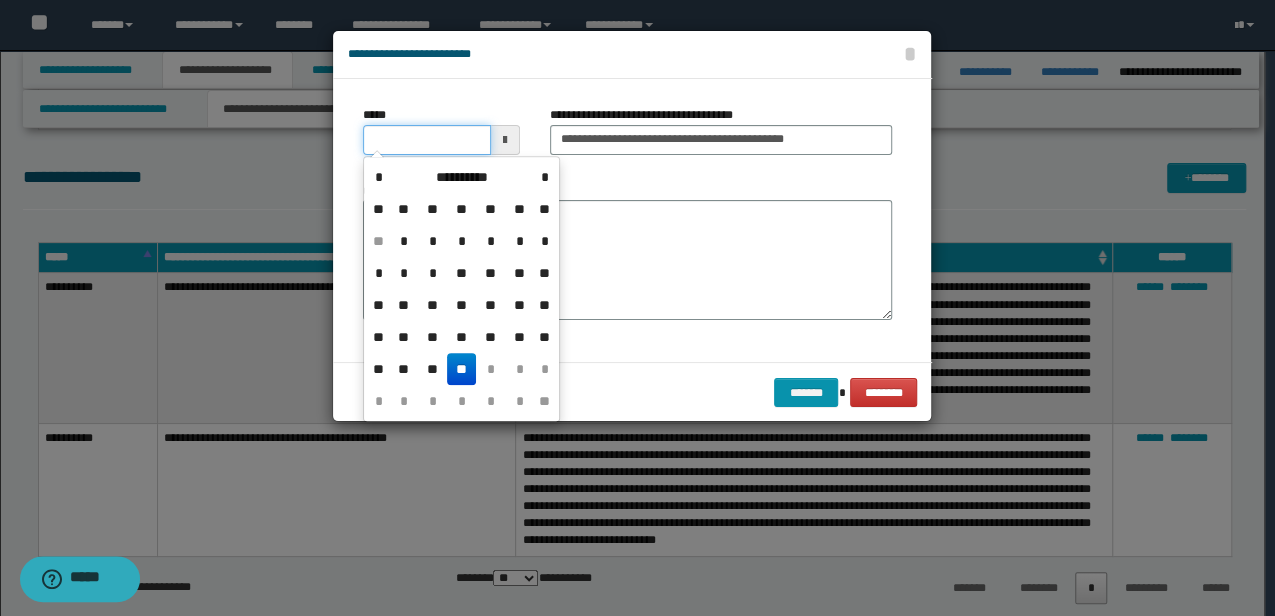 drag, startPoint x: 470, startPoint y: 134, endPoint x: 270, endPoint y: 135, distance: 200.0025 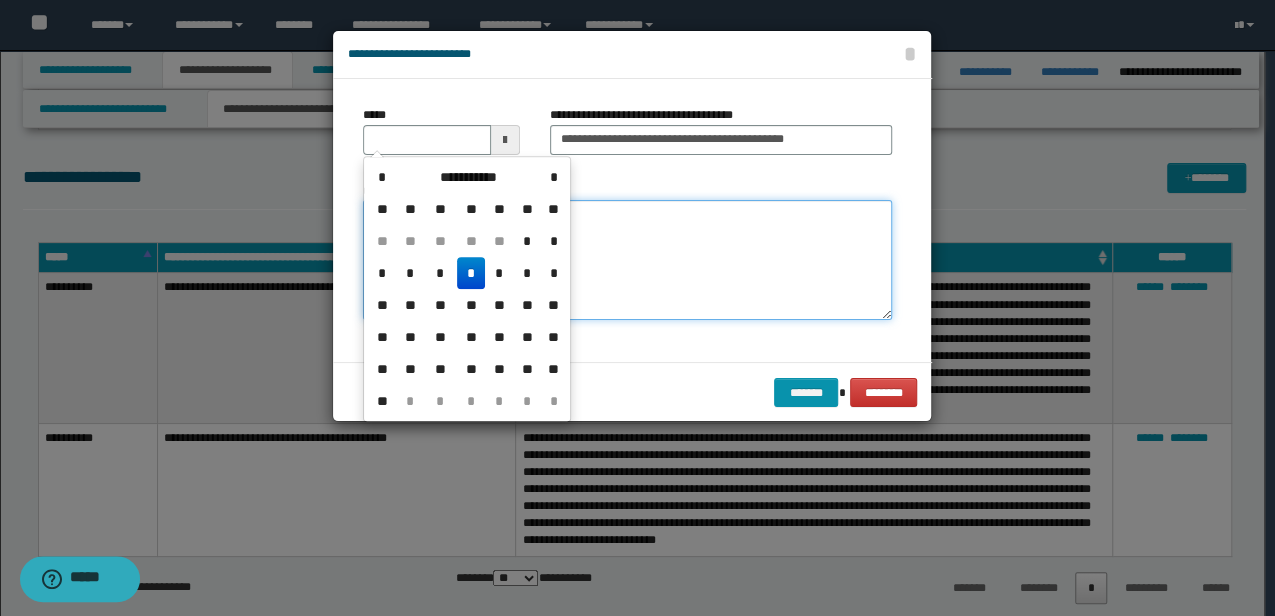 type 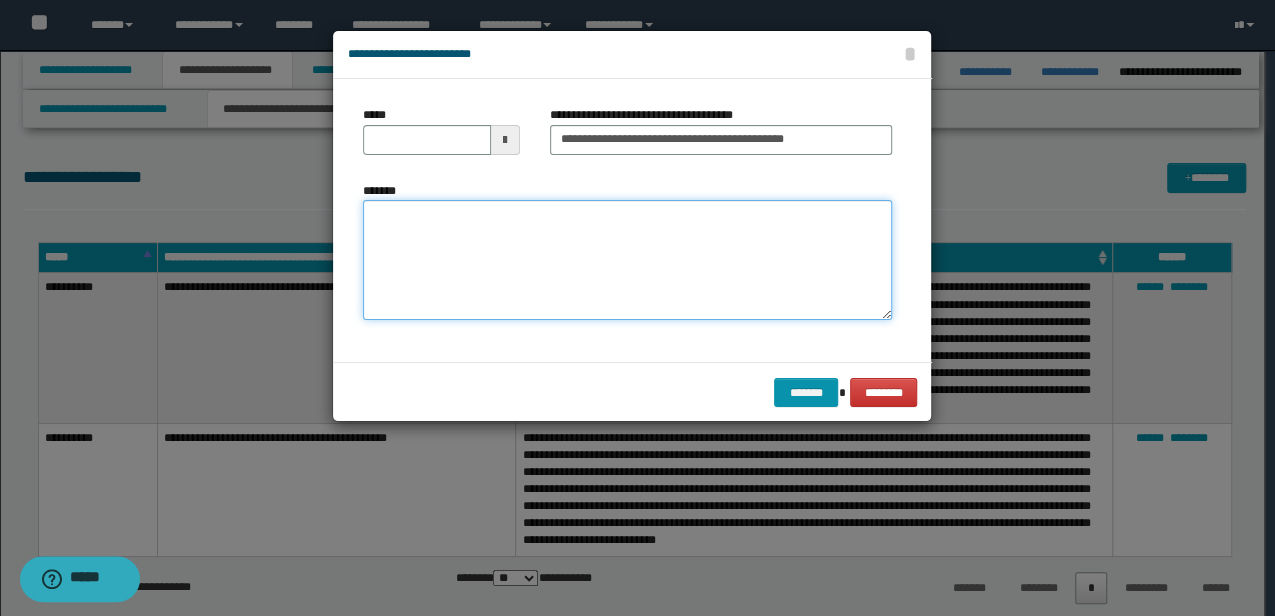 paste on "**********" 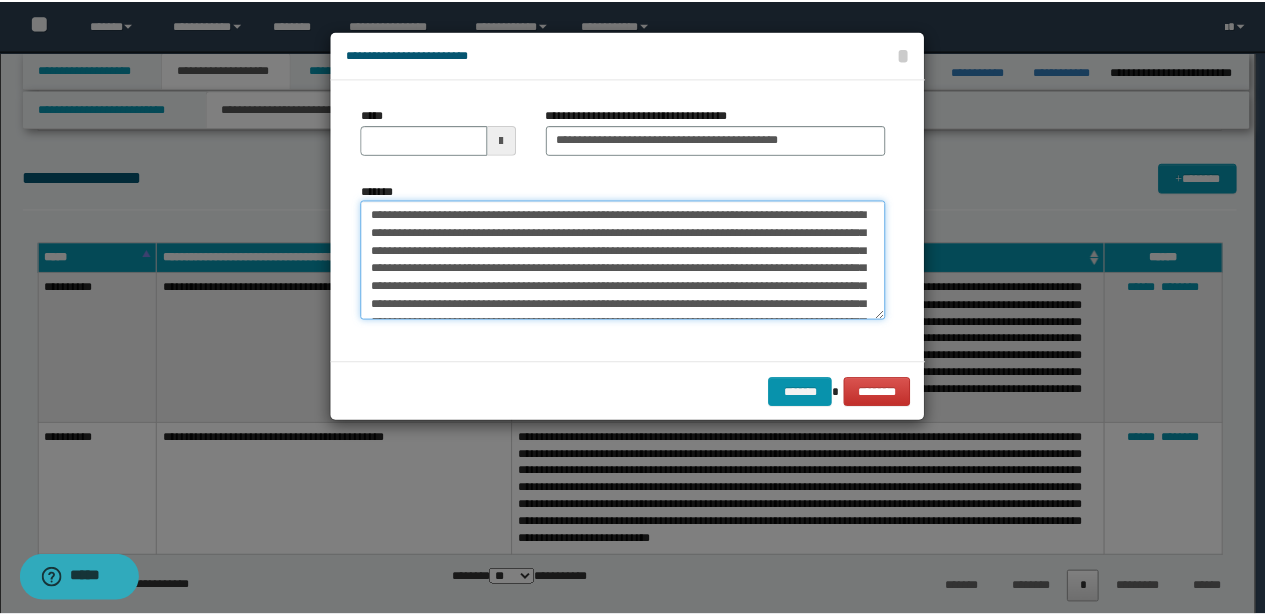 scroll, scrollTop: 30, scrollLeft: 0, axis: vertical 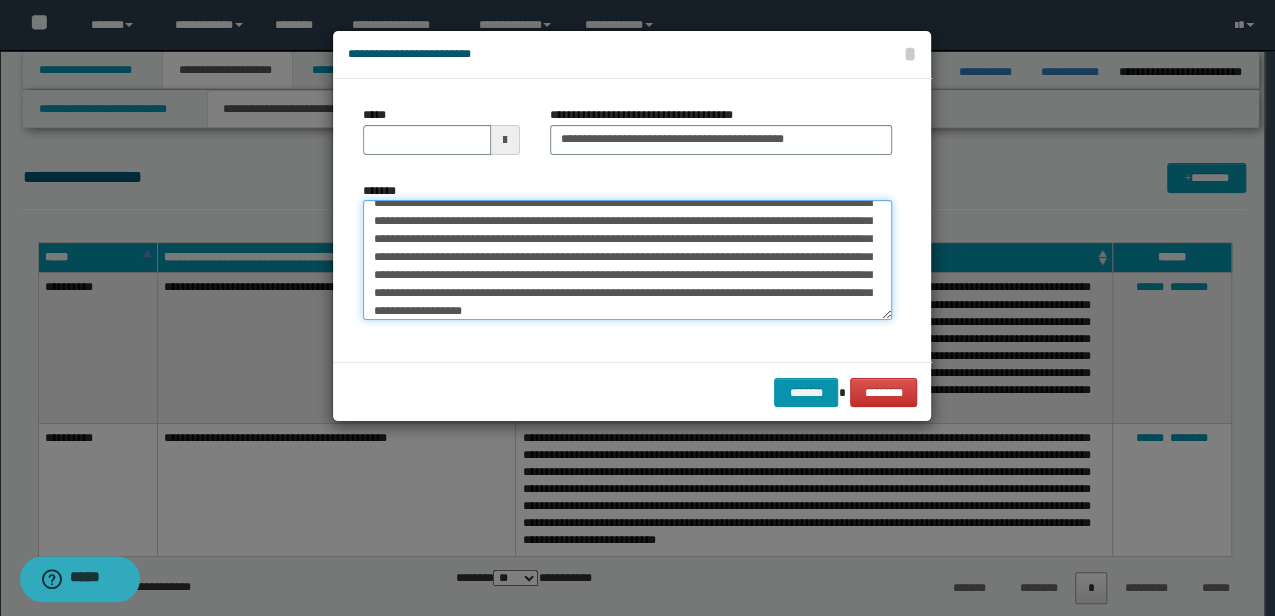 click on "**********" at bounding box center [627, 259] 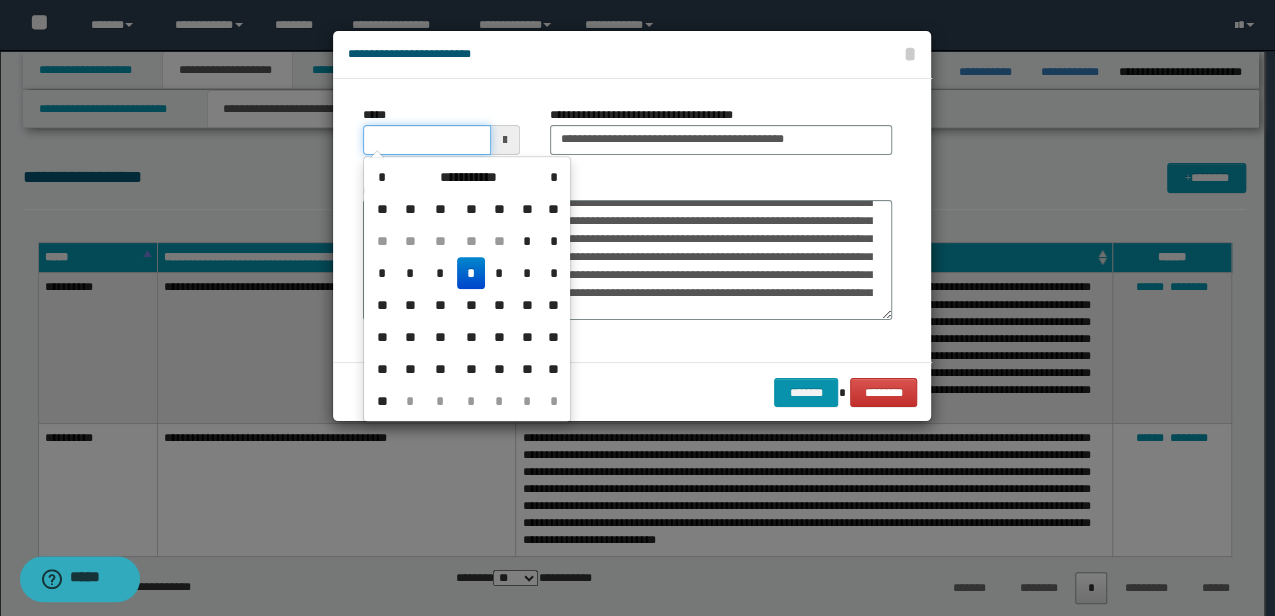 drag, startPoint x: 455, startPoint y: 132, endPoint x: 108, endPoint y: 180, distance: 350.30417 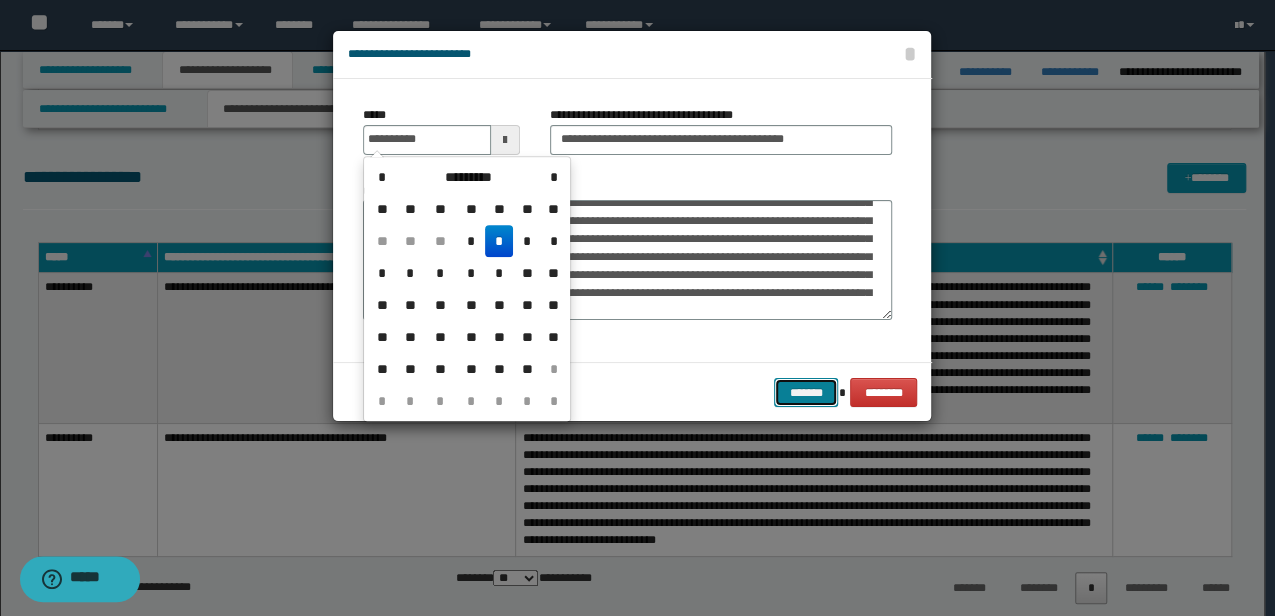 type on "**********" 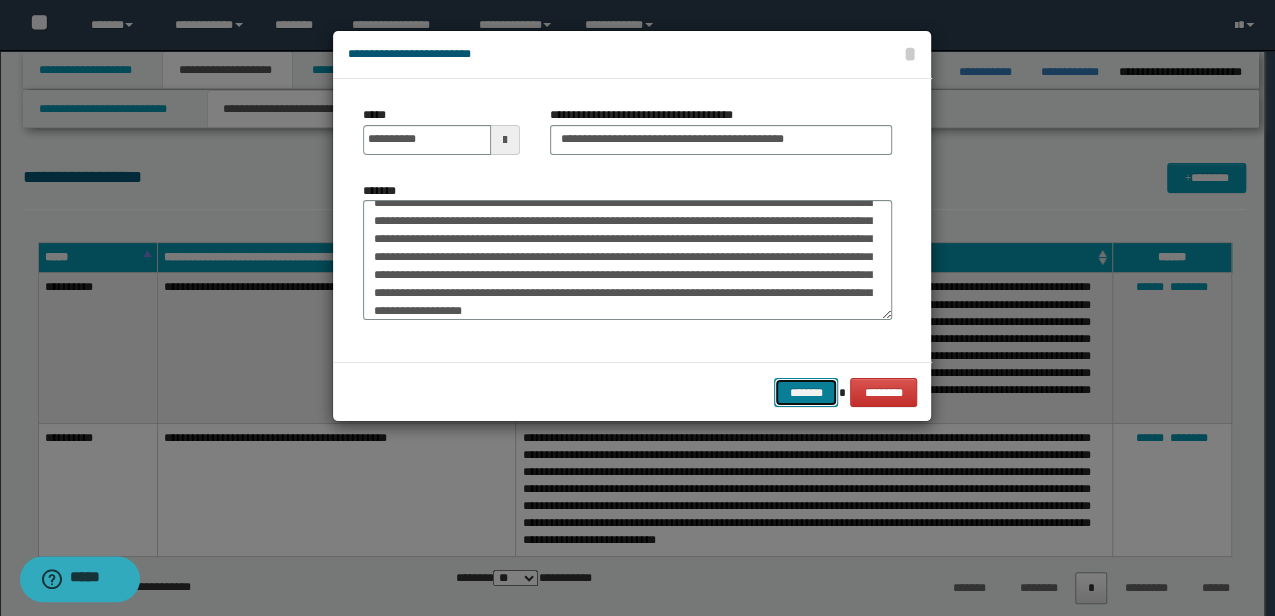 click on "*******" at bounding box center [806, 392] 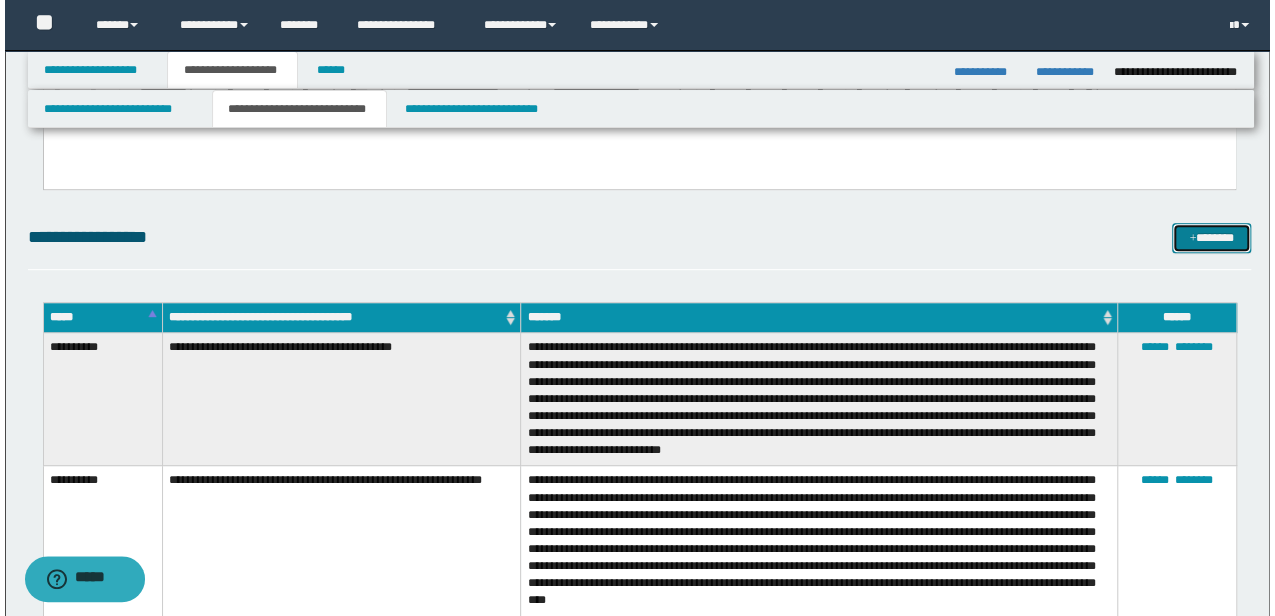 scroll, scrollTop: 333, scrollLeft: 0, axis: vertical 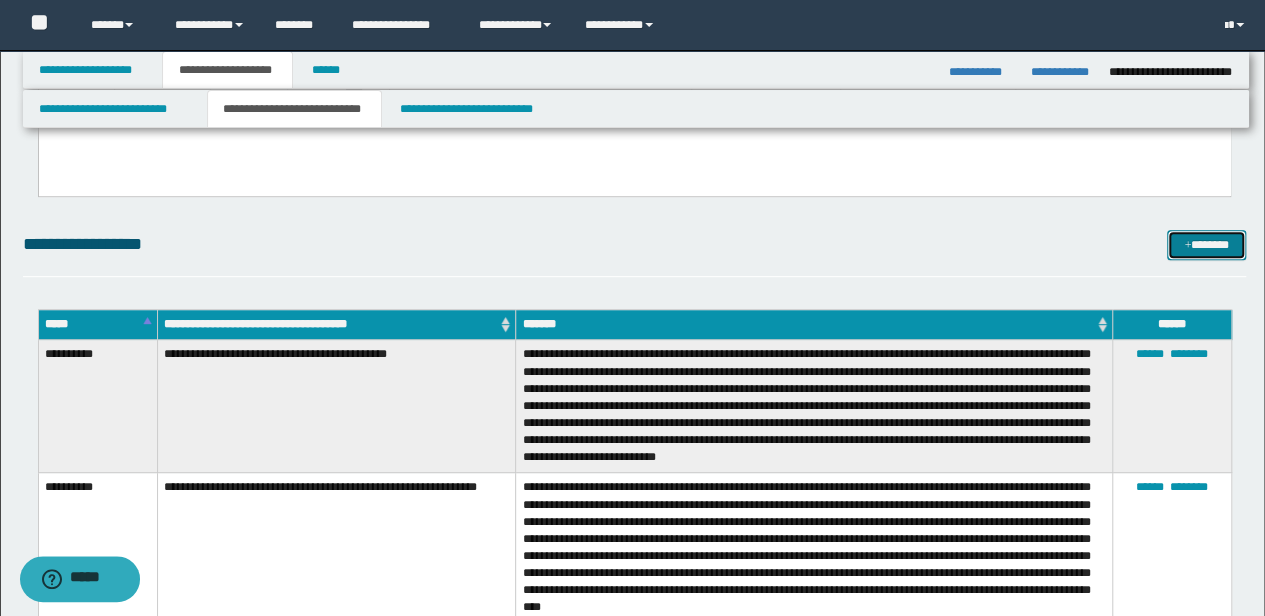 click on "*******" at bounding box center [1206, 244] 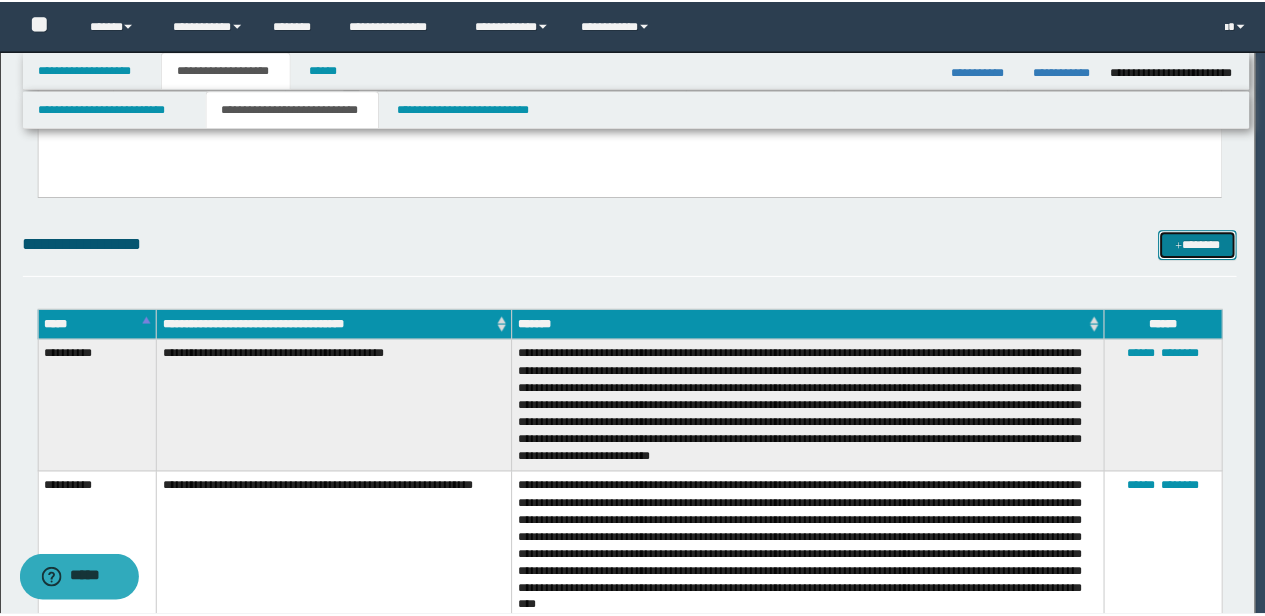 scroll, scrollTop: 0, scrollLeft: 0, axis: both 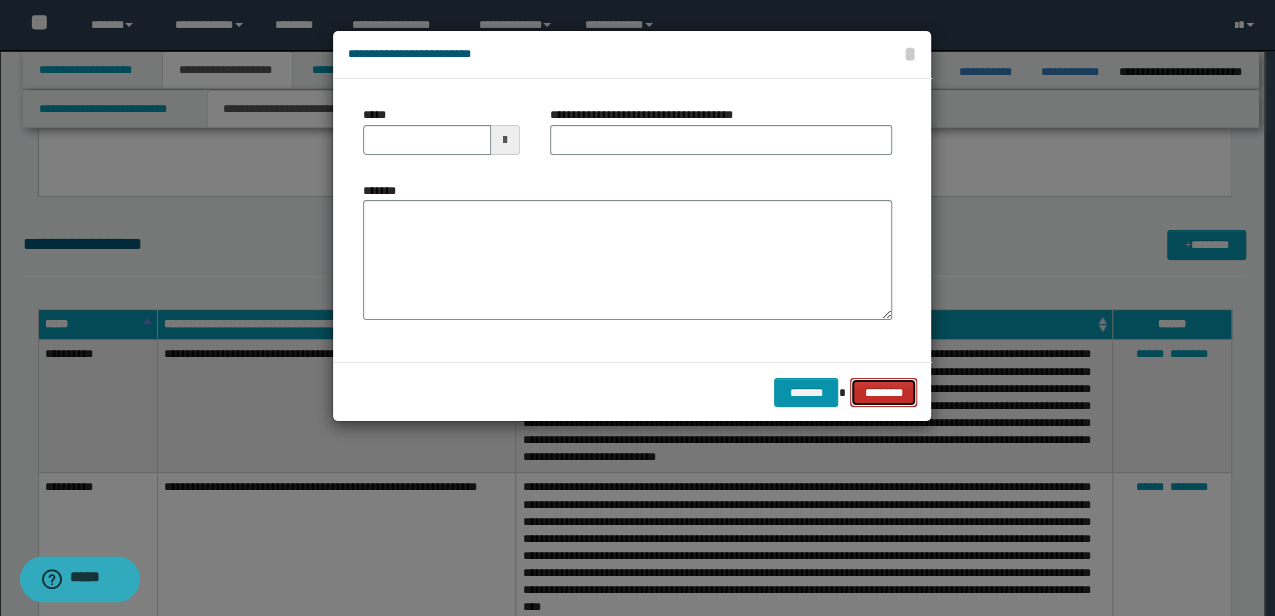 click on "********" at bounding box center (883, 392) 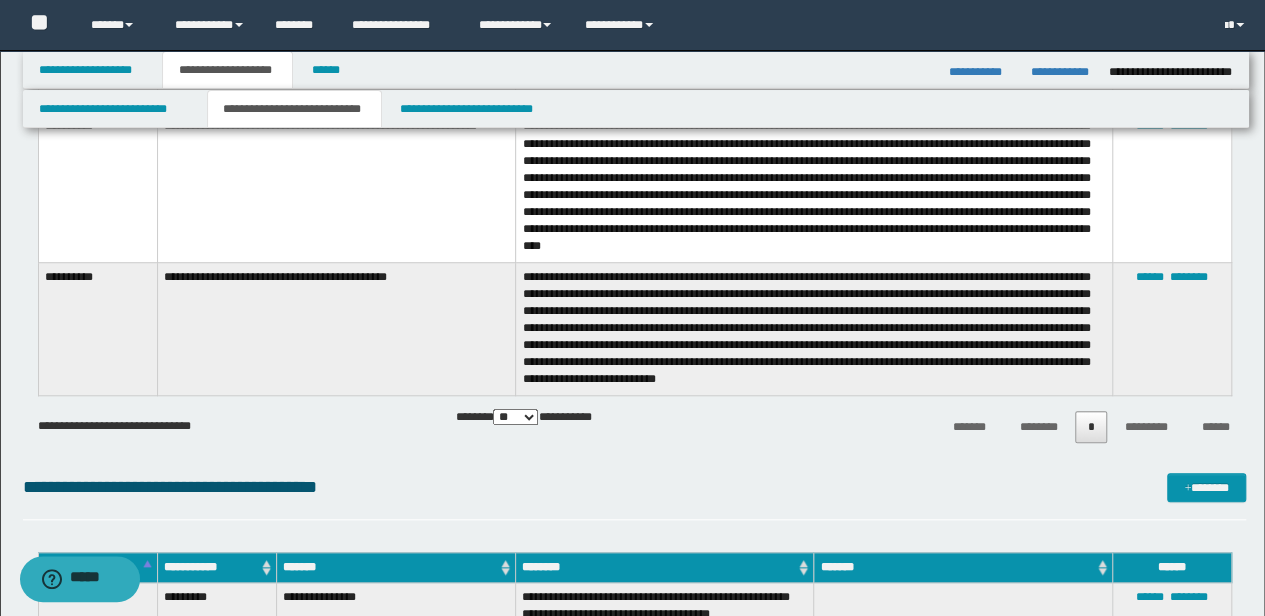 scroll, scrollTop: 533, scrollLeft: 0, axis: vertical 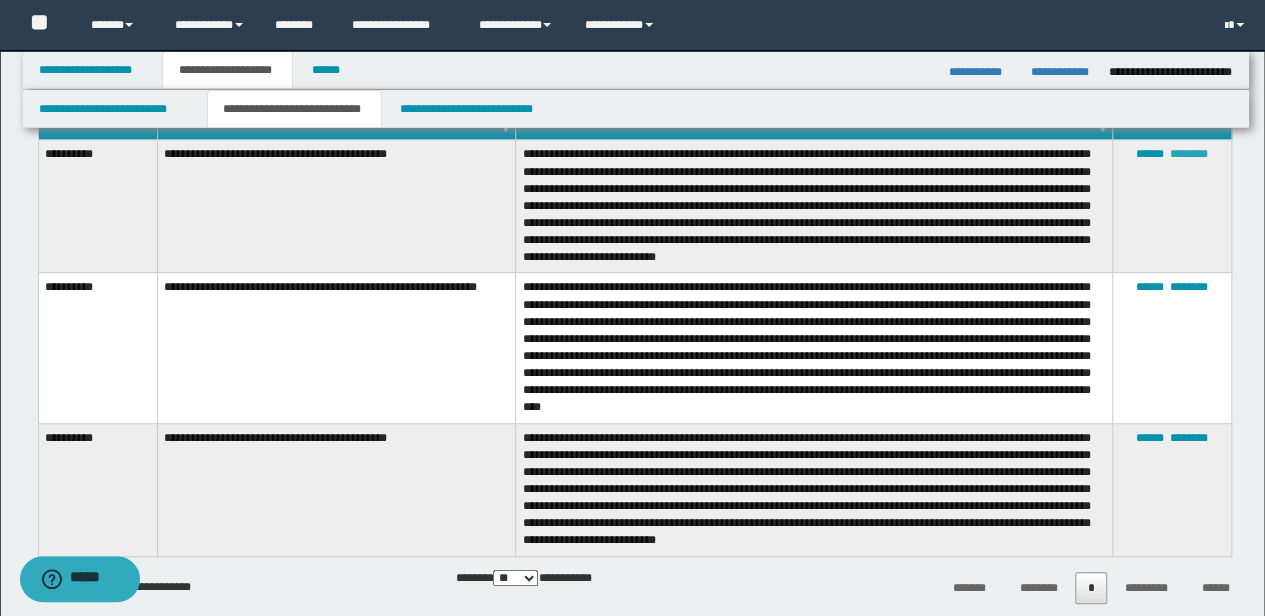 click on "********" at bounding box center (1189, 154) 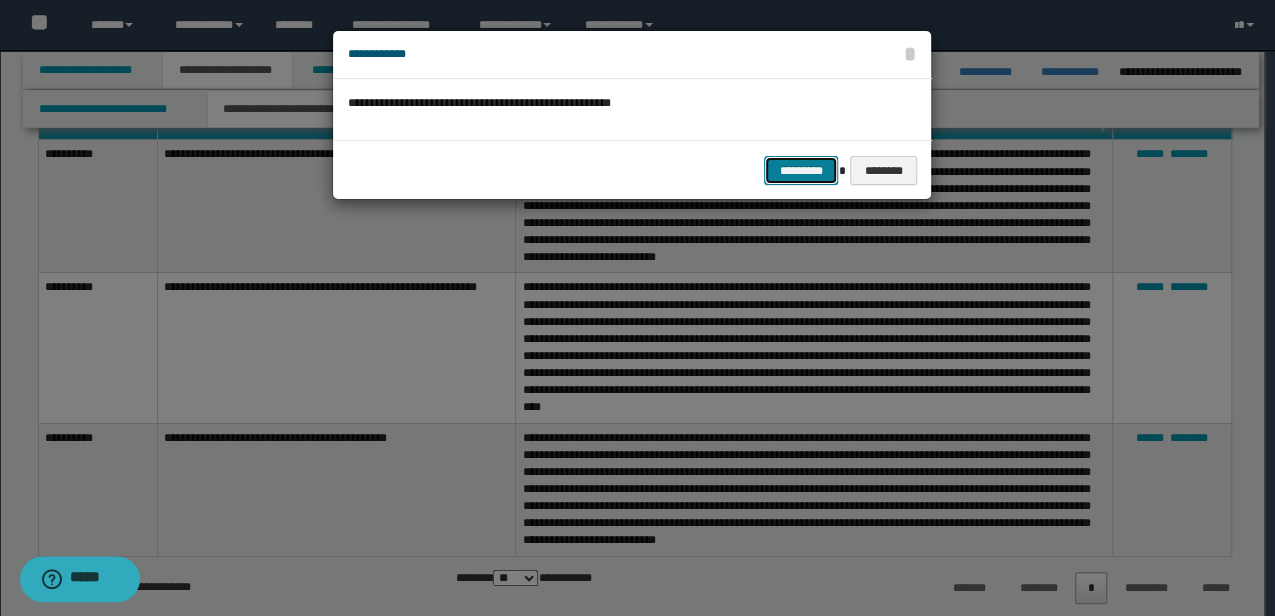 drag, startPoint x: 811, startPoint y: 163, endPoint x: 1068, endPoint y: 170, distance: 257.0953 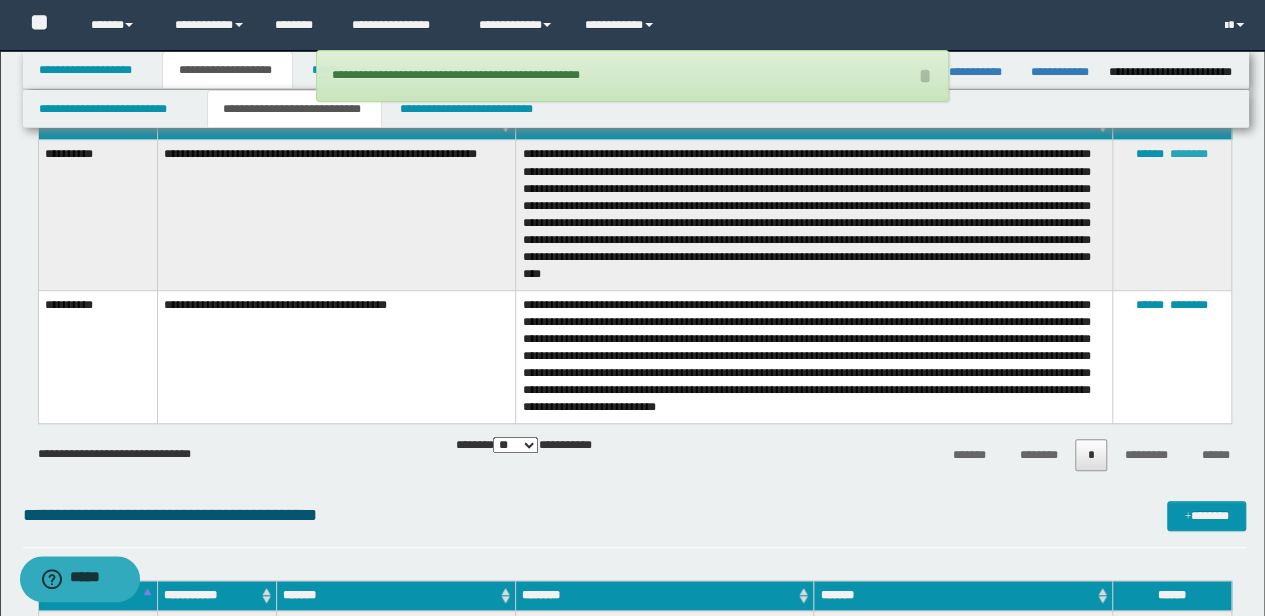 click on "********" at bounding box center [1189, 154] 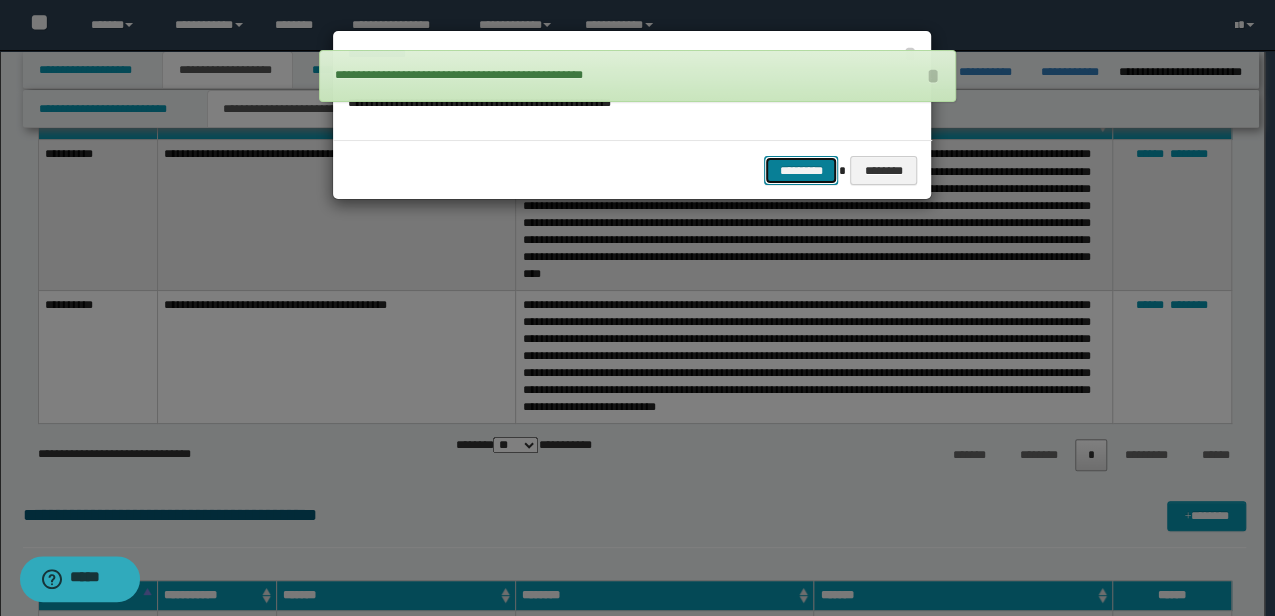 click on "*********" at bounding box center (801, 170) 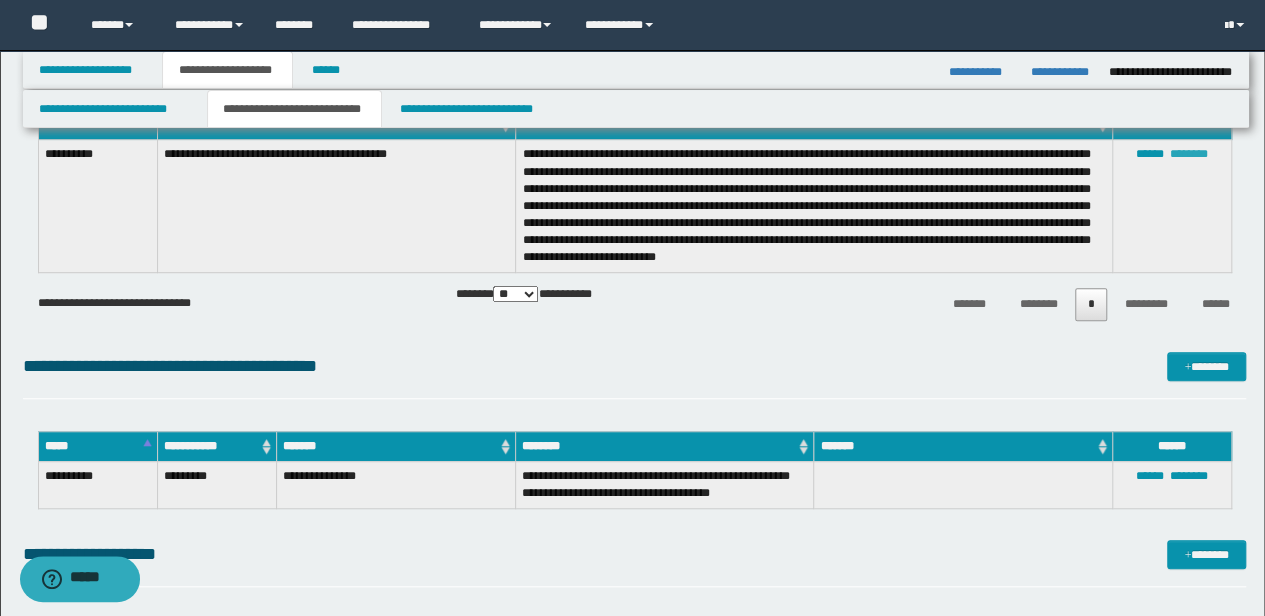 click on "********" at bounding box center (1189, 154) 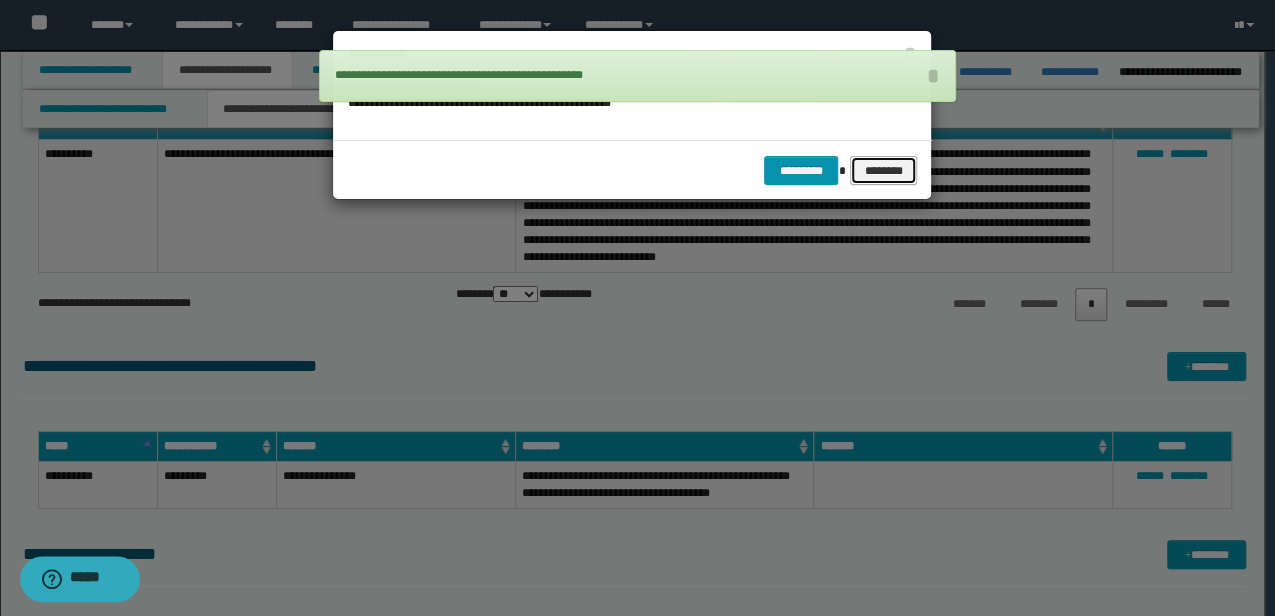 drag, startPoint x: 851, startPoint y: 174, endPoint x: 828, endPoint y: 169, distance: 23.537205 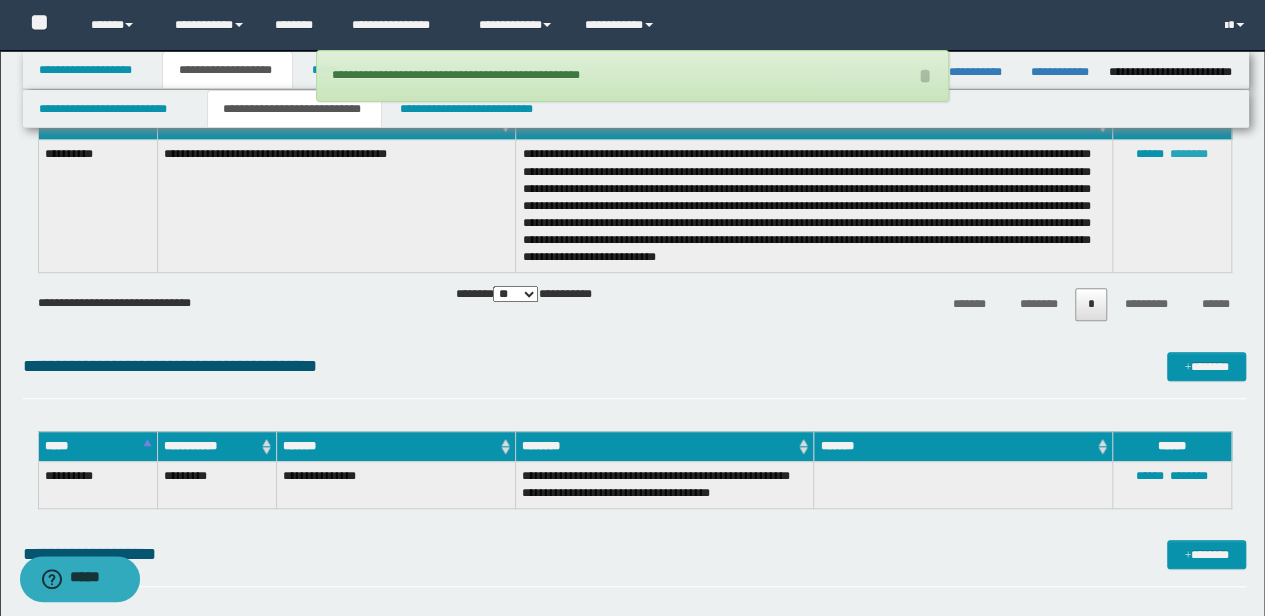 drag, startPoint x: 1192, startPoint y: 152, endPoint x: 1147, endPoint y: 157, distance: 45.276924 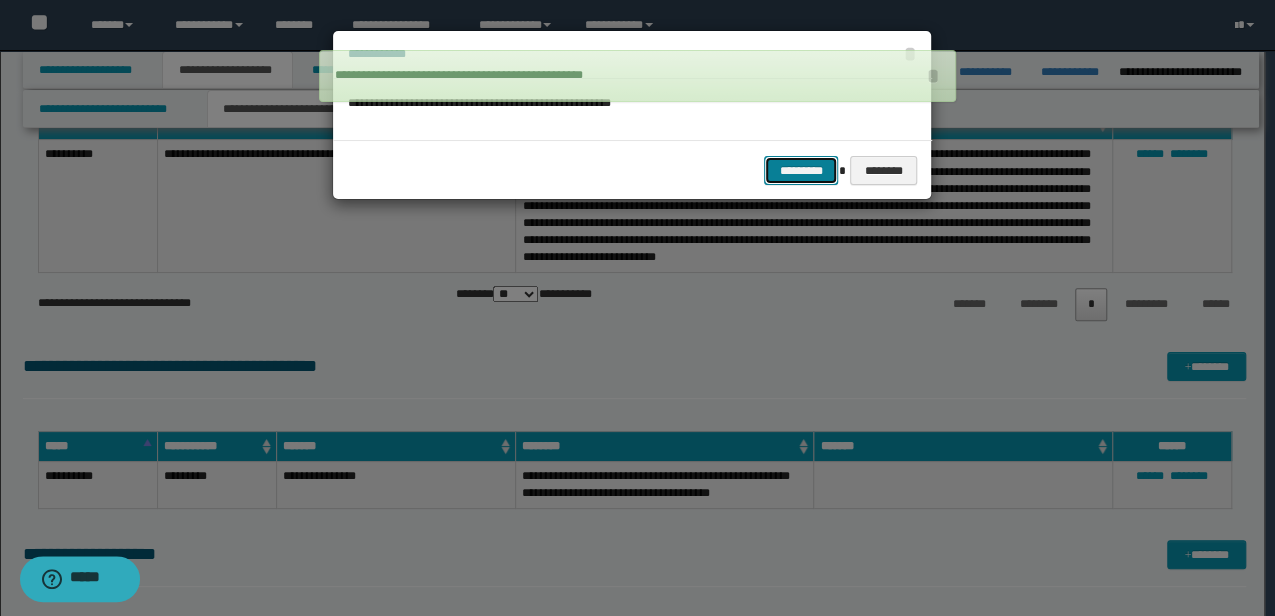 click on "*********" at bounding box center [801, 170] 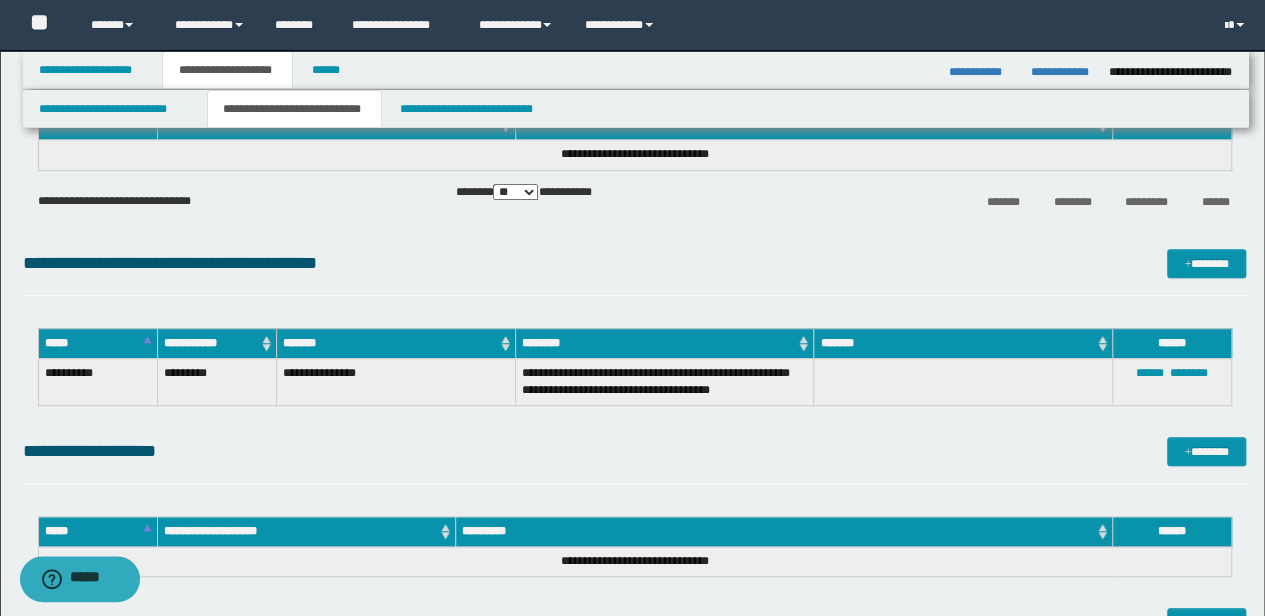 scroll, scrollTop: 266, scrollLeft: 0, axis: vertical 